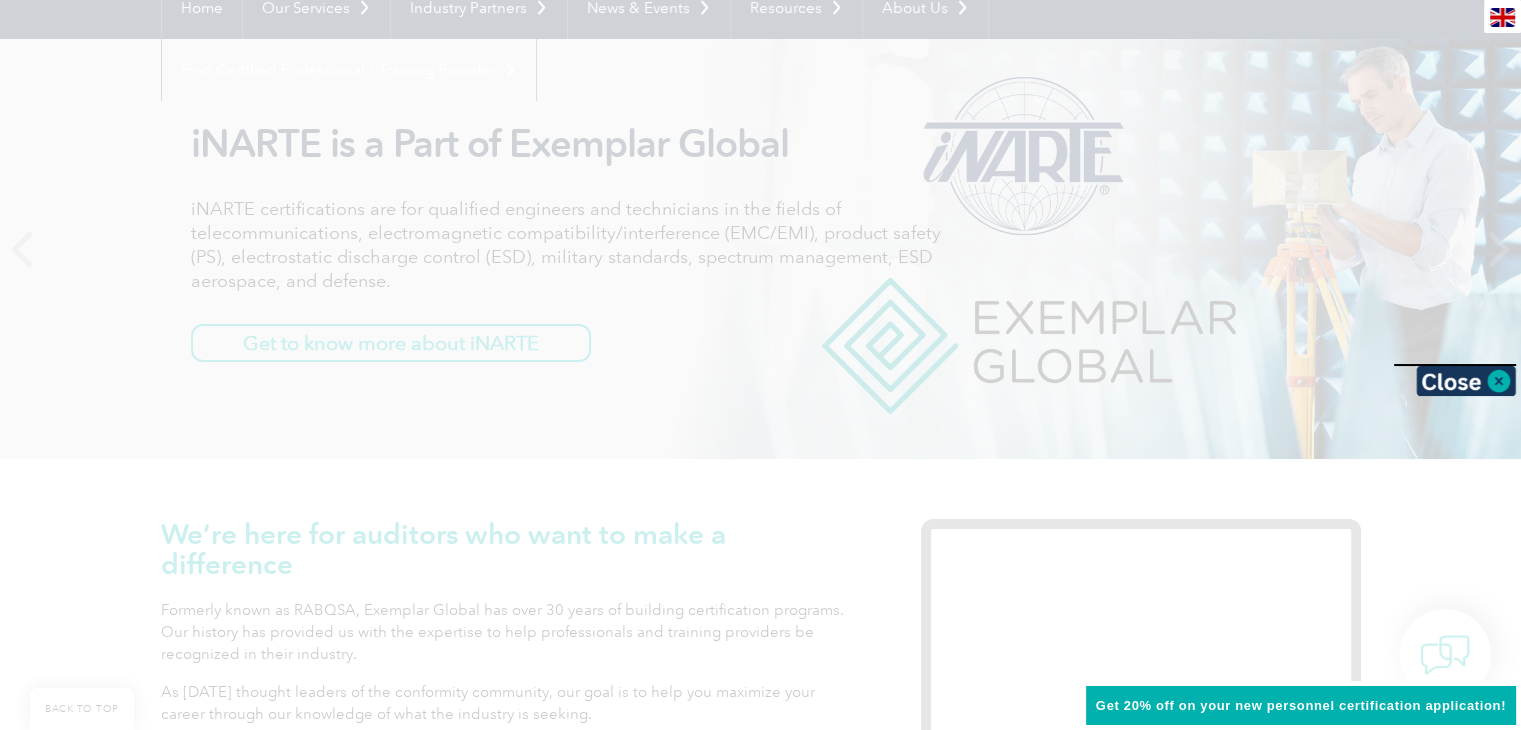 scroll, scrollTop: 304, scrollLeft: 0, axis: vertical 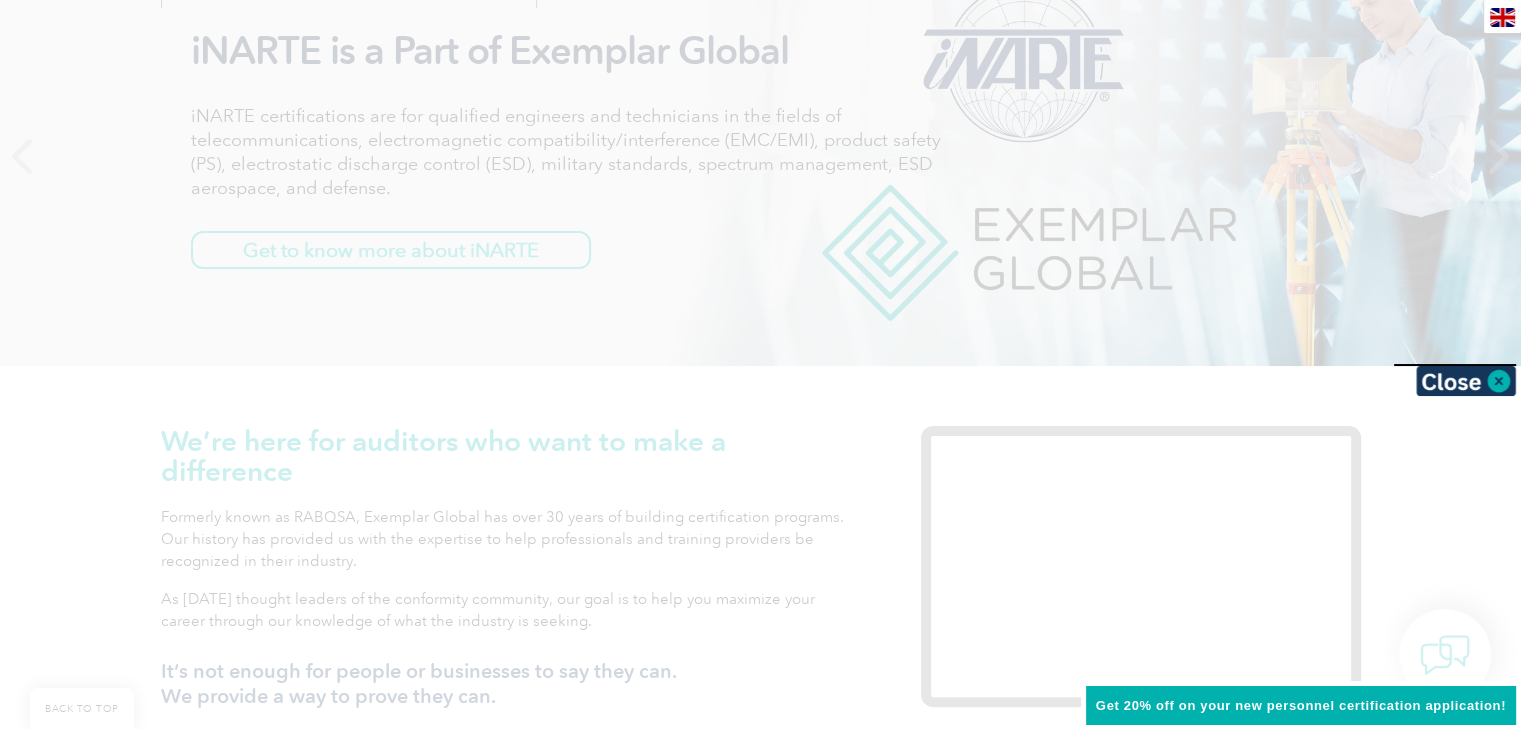 click at bounding box center [760, 365] 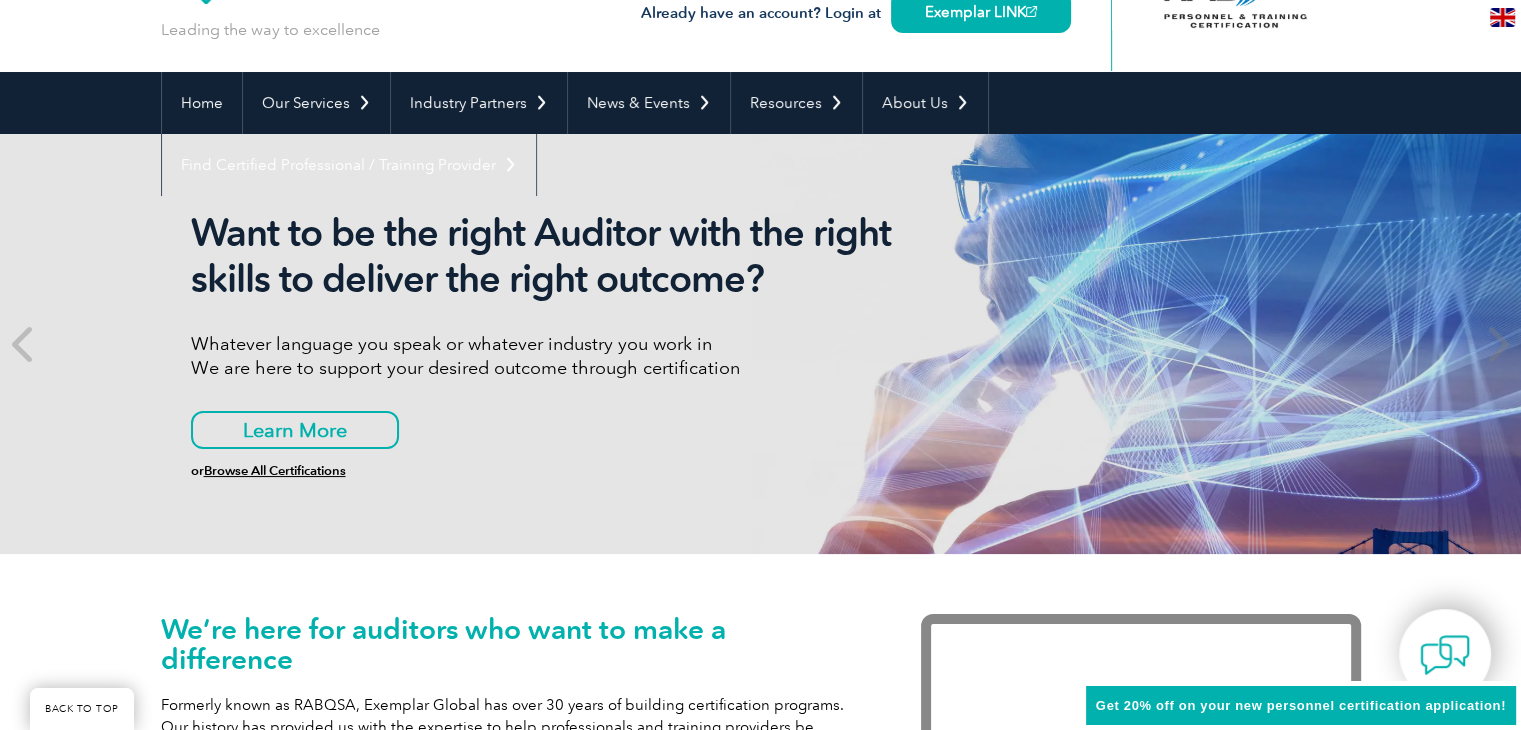 scroll, scrollTop: 0, scrollLeft: 0, axis: both 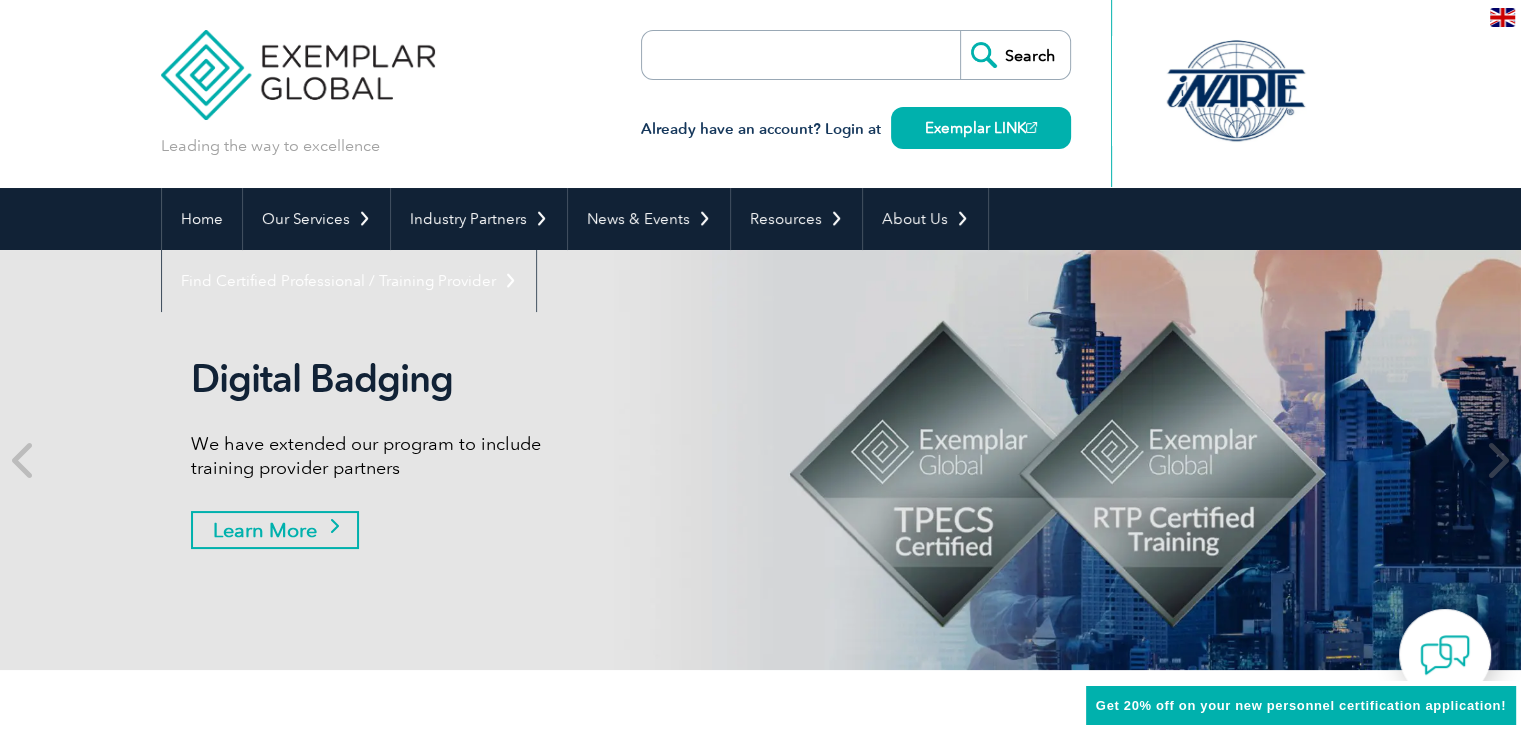 click on "Learn More" at bounding box center (275, 530) 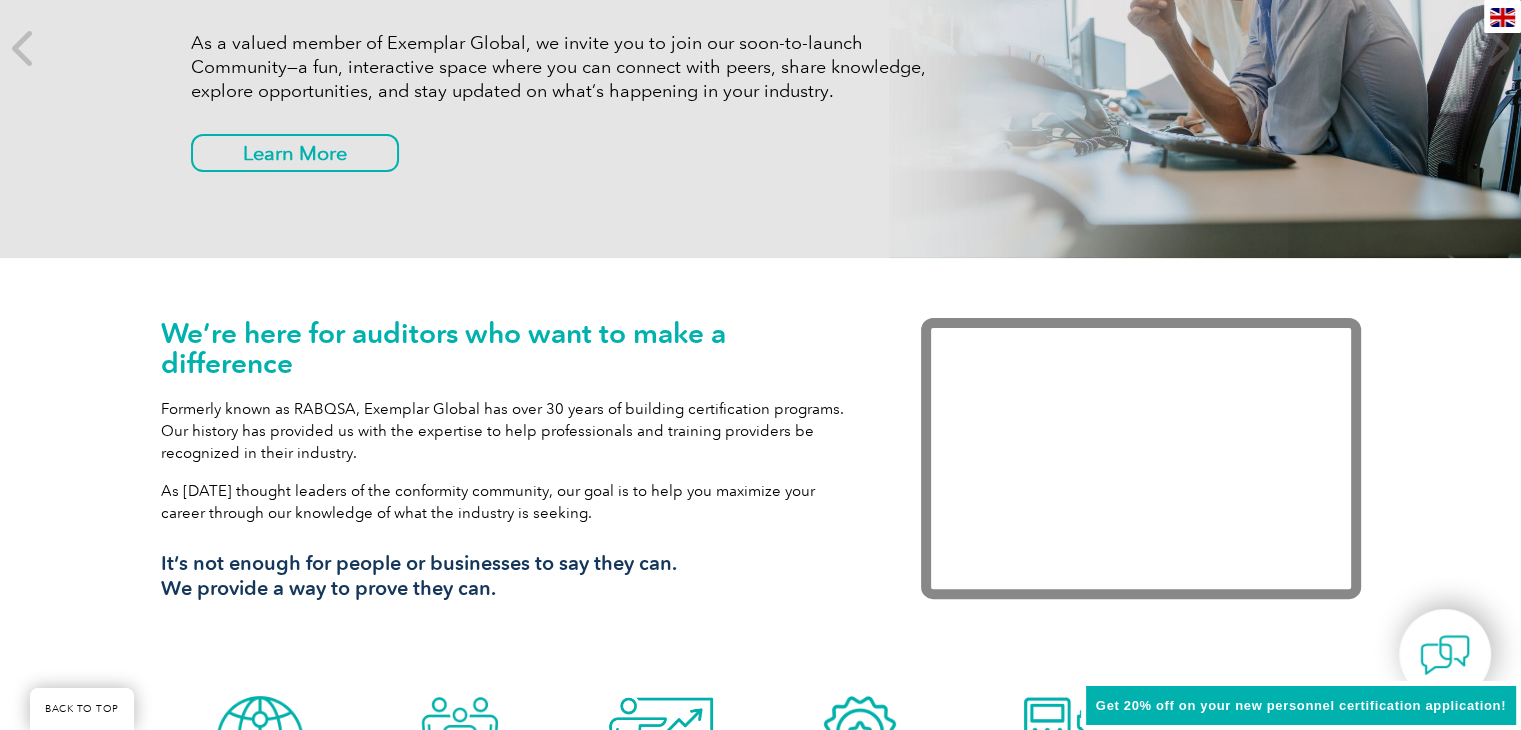 scroll, scrollTop: 0, scrollLeft: 0, axis: both 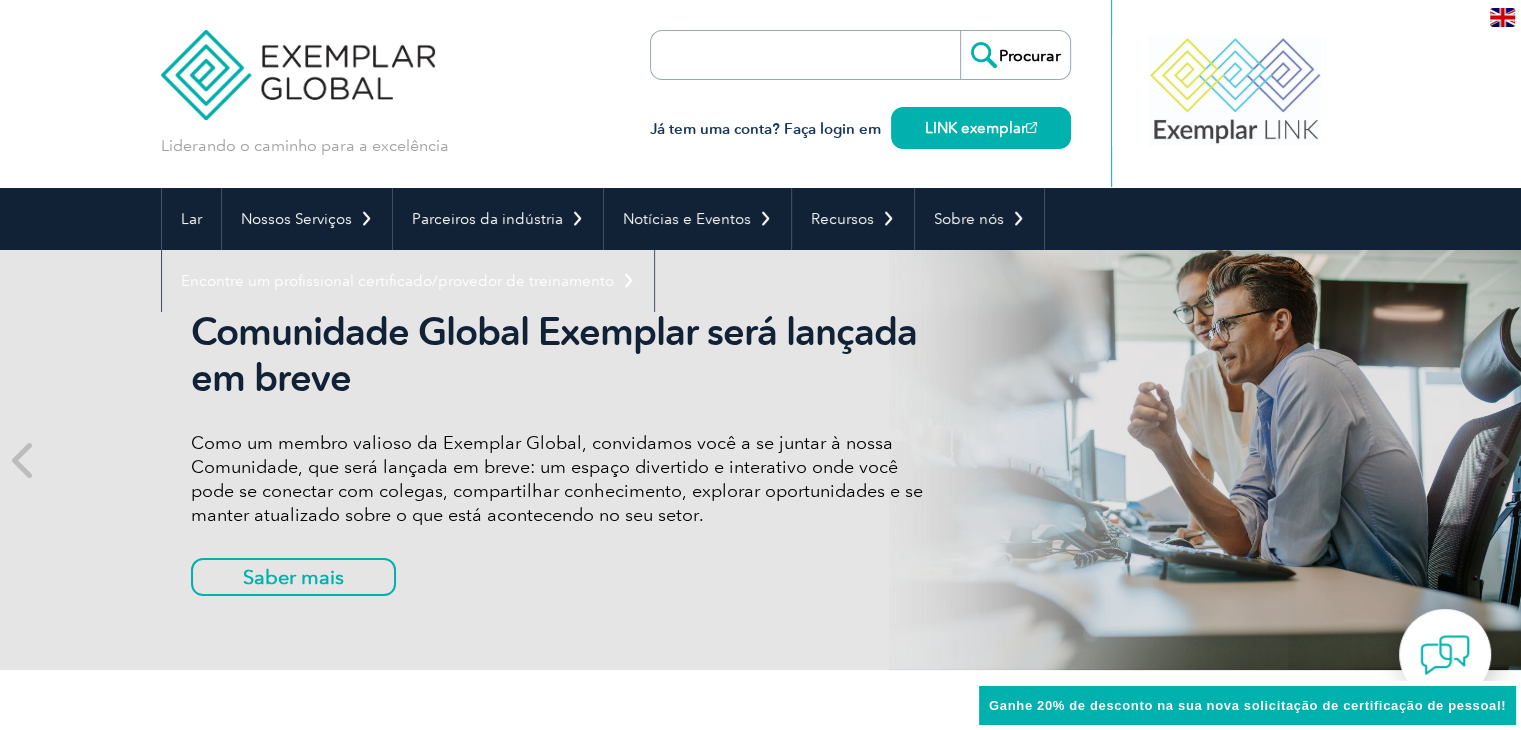 drag, startPoint x: 631, startPoint y: 332, endPoint x: 608, endPoint y: 155, distance: 178.4881 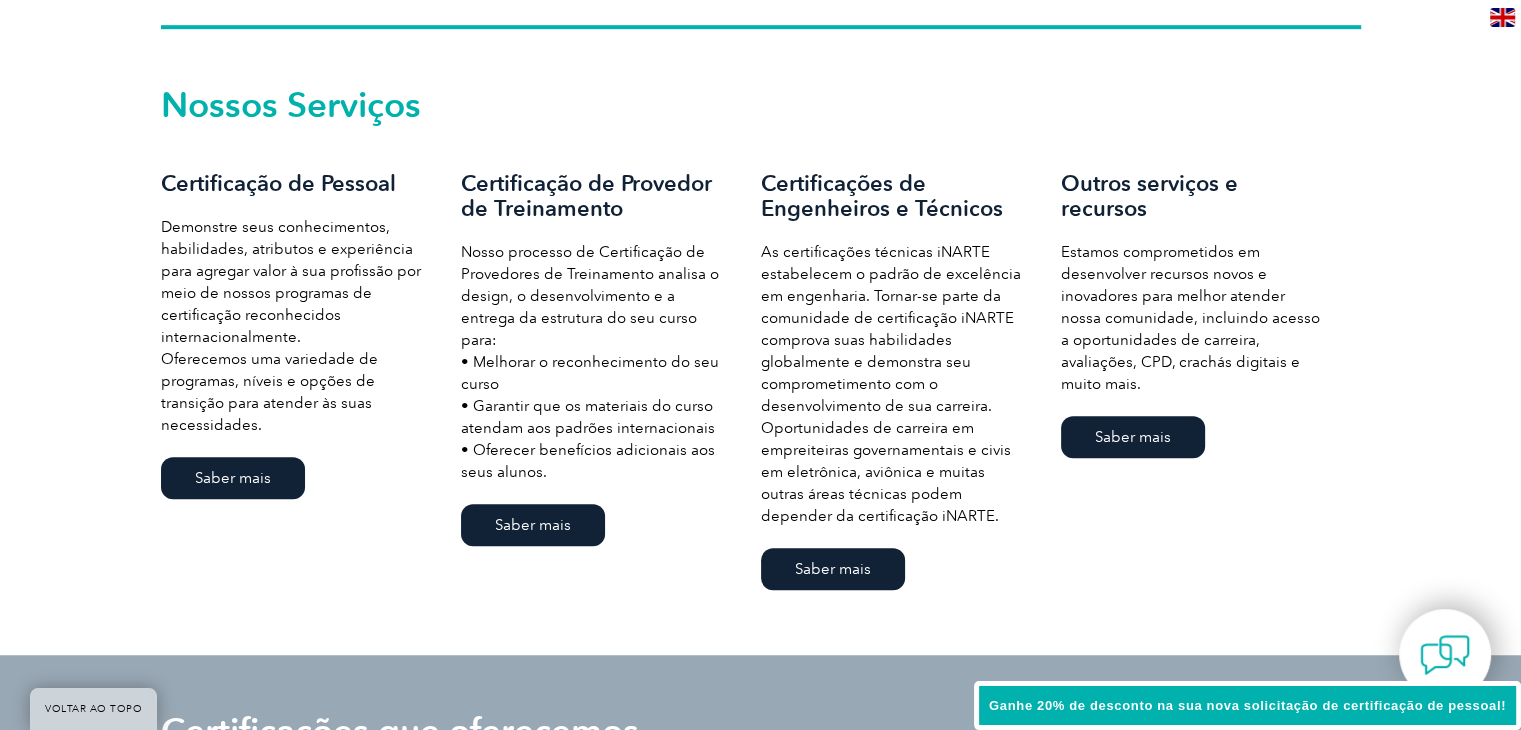 scroll, scrollTop: 1371, scrollLeft: 0, axis: vertical 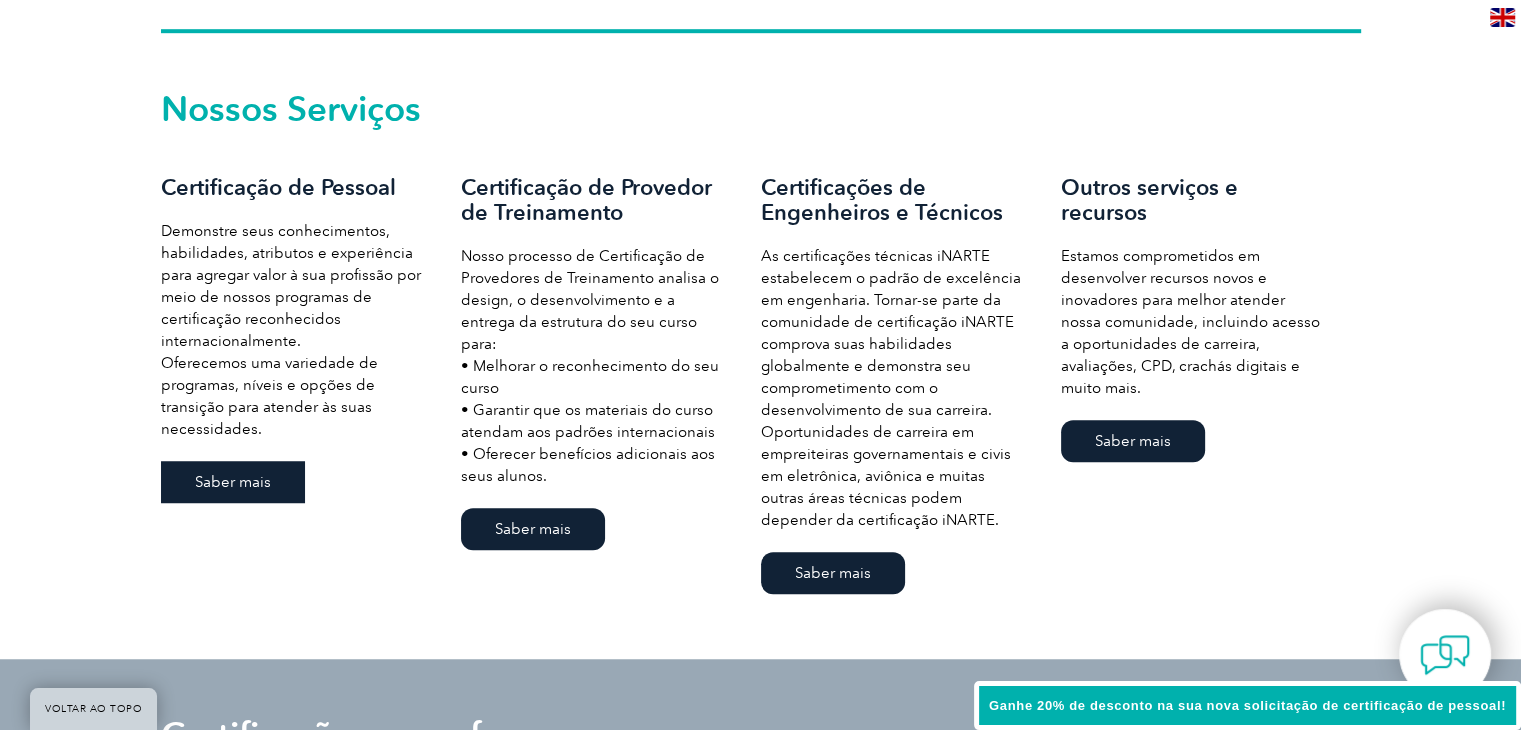 click on "Saber mais" at bounding box center (233, 482) 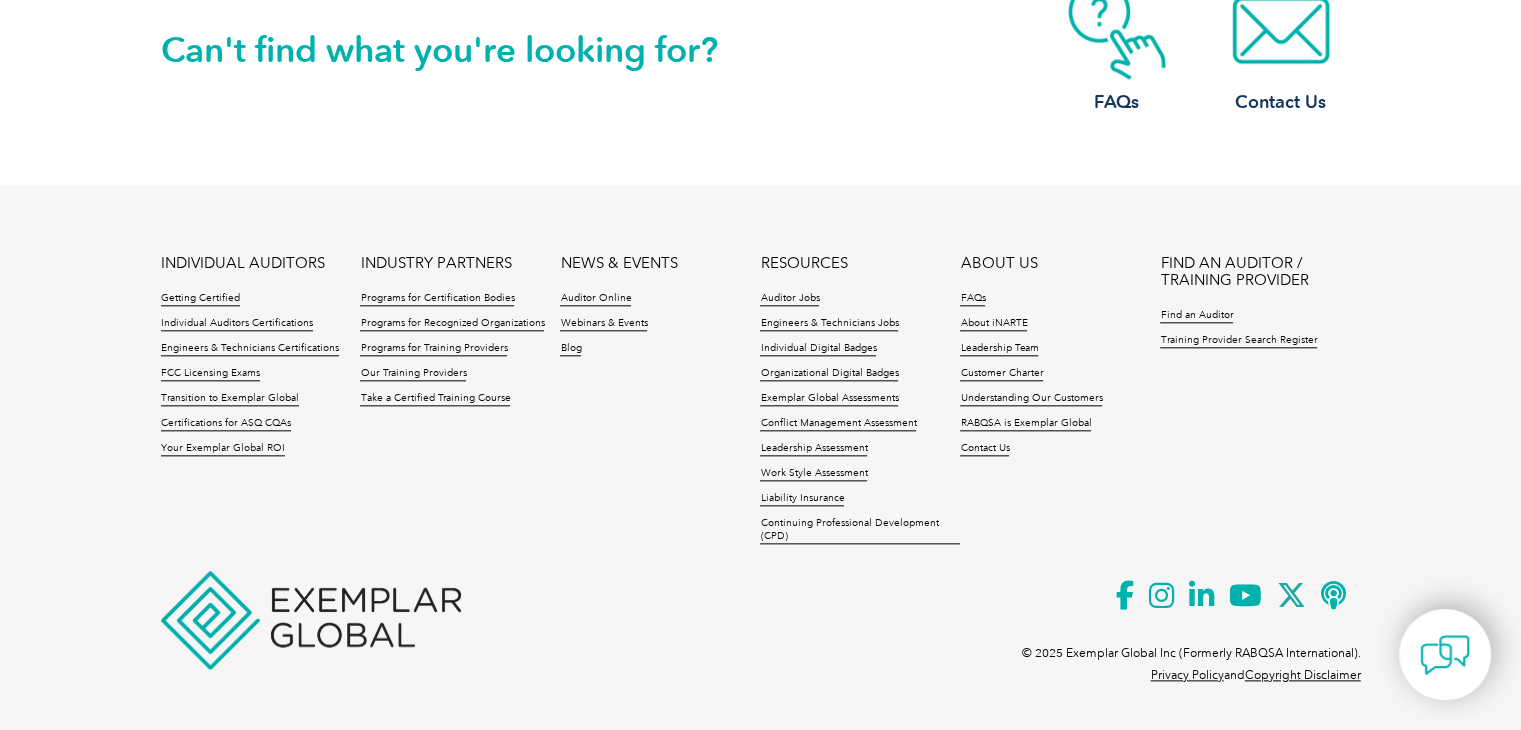scroll, scrollTop: 2516, scrollLeft: 0, axis: vertical 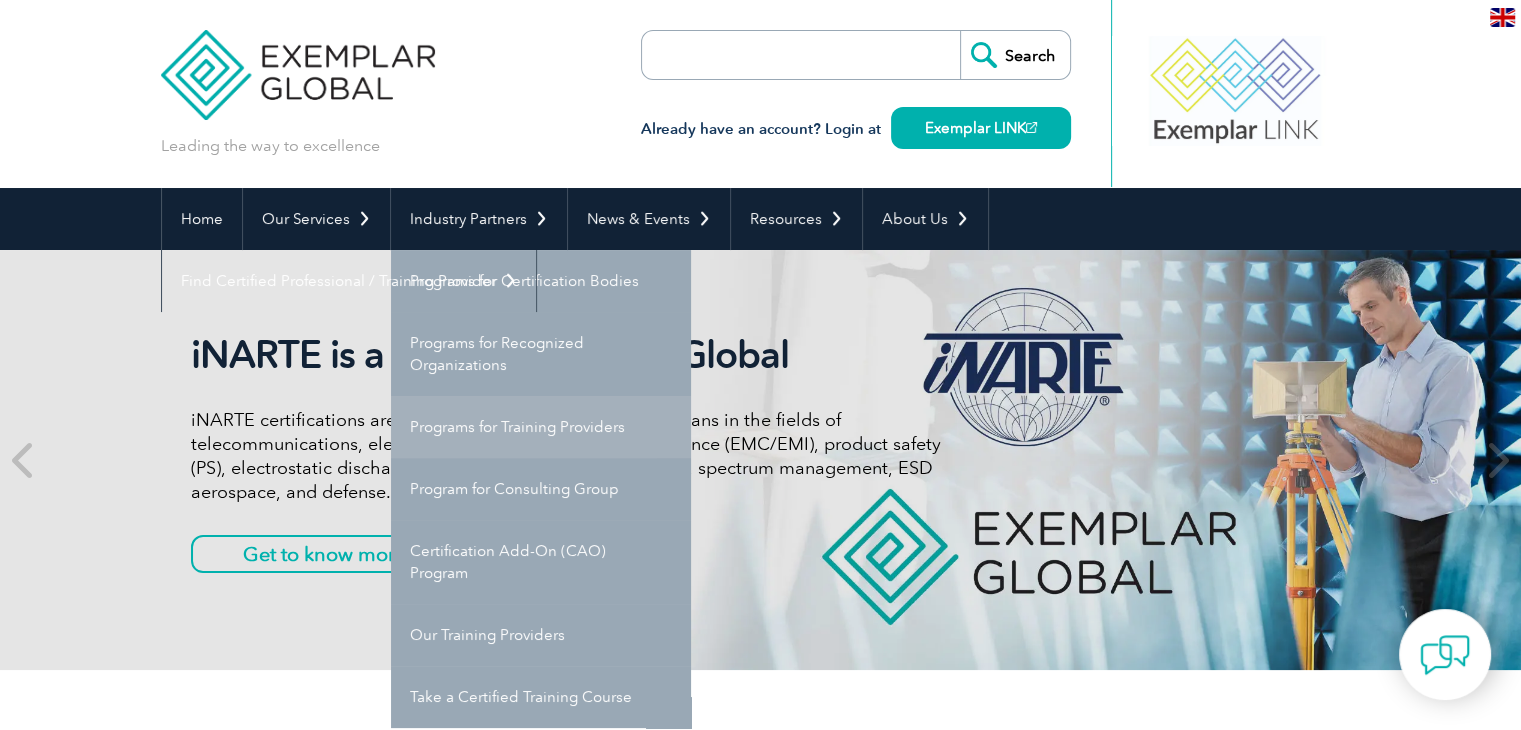 click on "Programs for Training Providers" at bounding box center [541, 427] 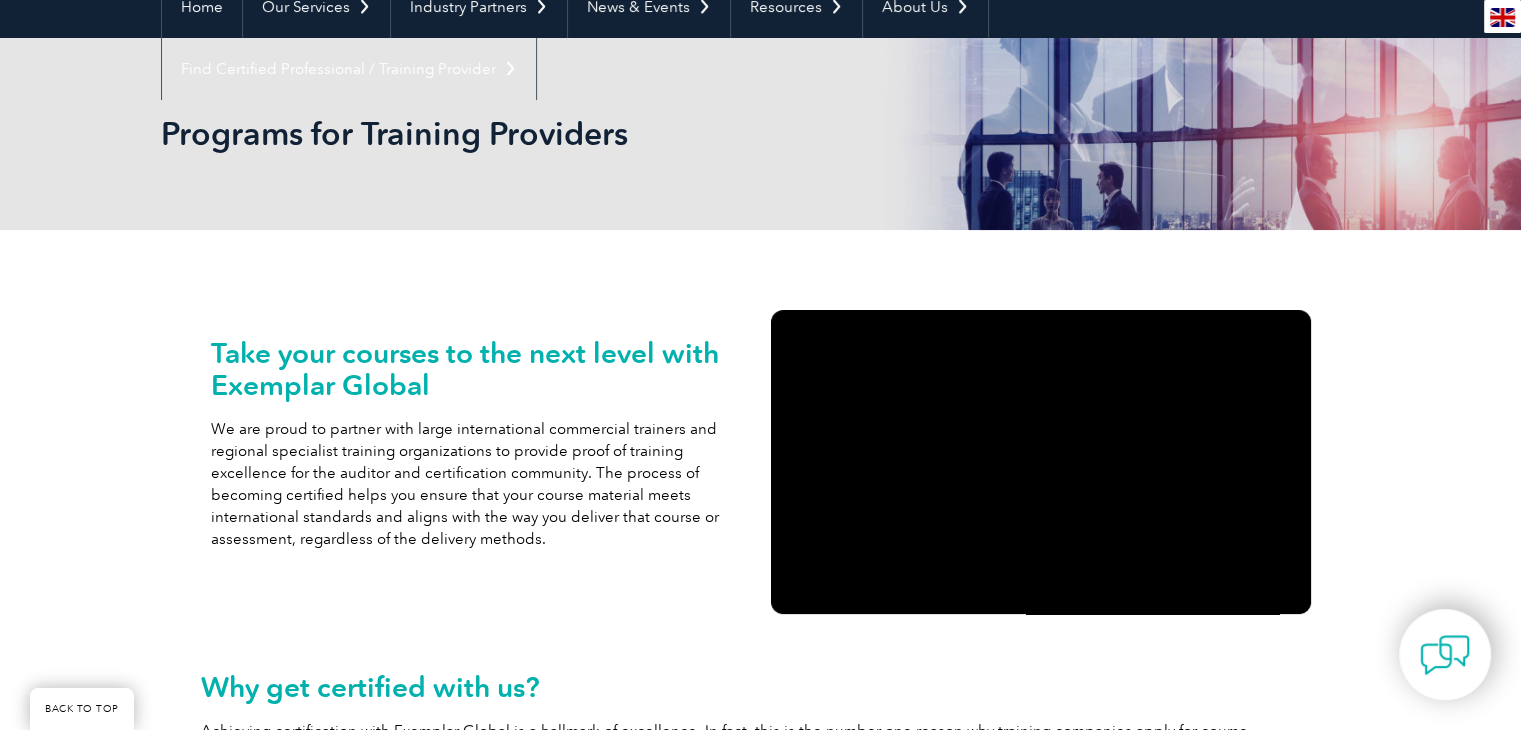 scroll, scrollTop: 0, scrollLeft: 0, axis: both 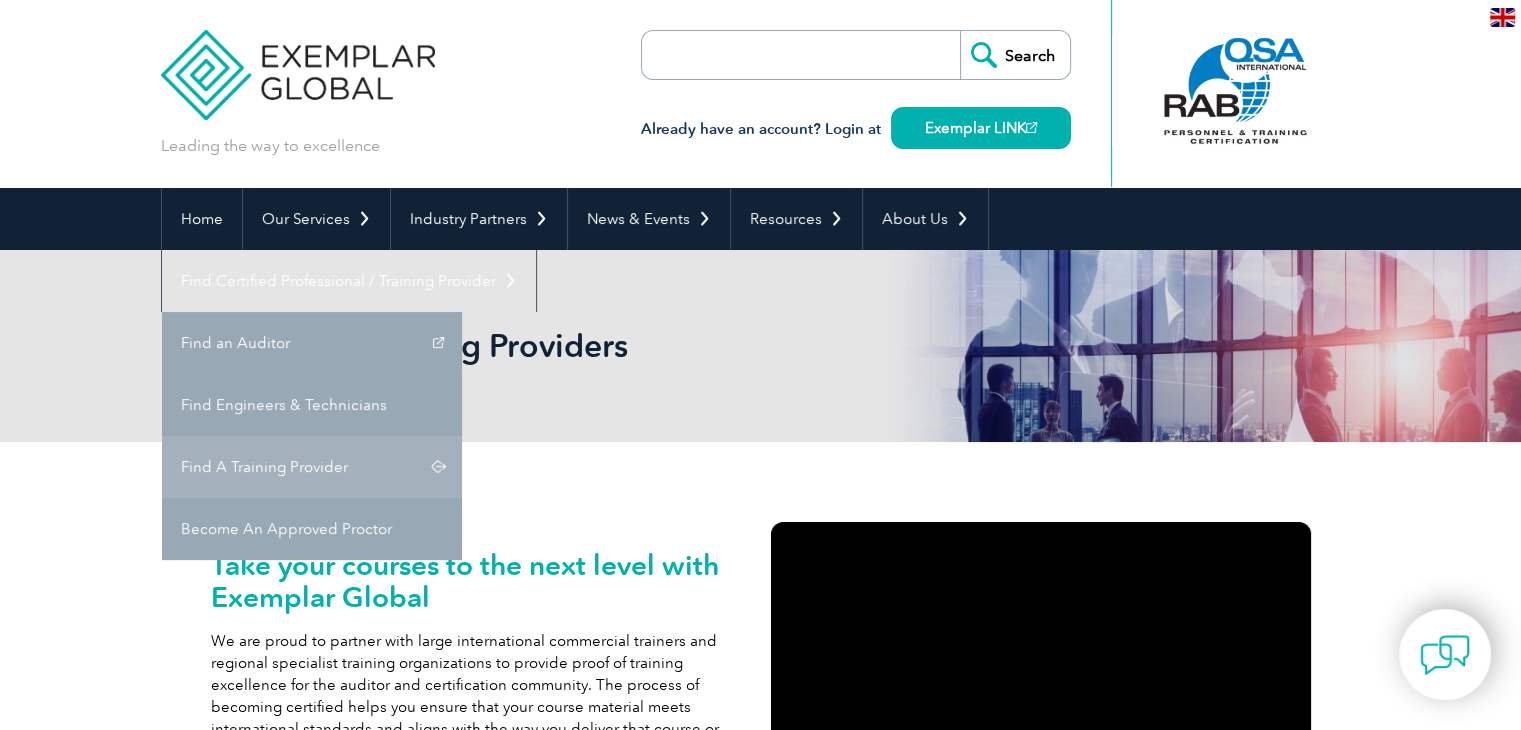 click on "Find A Training Provider" at bounding box center [312, 467] 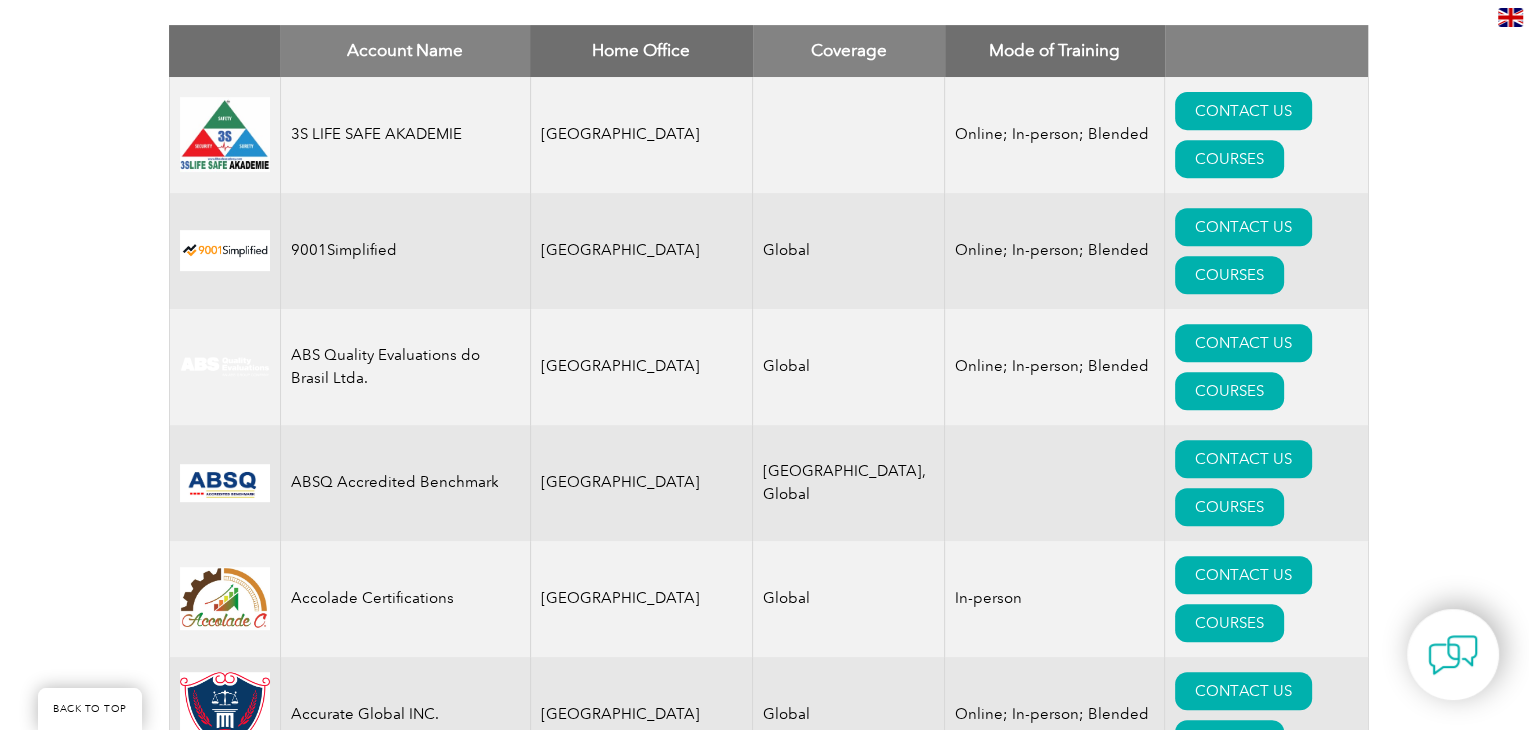 scroll, scrollTop: 663, scrollLeft: 0, axis: vertical 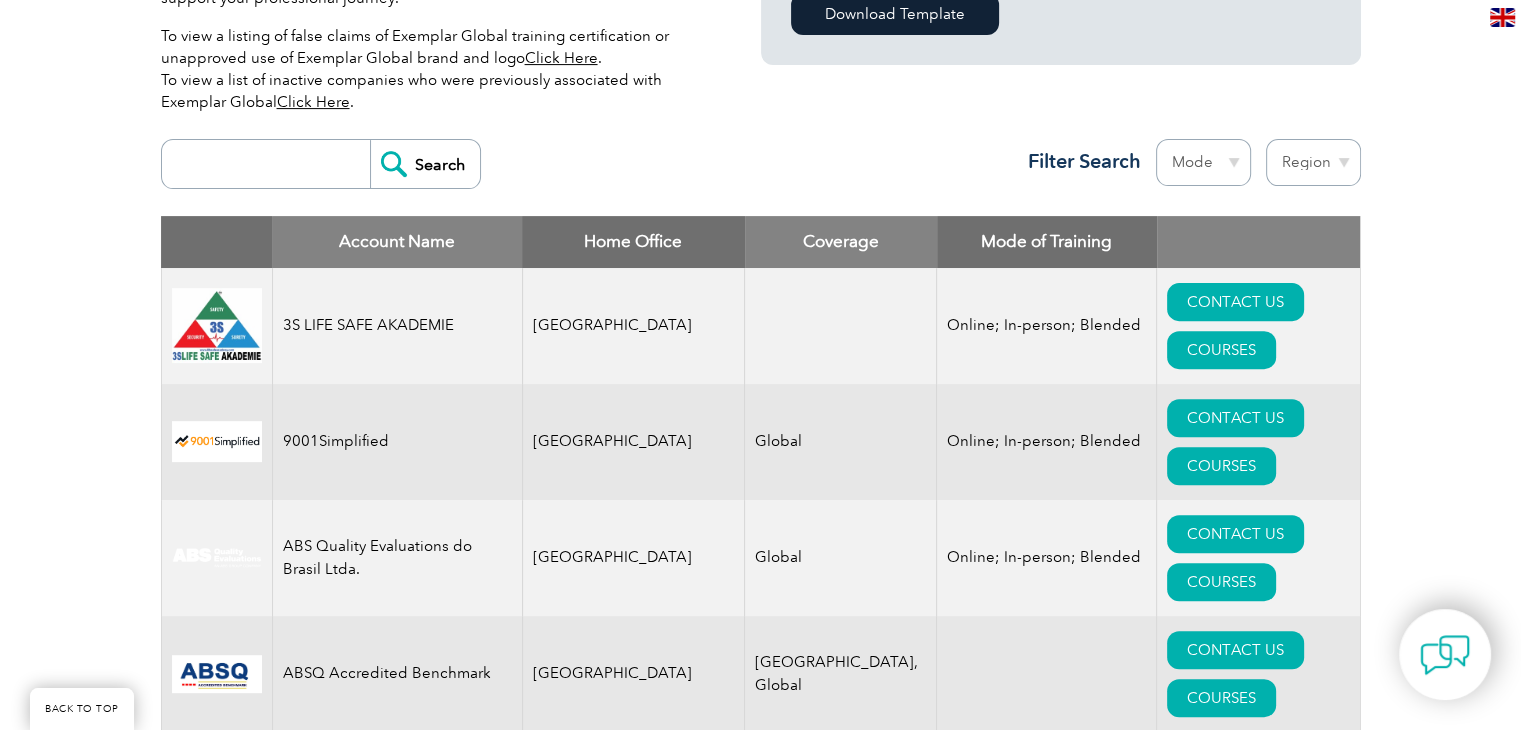 click on "Mode of Training" at bounding box center (1047, 242) 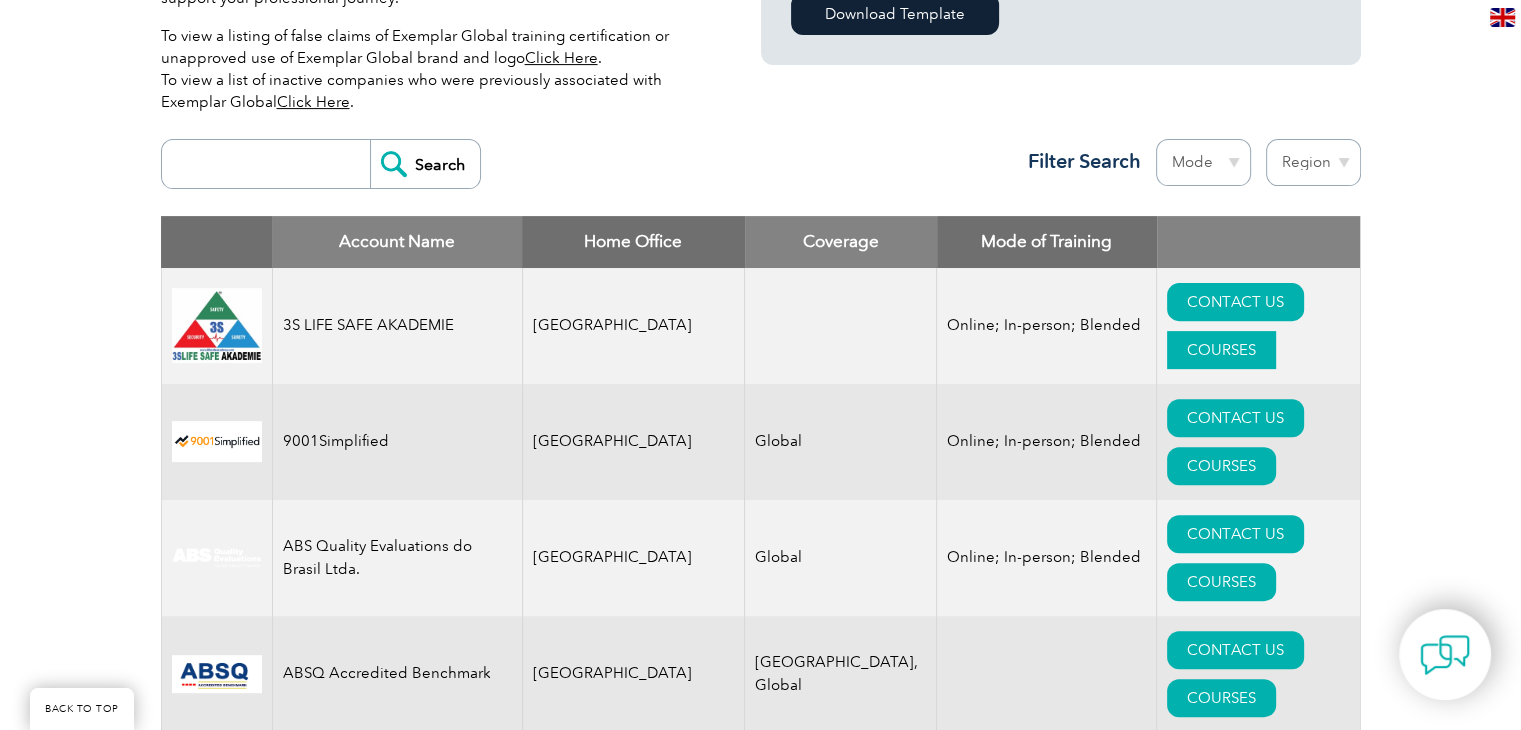 click on "COURSES" at bounding box center (1221, 350) 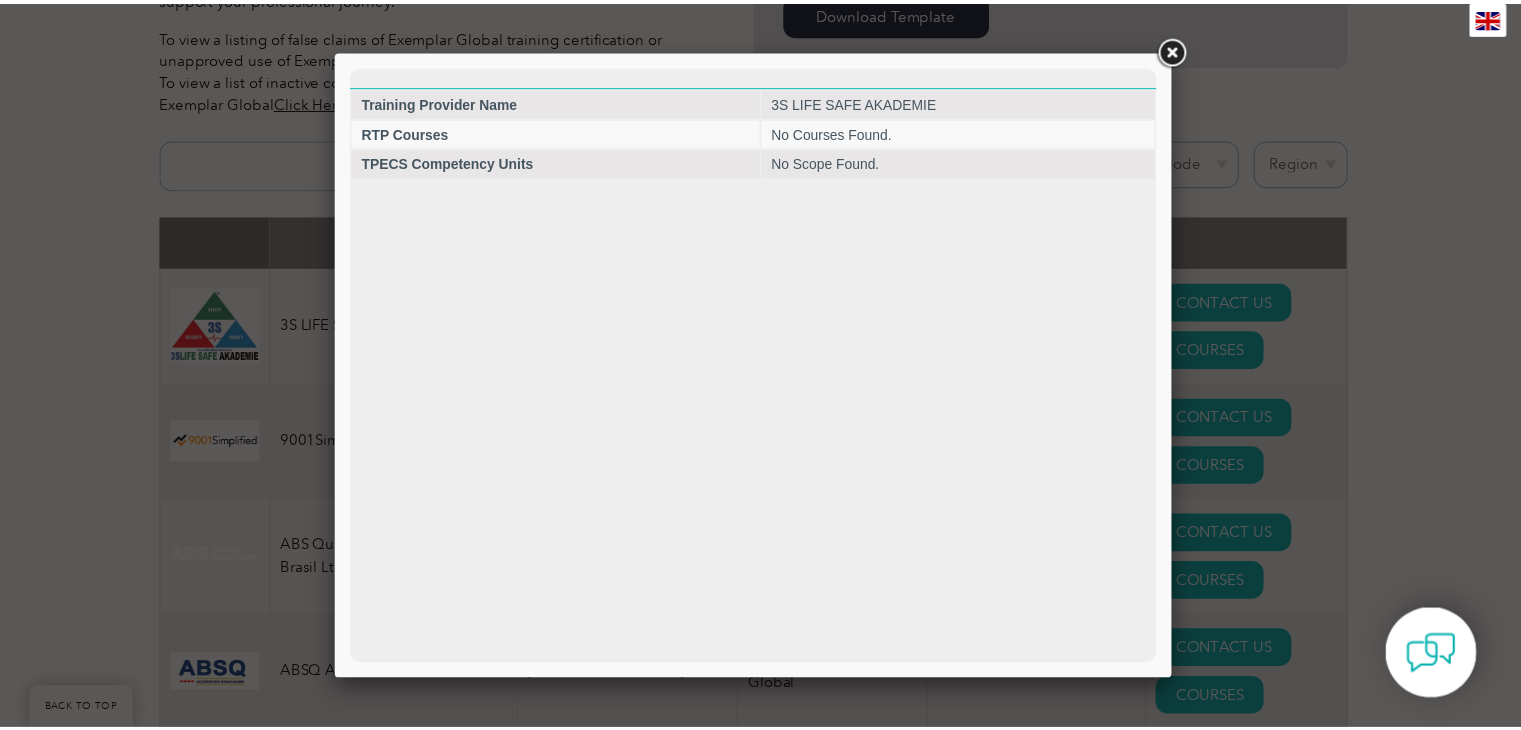 scroll, scrollTop: 0, scrollLeft: 0, axis: both 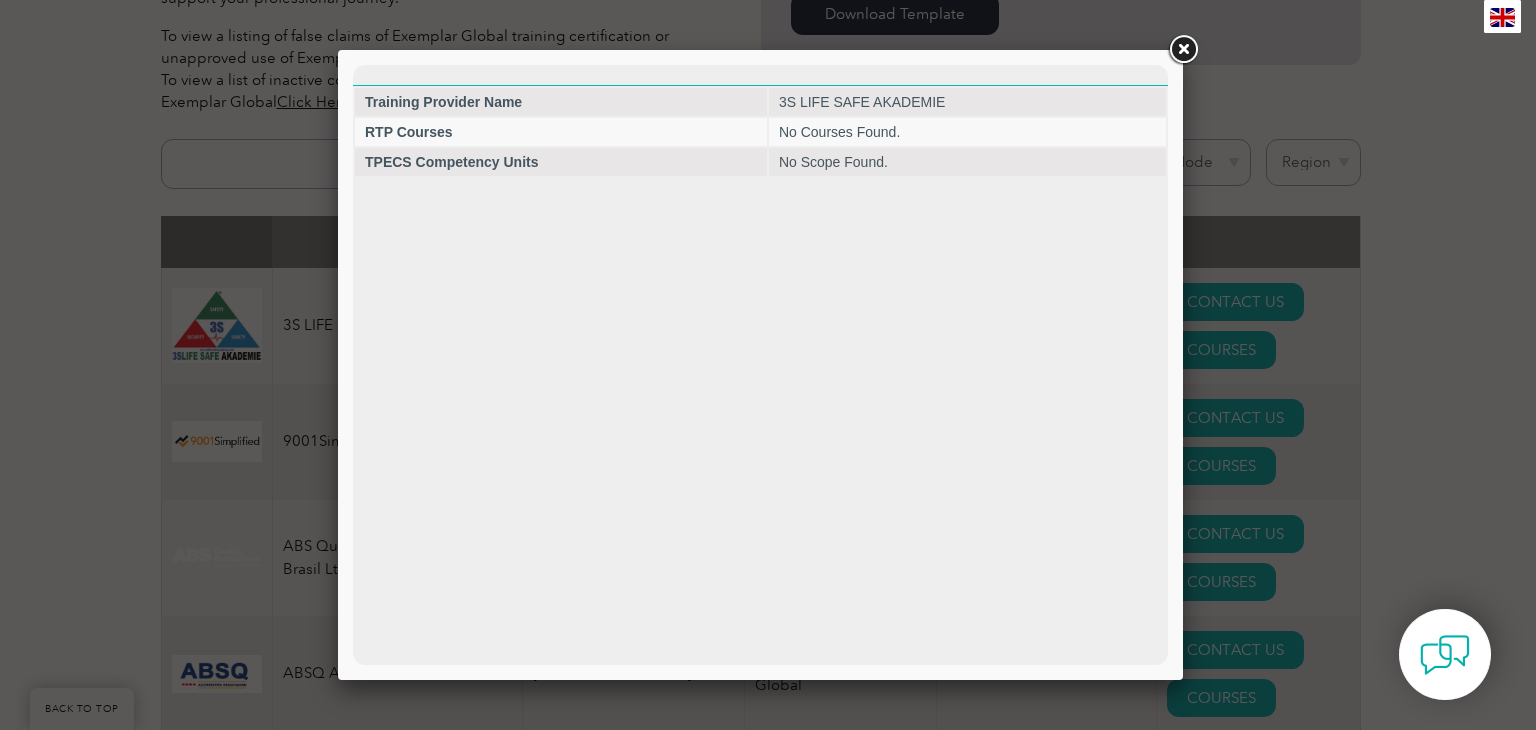 click at bounding box center (768, 365) 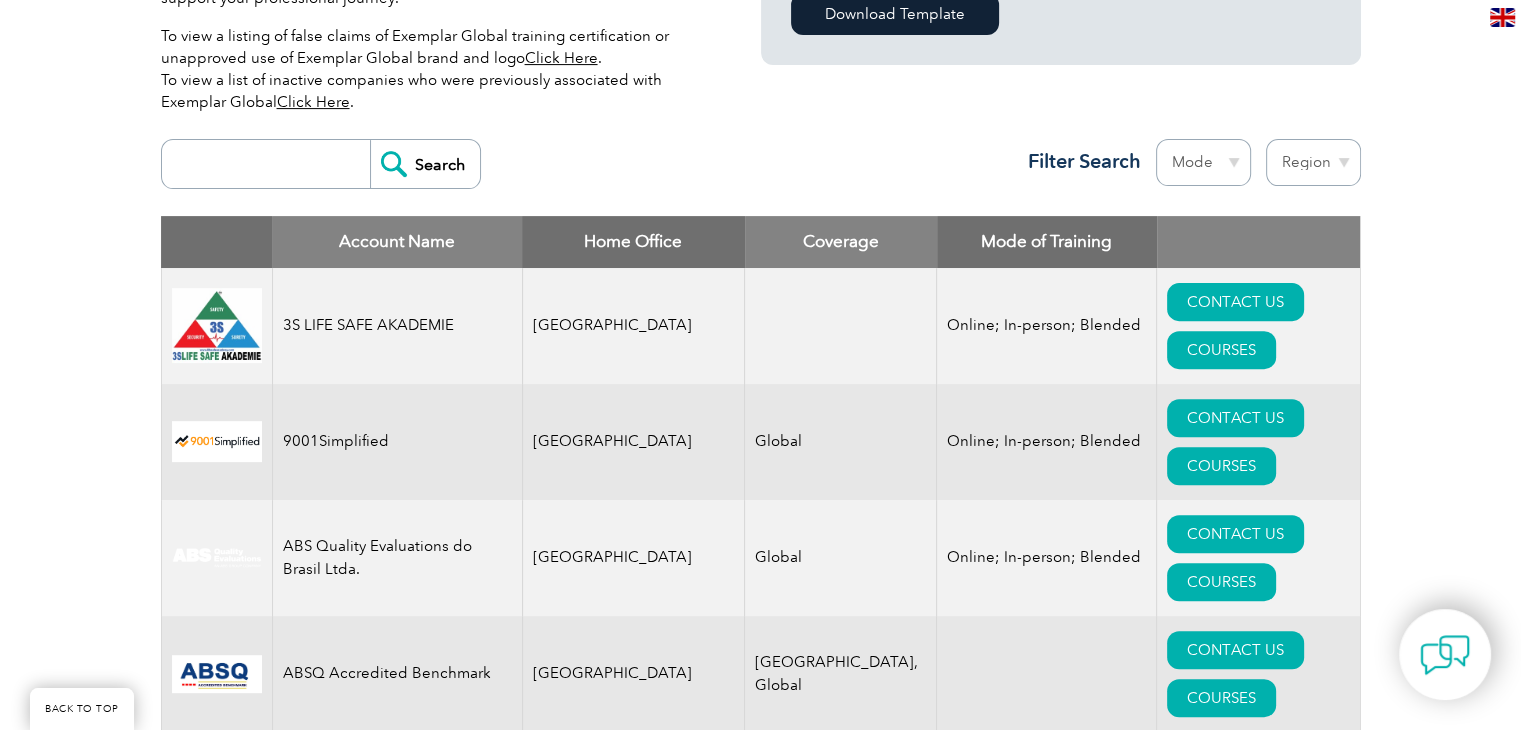 click at bounding box center [271, 164] 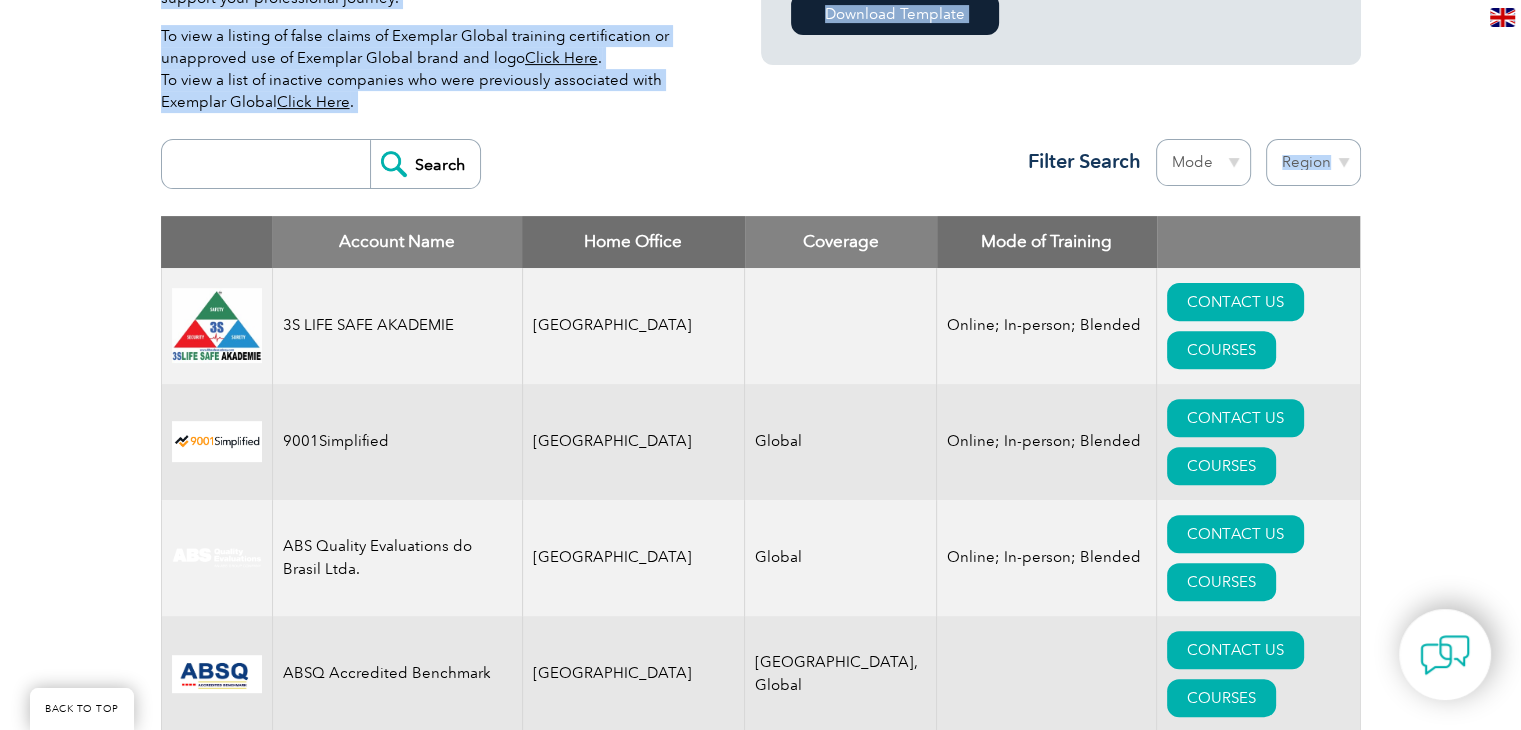 drag, startPoint x: 1221, startPoint y: 125, endPoint x: 1212, endPoint y: 163, distance: 39.051247 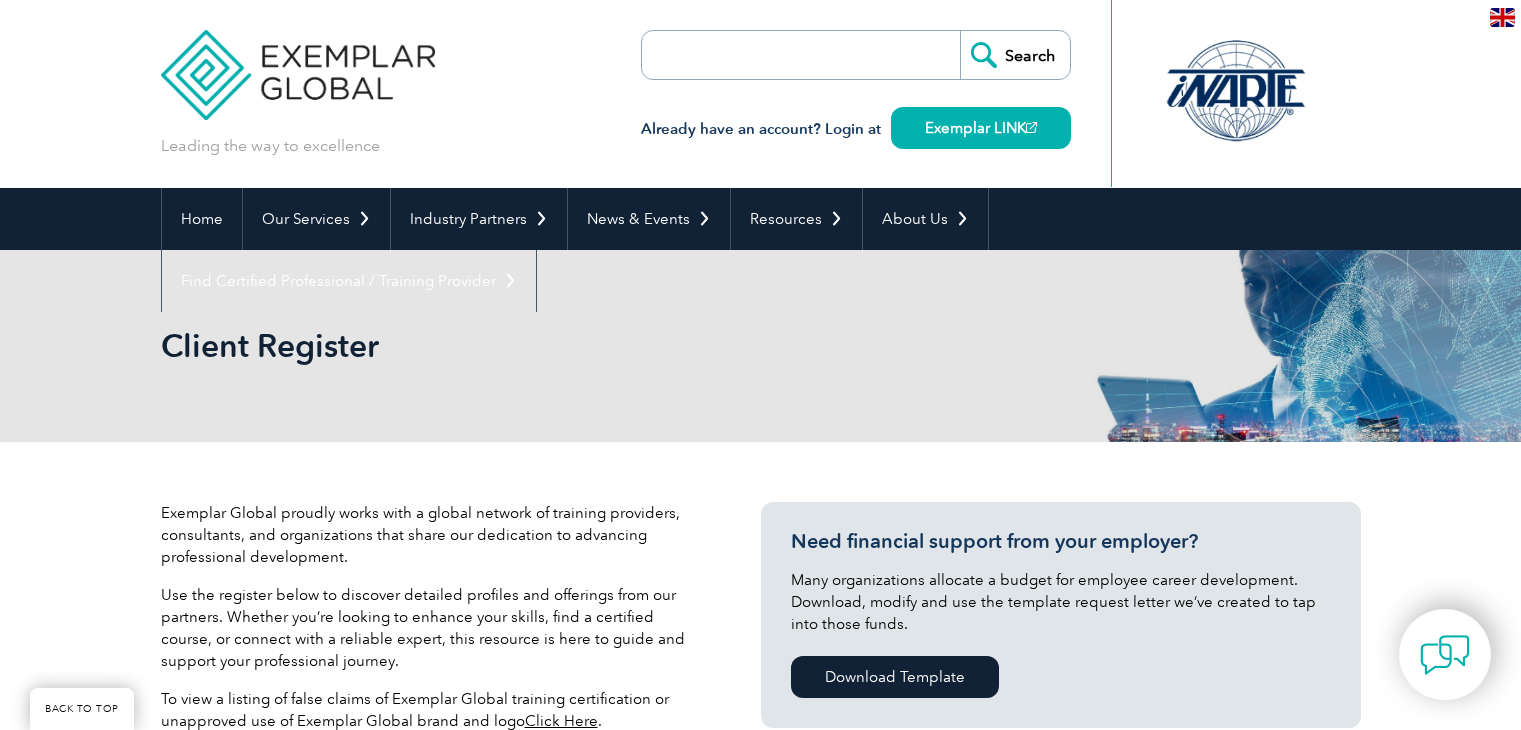 select on "[GEOGRAPHIC_DATA]" 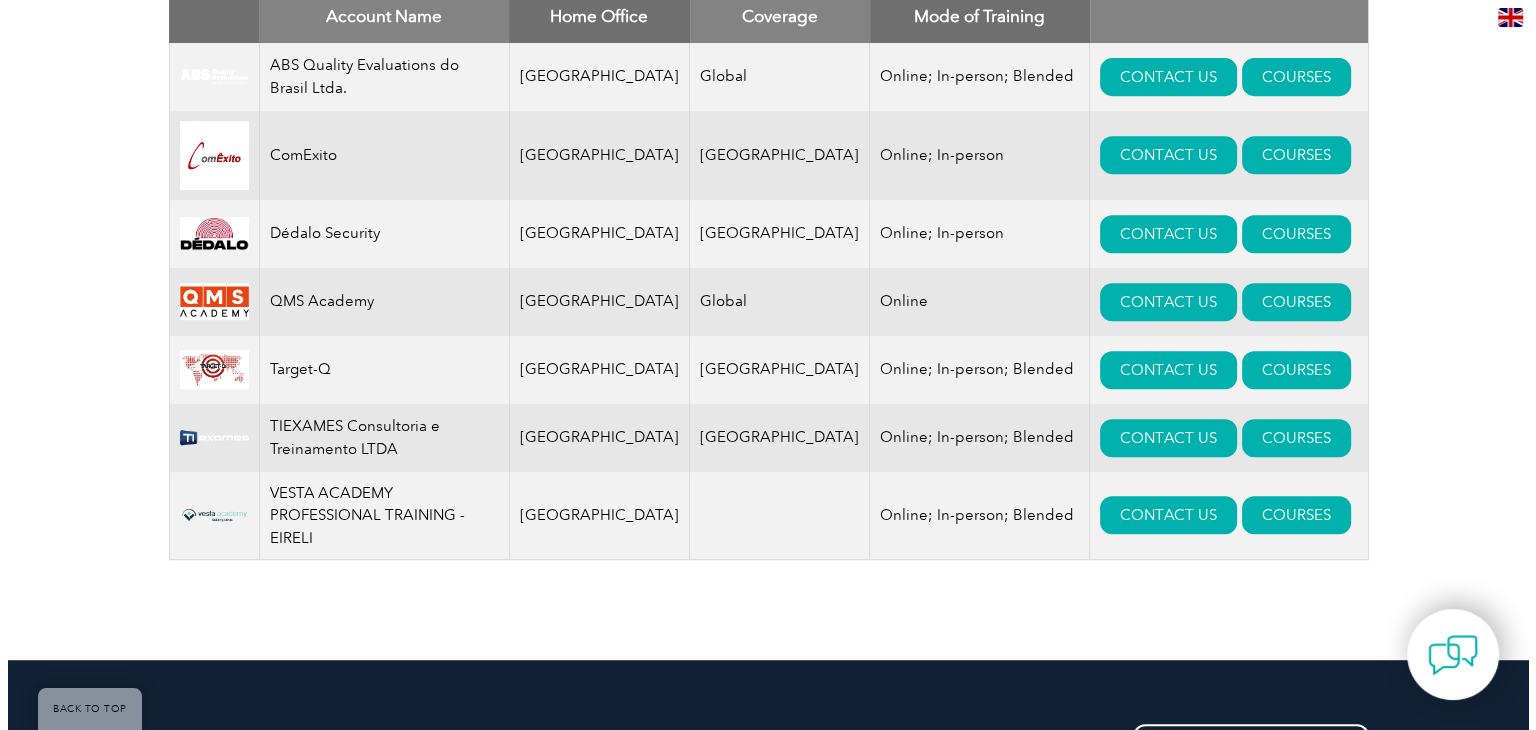 scroll, scrollTop: 864, scrollLeft: 0, axis: vertical 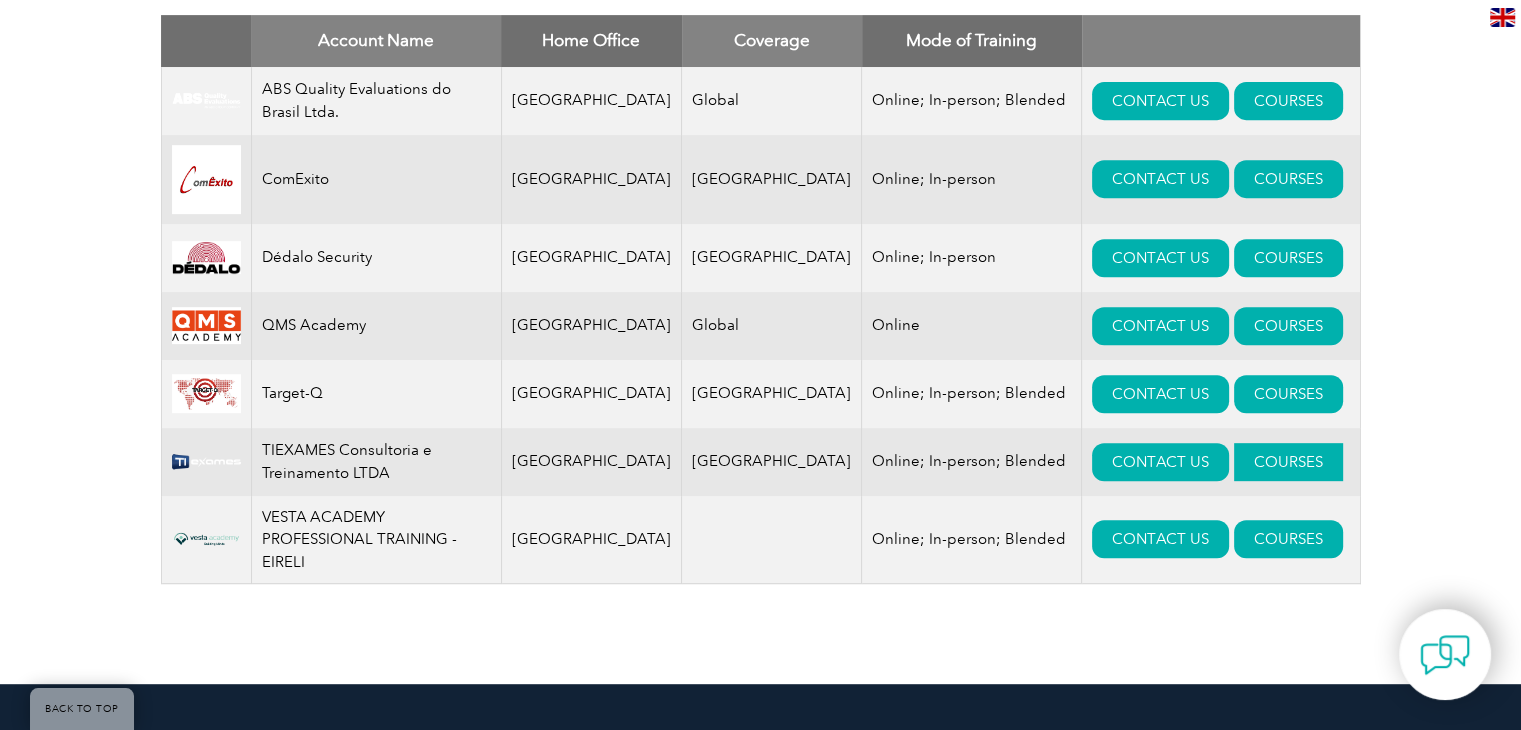 click on "COURSES" at bounding box center (1288, 462) 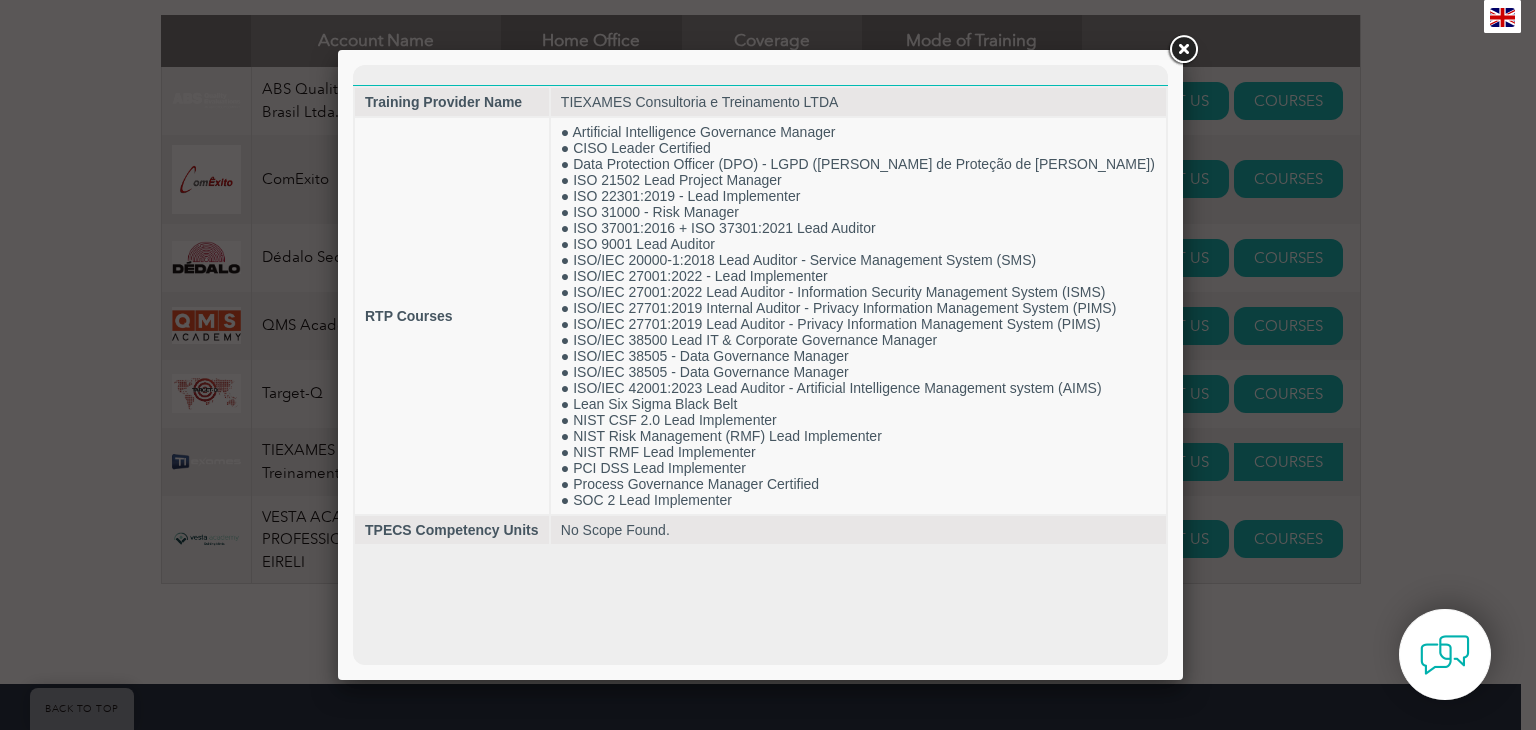 scroll, scrollTop: 0, scrollLeft: 0, axis: both 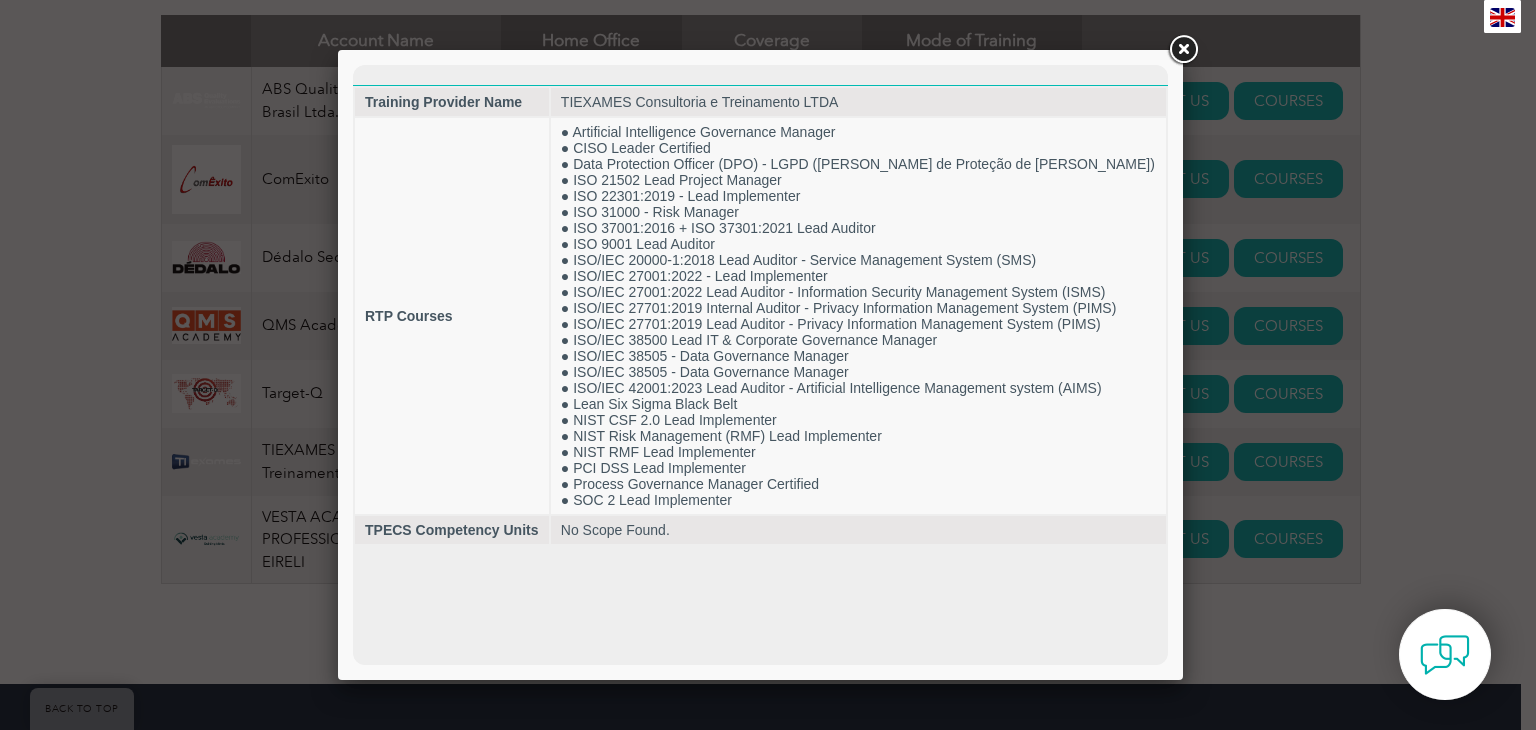 click at bounding box center (768, 365) 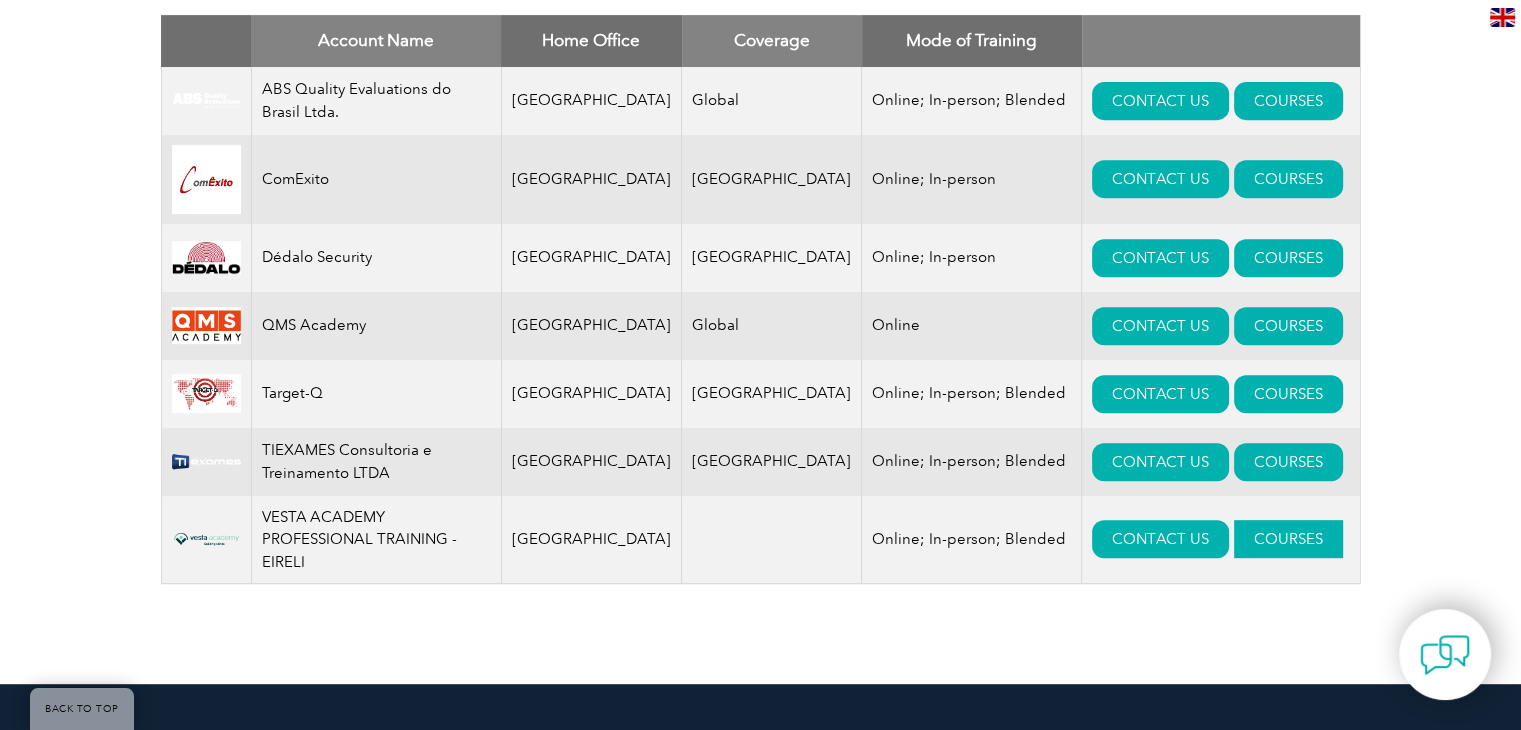 click on "COURSES" at bounding box center [1288, 539] 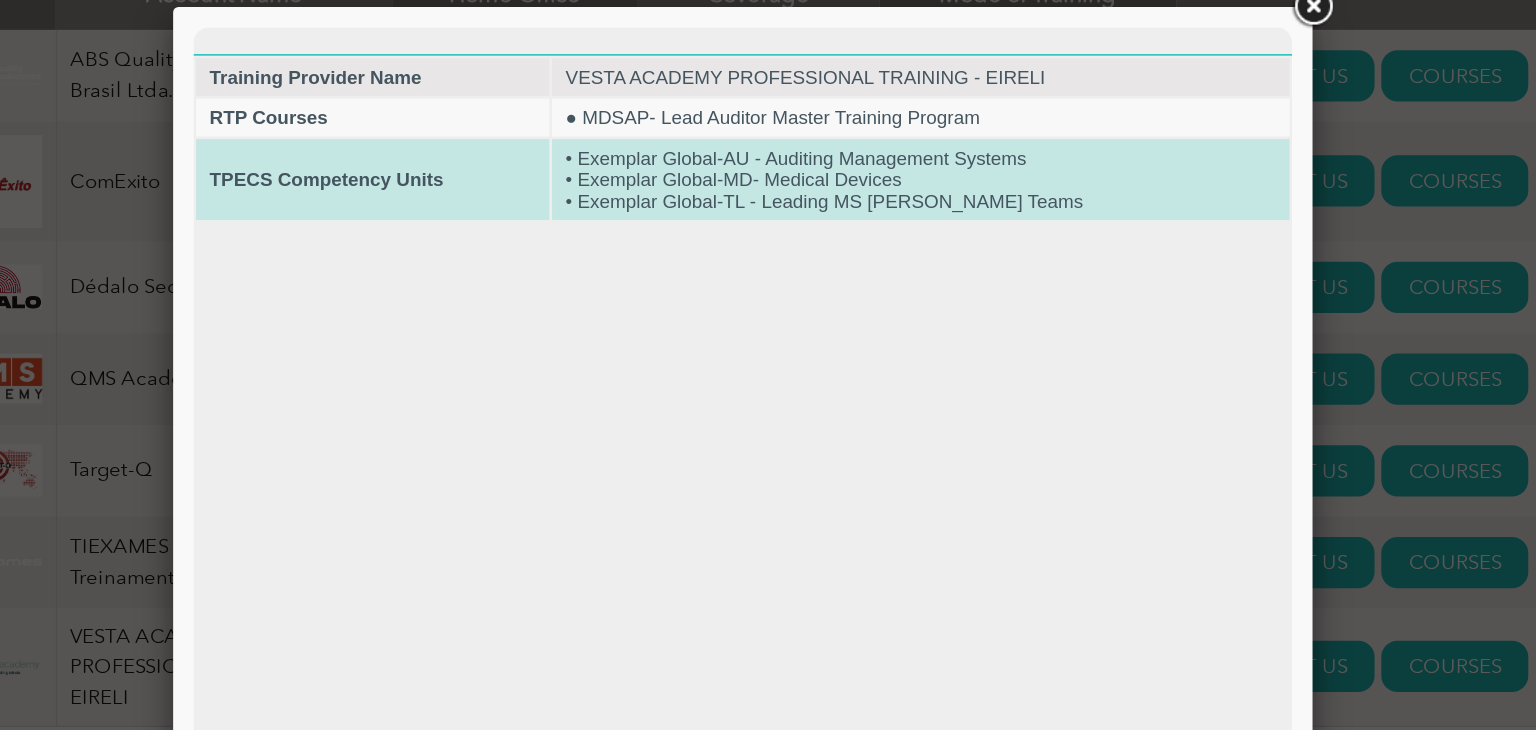 scroll, scrollTop: 864, scrollLeft: 0, axis: vertical 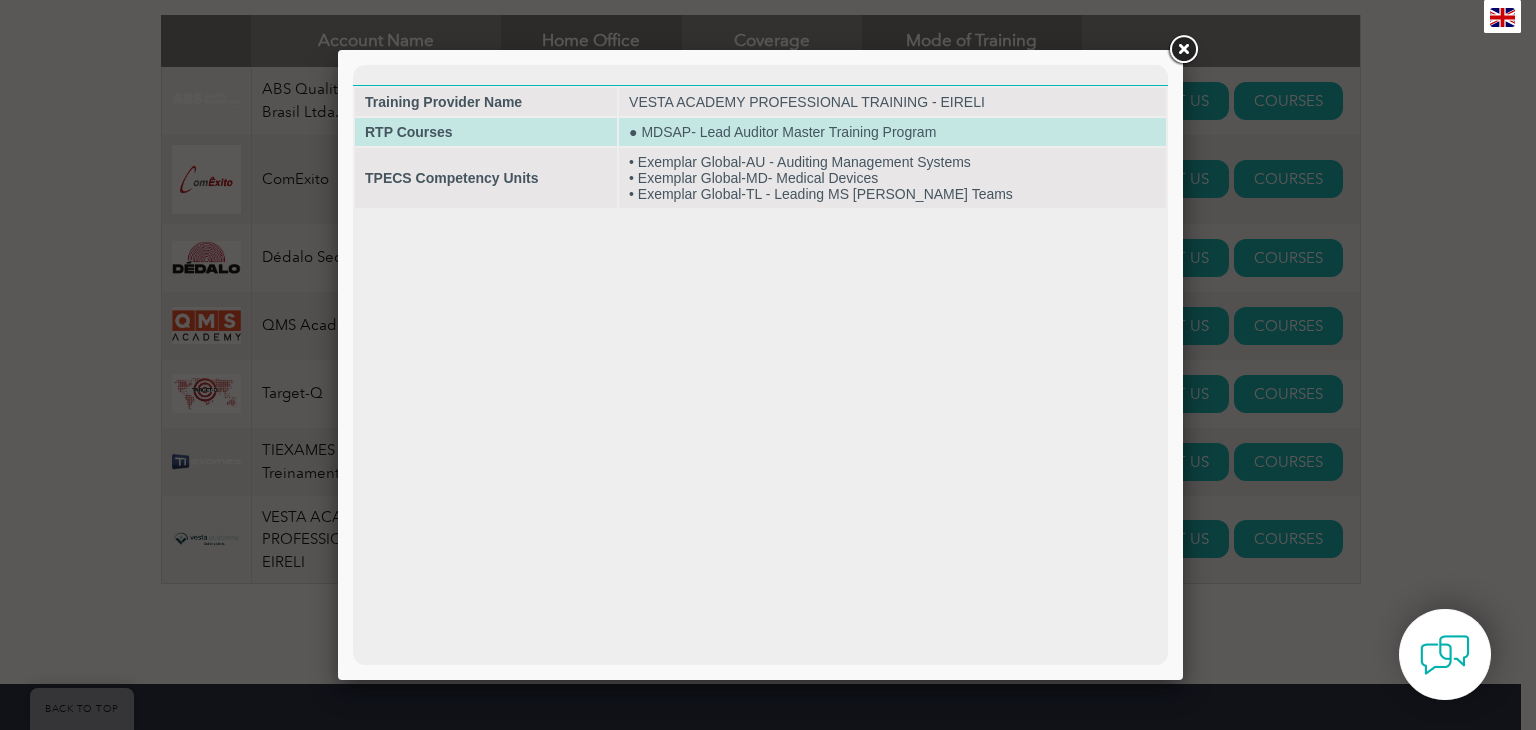 click on "● MDSAP- Lead Auditor Master Training Program" at bounding box center [892, 132] 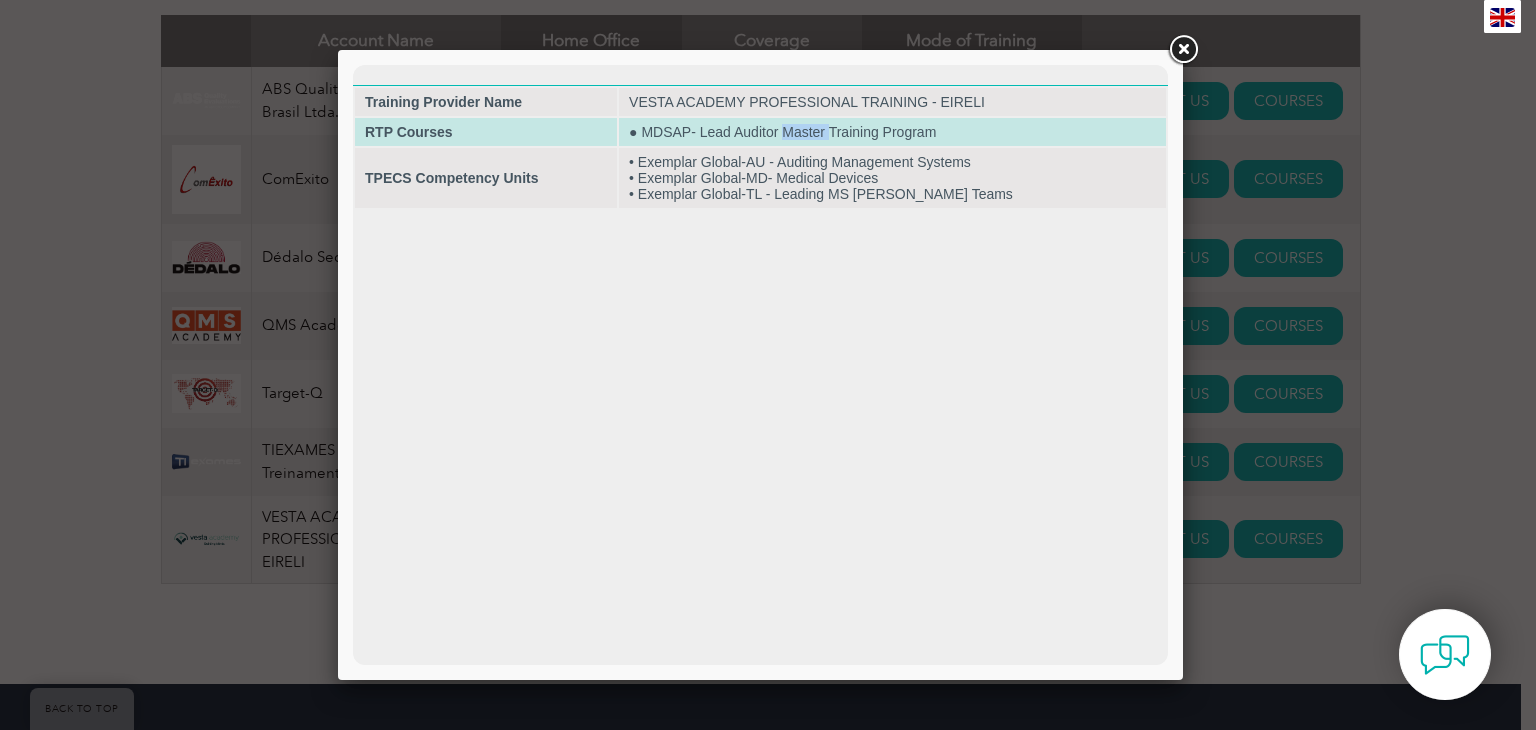 click on "● MDSAP- Lead Auditor Master Training Program" at bounding box center [892, 132] 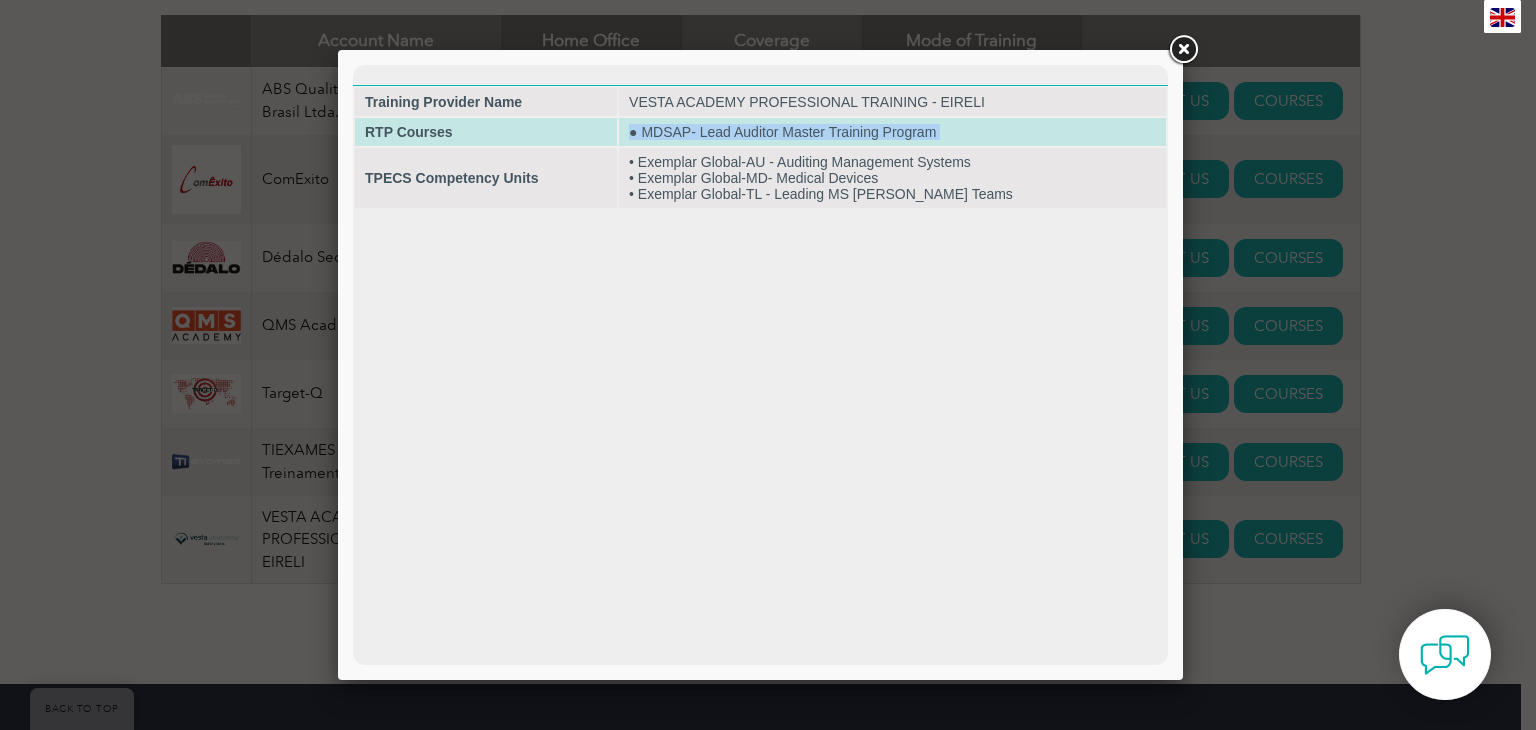 click on "● MDSAP- Lead Auditor Master Training Program" at bounding box center (892, 132) 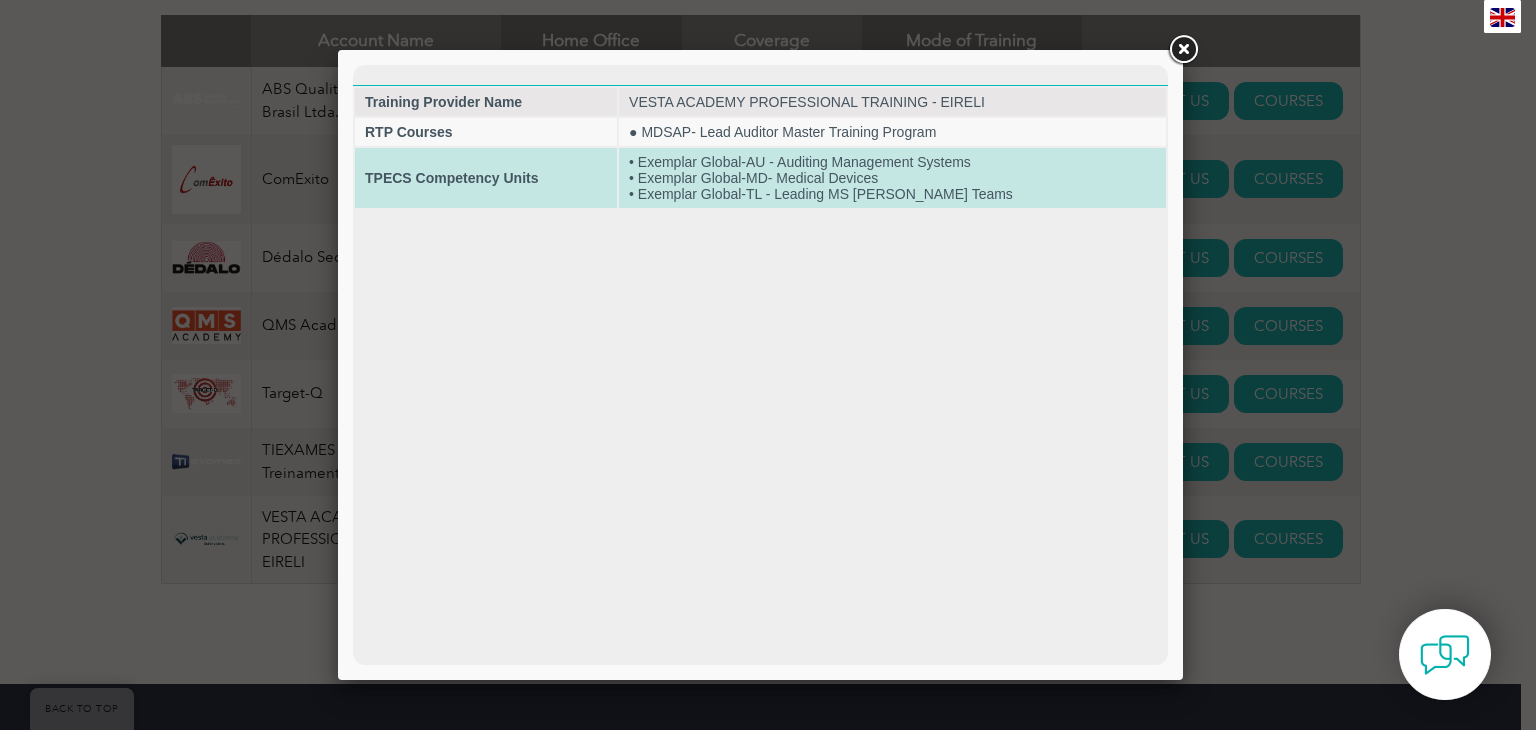 click on "TPECS Competency Units" at bounding box center [486, 178] 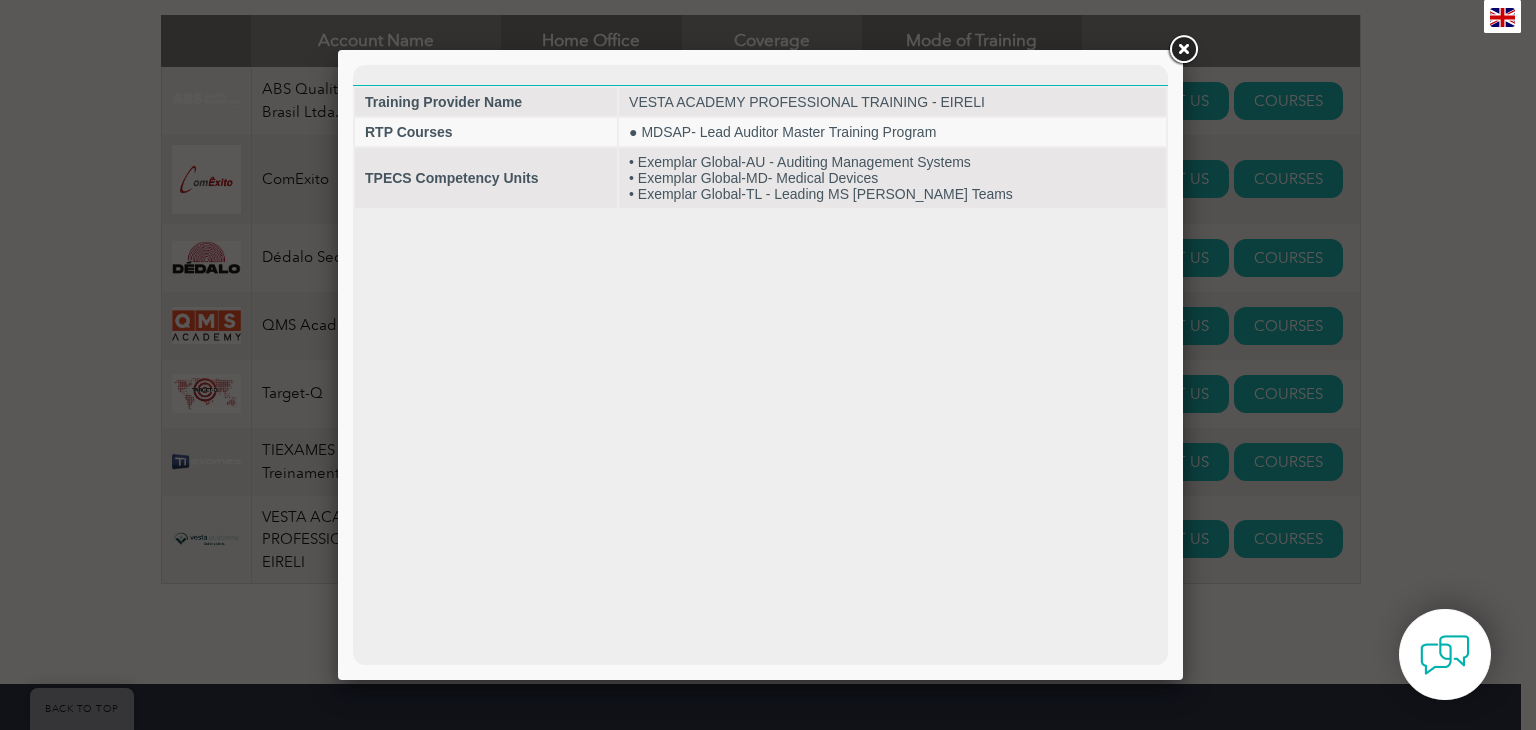 click at bounding box center (1183, 50) 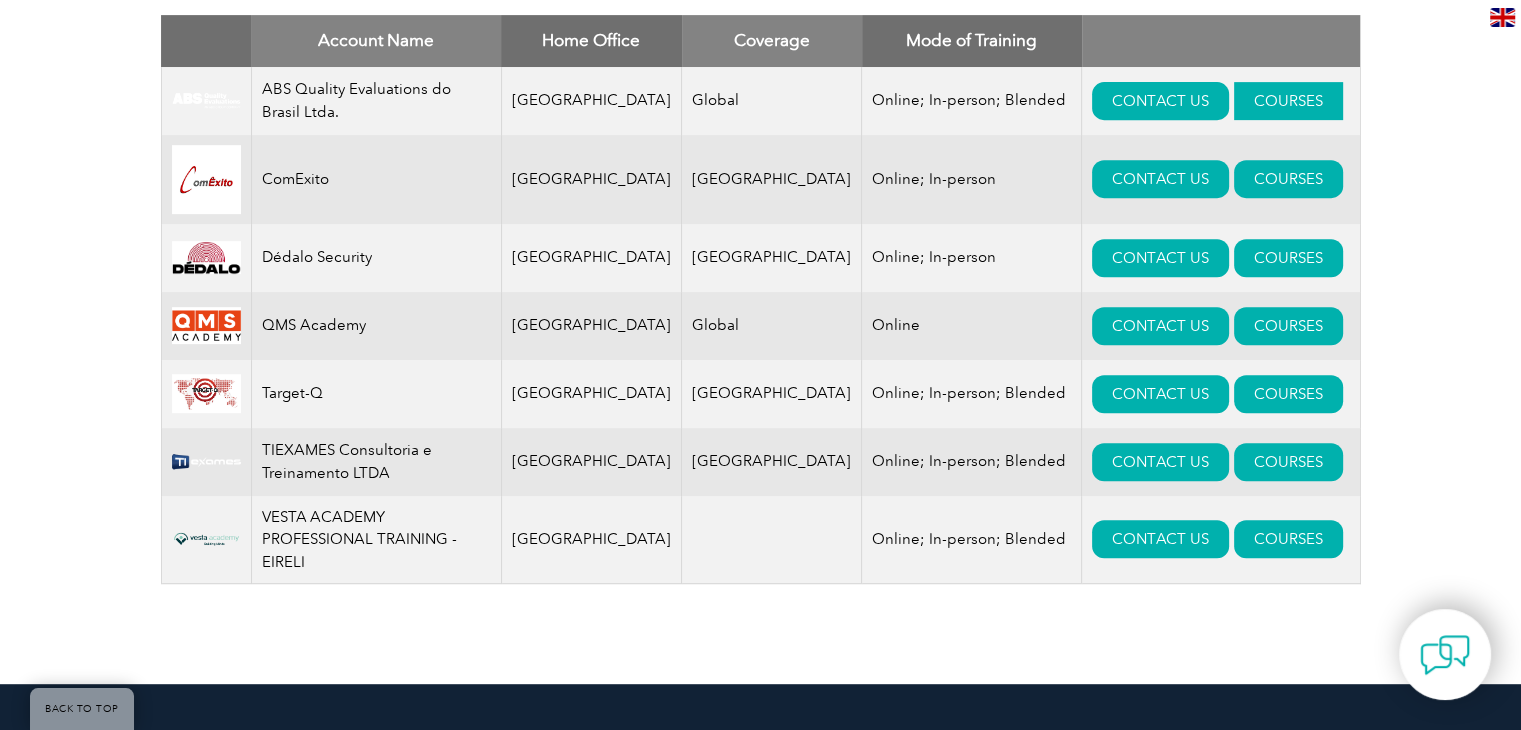 click on "COURSES" at bounding box center [1288, 101] 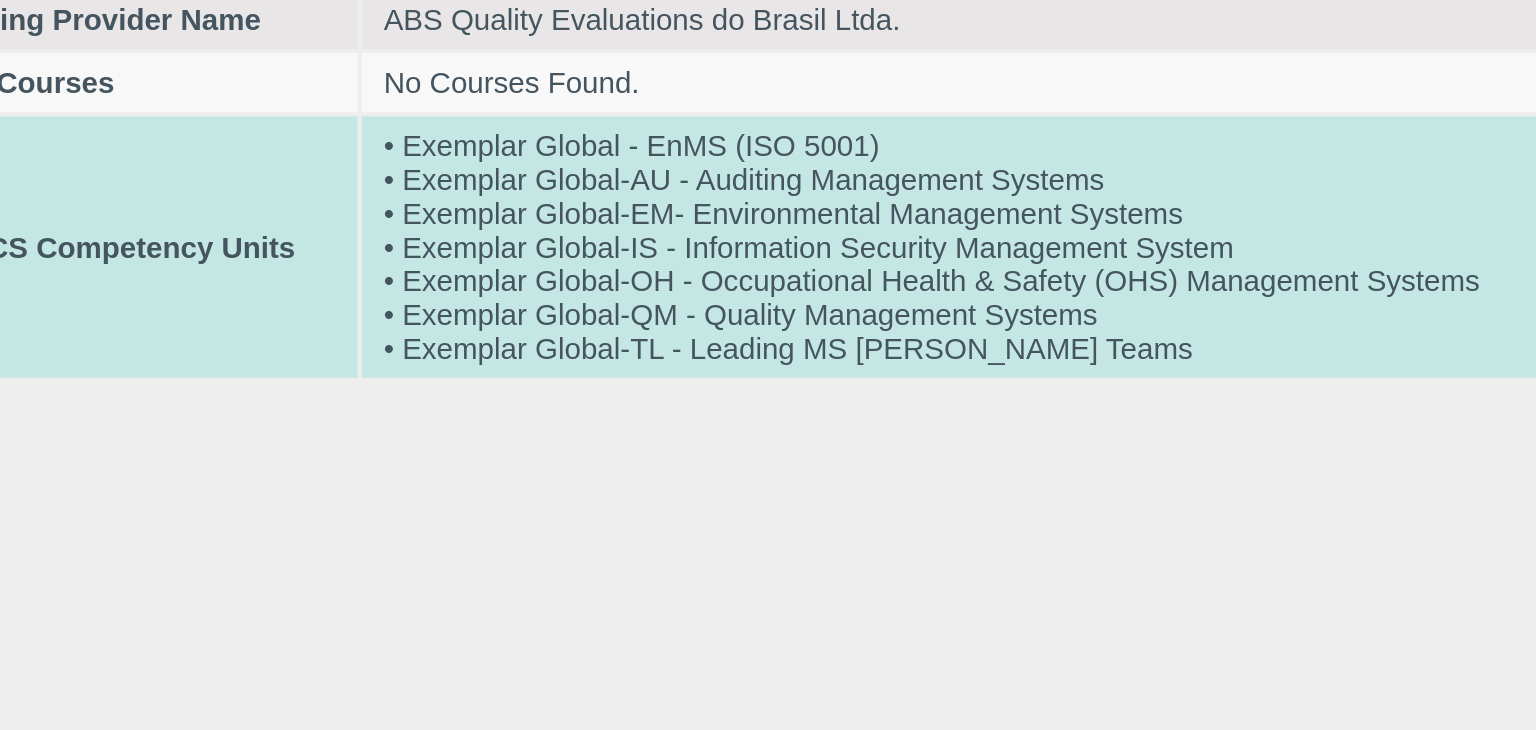 scroll, scrollTop: 864, scrollLeft: 0, axis: vertical 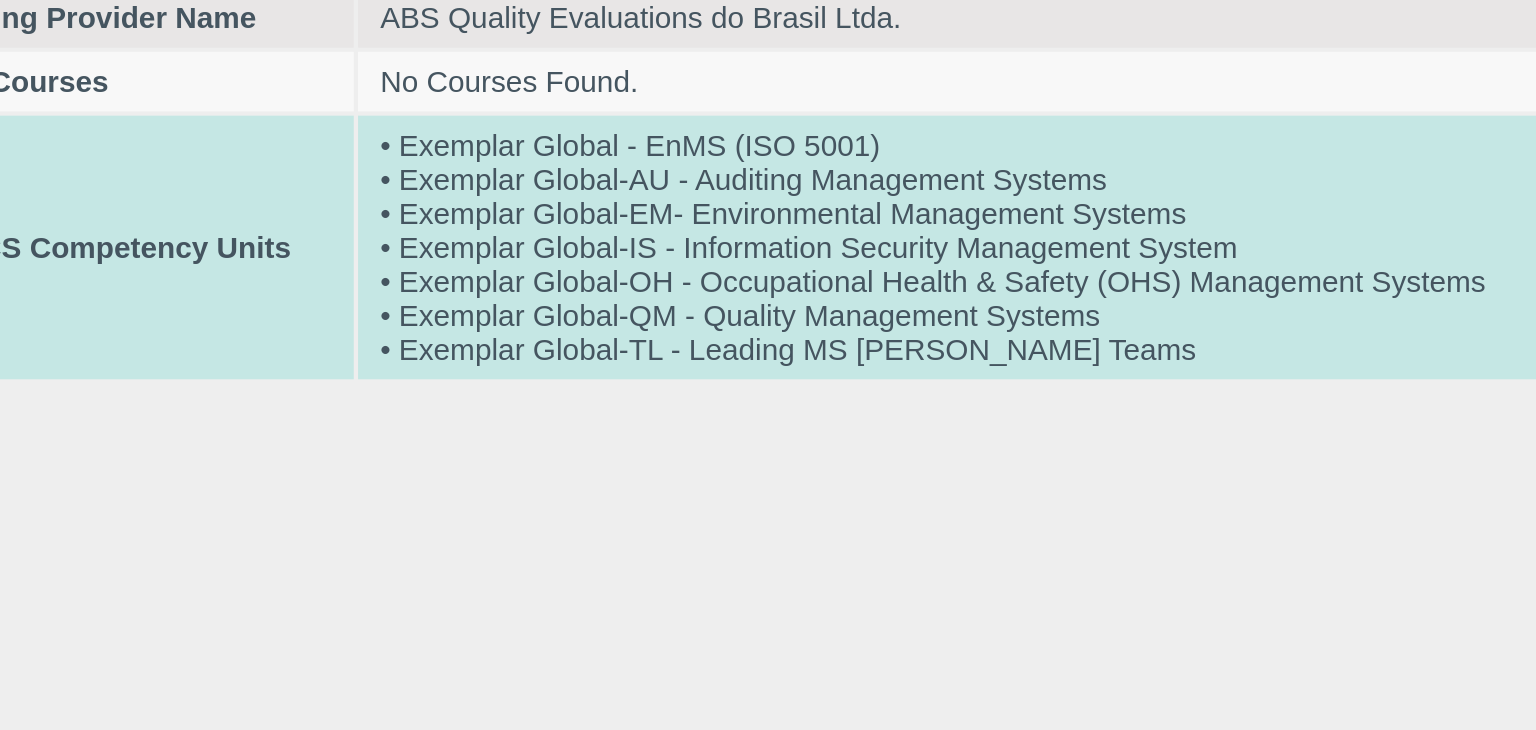 click on "•  Exemplar Global - EnMS (ISO 5001) •  Exemplar Global-AU - Auditing Management Systems •  Exemplar Global-EM- Environmental Management Systems •  Exemplar Global-IS - Information Security Management System •  Exemplar Global-OH - Occupational Health & Safety (OHS) Management Systems •  Exemplar Global-QM - Quality Management Systems •  Exemplar Global-TL - Leading MS Audit Teams" at bounding box center (412, 85) 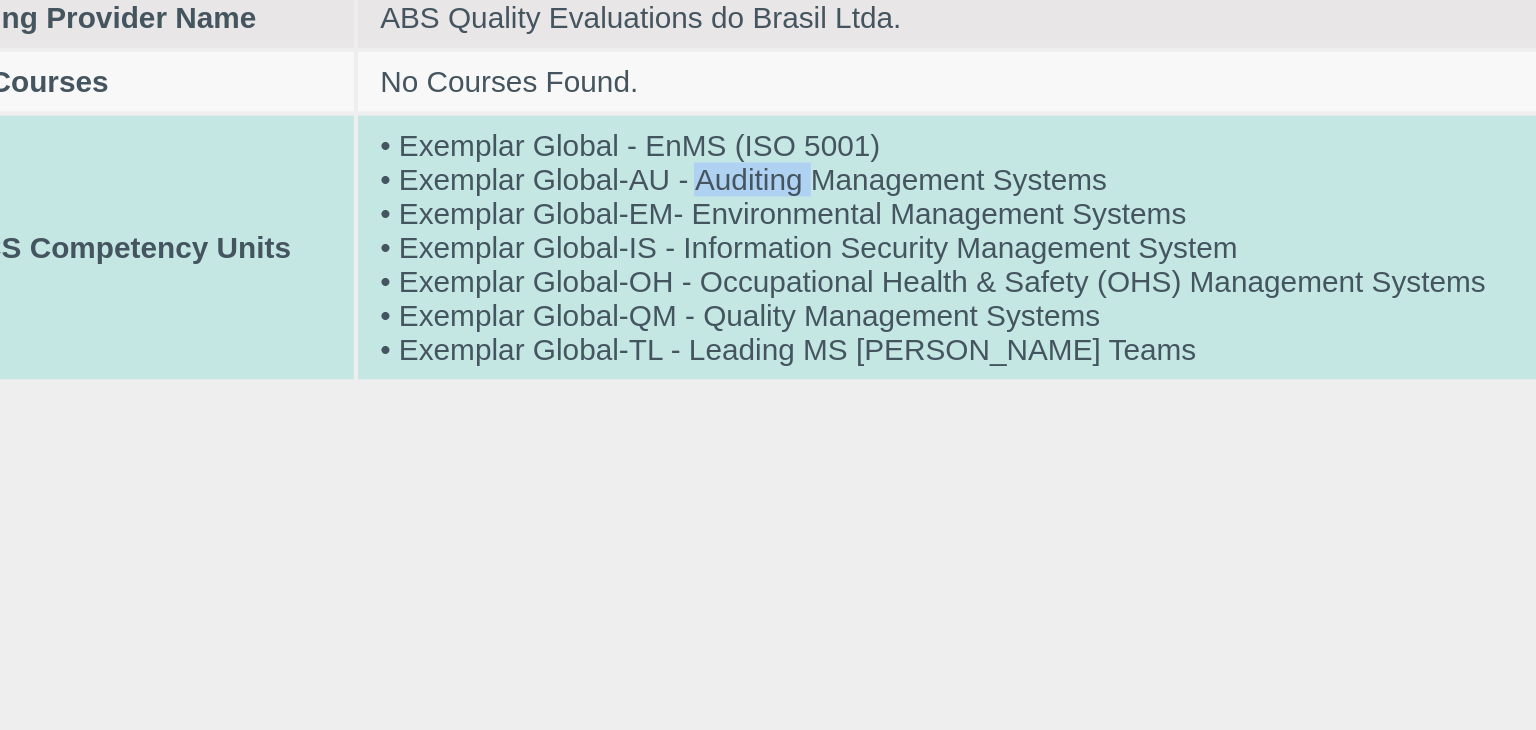 click on "•  Exemplar Global - EnMS (ISO 5001) •  Exemplar Global-AU - Auditing Management Systems •  Exemplar Global-EM- Environmental Management Systems •  Exemplar Global-IS - Information Security Management System •  Exemplar Global-OH - Occupational Health & Safety (OHS) Management Systems •  Exemplar Global-QM - Quality Management Systems •  Exemplar Global-TL - Leading MS Audit Teams" at bounding box center (412, 85) 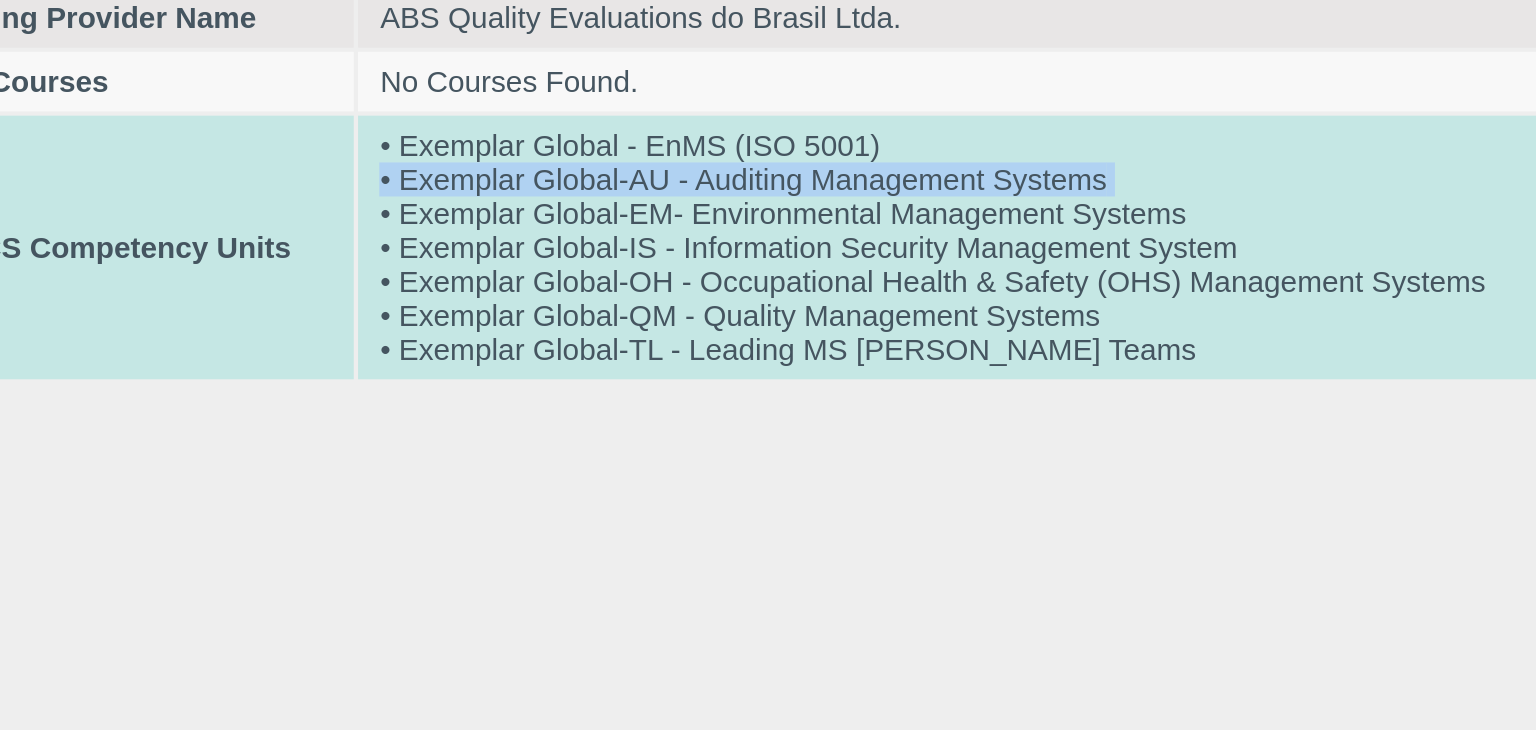 click on "•  Exemplar Global - EnMS (ISO 5001) •  Exemplar Global-AU - Auditing Management Systems •  Exemplar Global-EM- Environmental Management Systems •  Exemplar Global-IS - Information Security Management System •  Exemplar Global-OH - Occupational Health & Safety (OHS) Management Systems •  Exemplar Global-QM - Quality Management Systems •  Exemplar Global-TL - Leading MS Audit Teams" at bounding box center [412, 85] 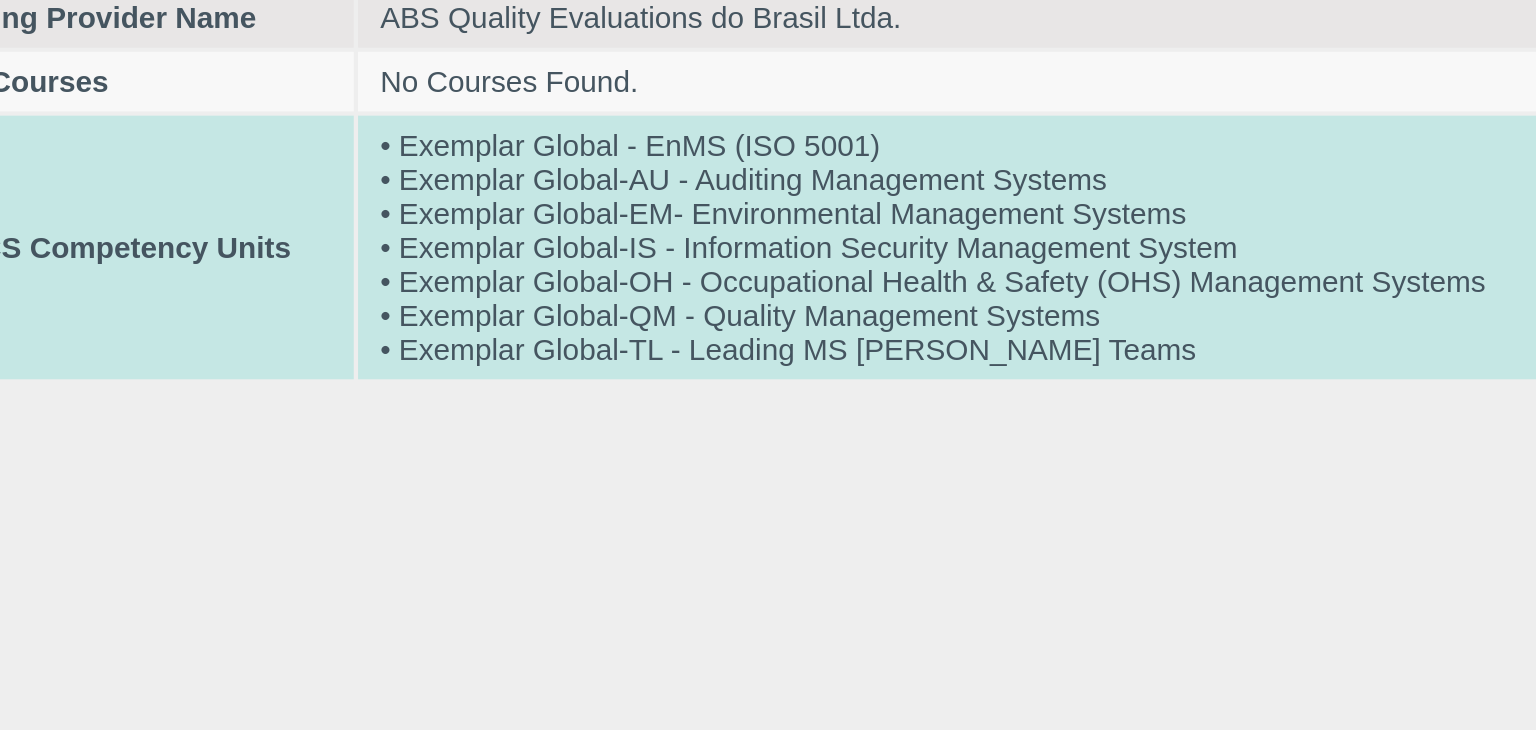 click on "•  Exemplar Global - EnMS (ISO 5001) •  Exemplar Global-AU - Auditing Management Systems •  Exemplar Global-EM- Environmental Management Systems •  Exemplar Global-IS - Information Security Management System •  Exemplar Global-OH - Occupational Health & Safety (OHS) Management Systems •  Exemplar Global-QM - Quality Management Systems •  Exemplar Global-TL - Leading MS Audit Teams" at bounding box center [412, 85] 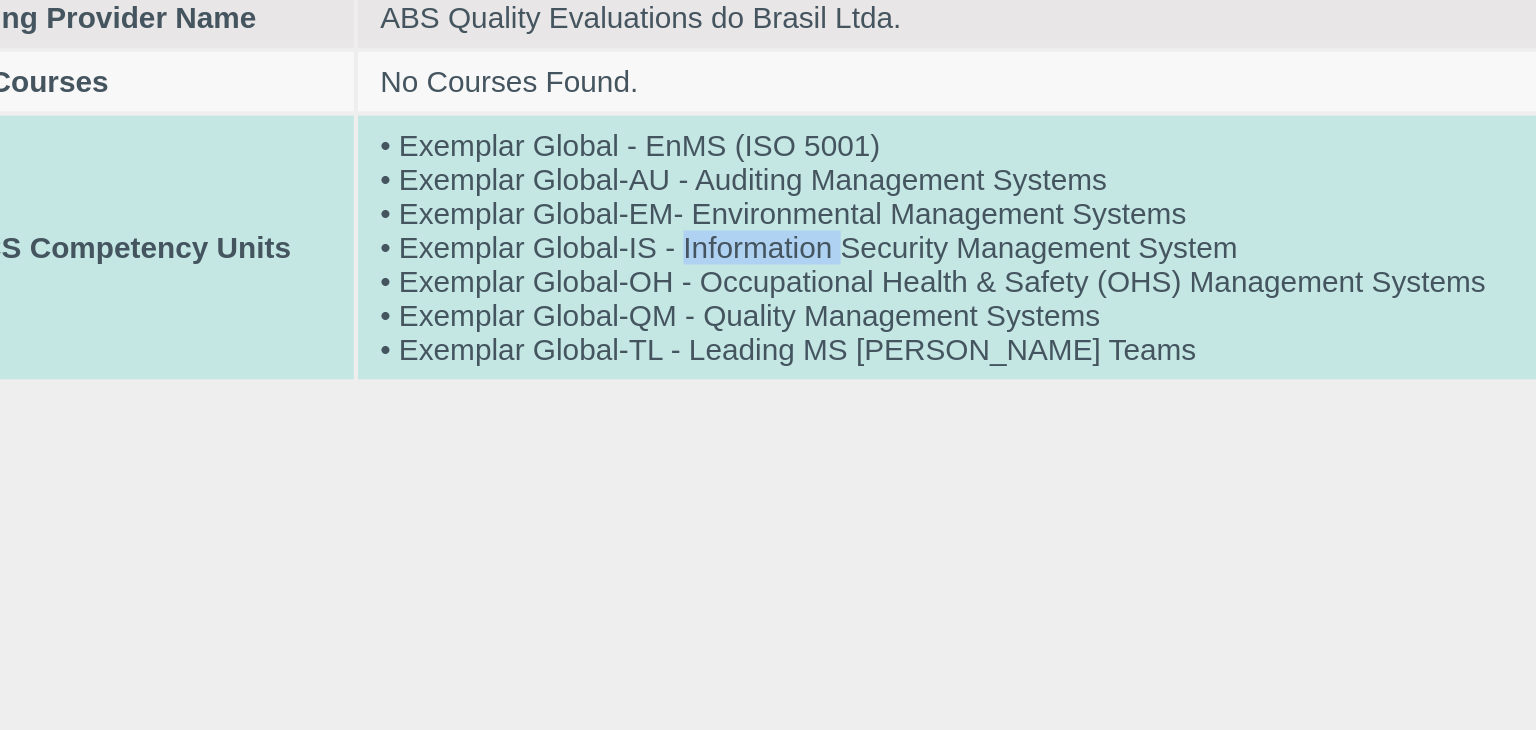 click on "•  Exemplar Global - EnMS (ISO 5001) •  Exemplar Global-AU - Auditing Management Systems •  Exemplar Global-EM- Environmental Management Systems •  Exemplar Global-IS - Information Security Management System •  Exemplar Global-OH - Occupational Health & Safety (OHS) Management Systems •  Exemplar Global-QM - Quality Management Systems •  Exemplar Global-TL - Leading MS Audit Teams" at bounding box center (412, 85) 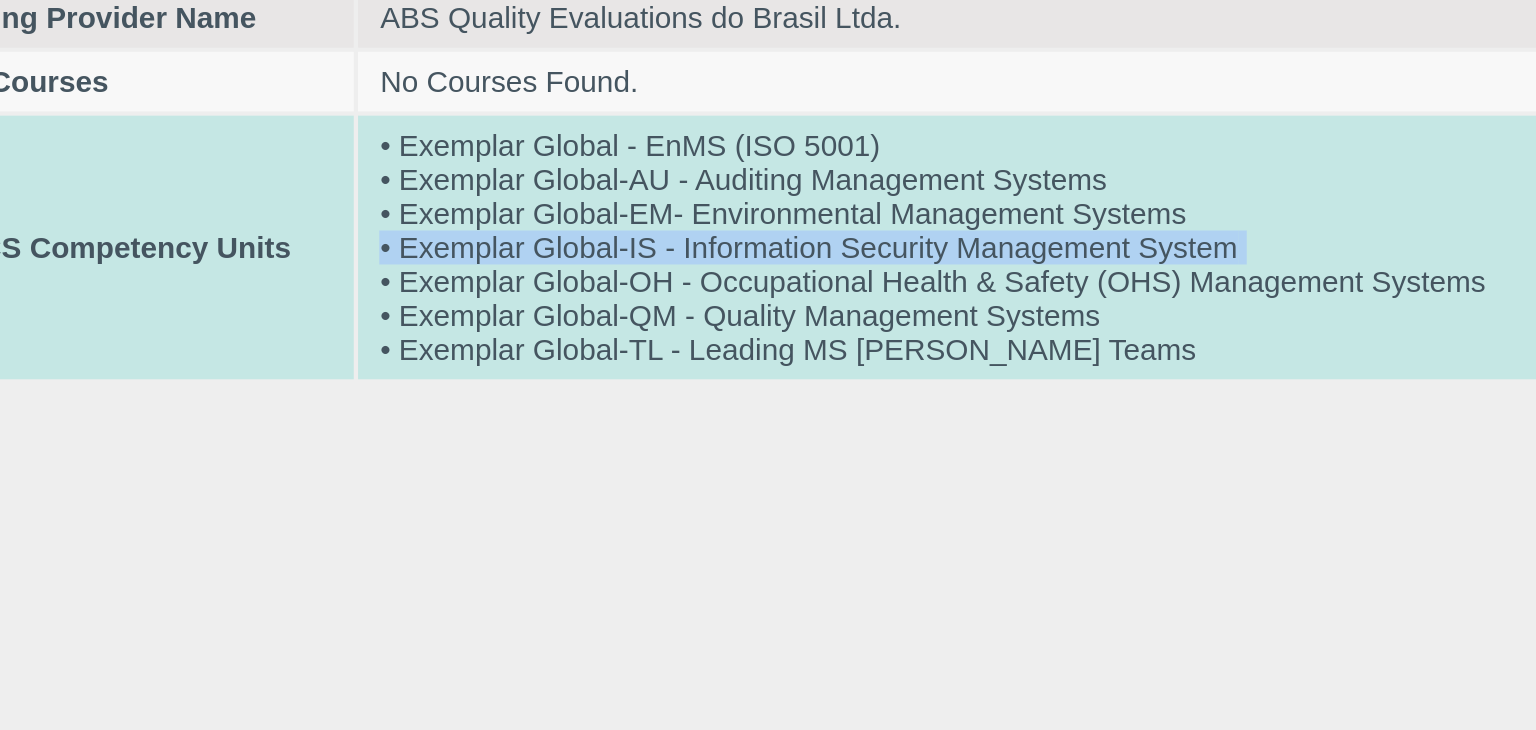 click on "•  Exemplar Global - EnMS (ISO 5001) •  Exemplar Global-AU - Auditing Management Systems •  Exemplar Global-EM- Environmental Management Systems •  Exemplar Global-IS - Information Security Management System •  Exemplar Global-OH - Occupational Health & Safety (OHS) Management Systems •  Exemplar Global-QM - Quality Management Systems •  Exemplar Global-TL - Leading MS Audit Teams" at bounding box center [412, 85] 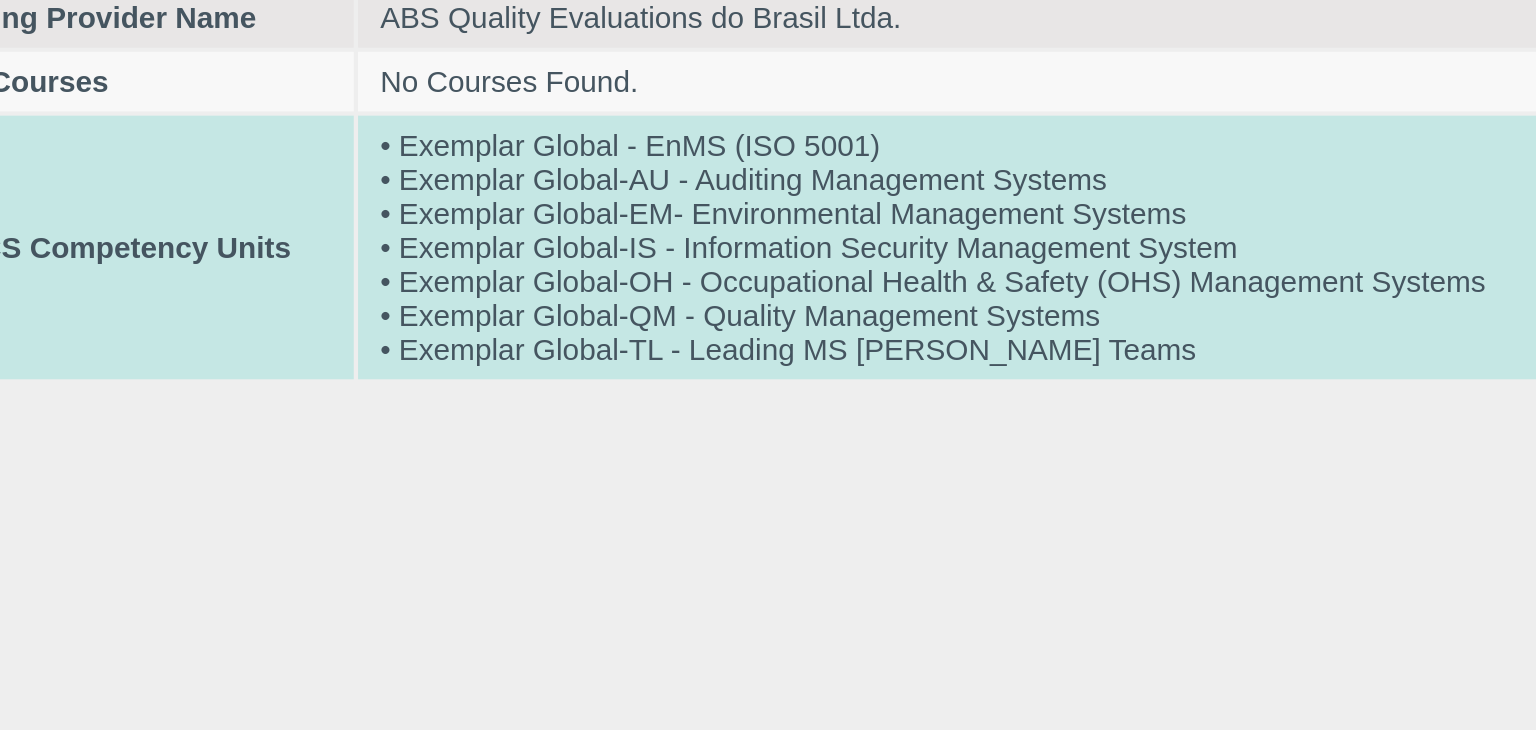click on "•  Exemplar Global - EnMS (ISO 5001) •  Exemplar Global-AU - Auditing Management Systems •  Exemplar Global-EM- Environmental Management Systems •  Exemplar Global-IS - Information Security Management System •  Exemplar Global-OH - Occupational Health & Safety (OHS) Management Systems •  Exemplar Global-QM - Quality Management Systems •  Exemplar Global-TL - Leading MS Audit Teams" at bounding box center (412, 85) 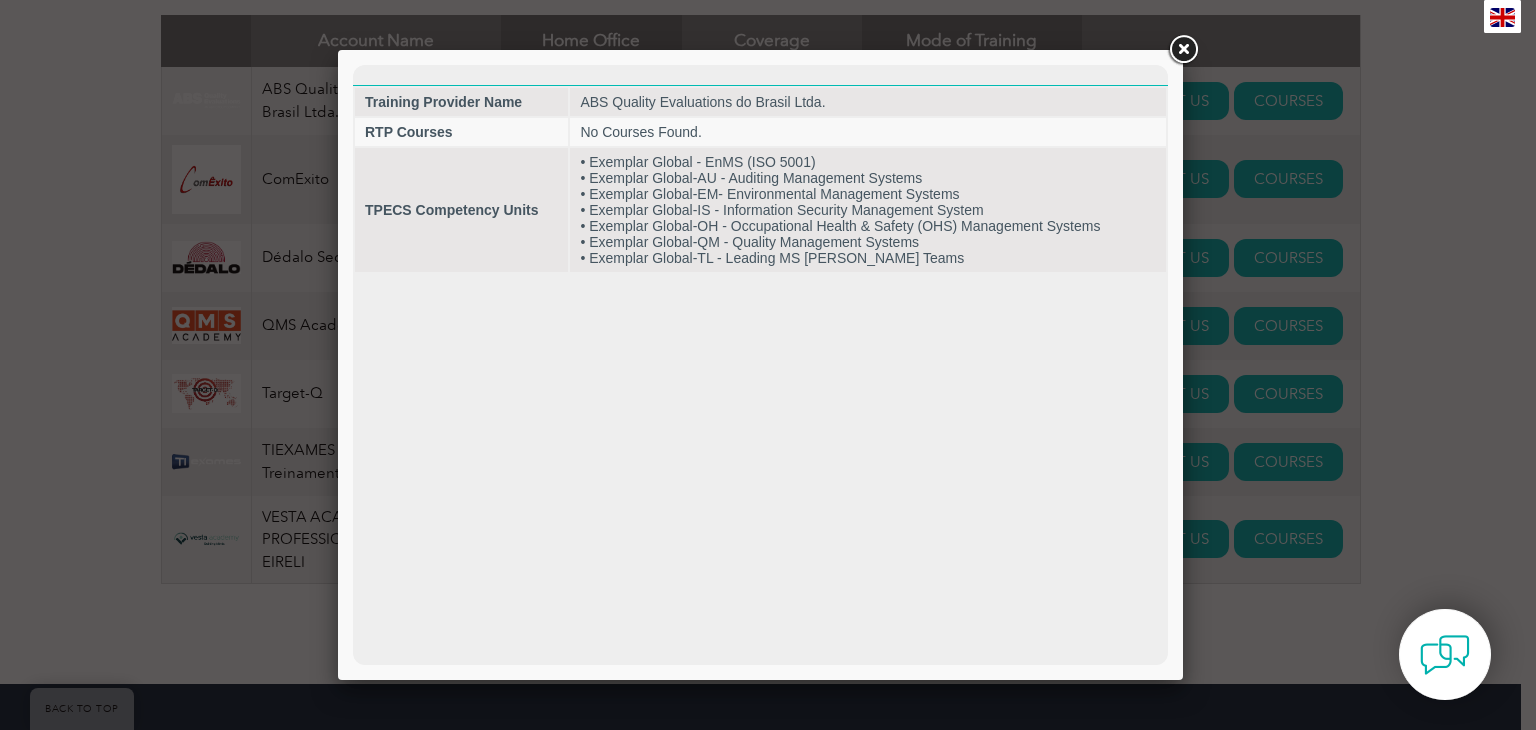 click at bounding box center (1183, 50) 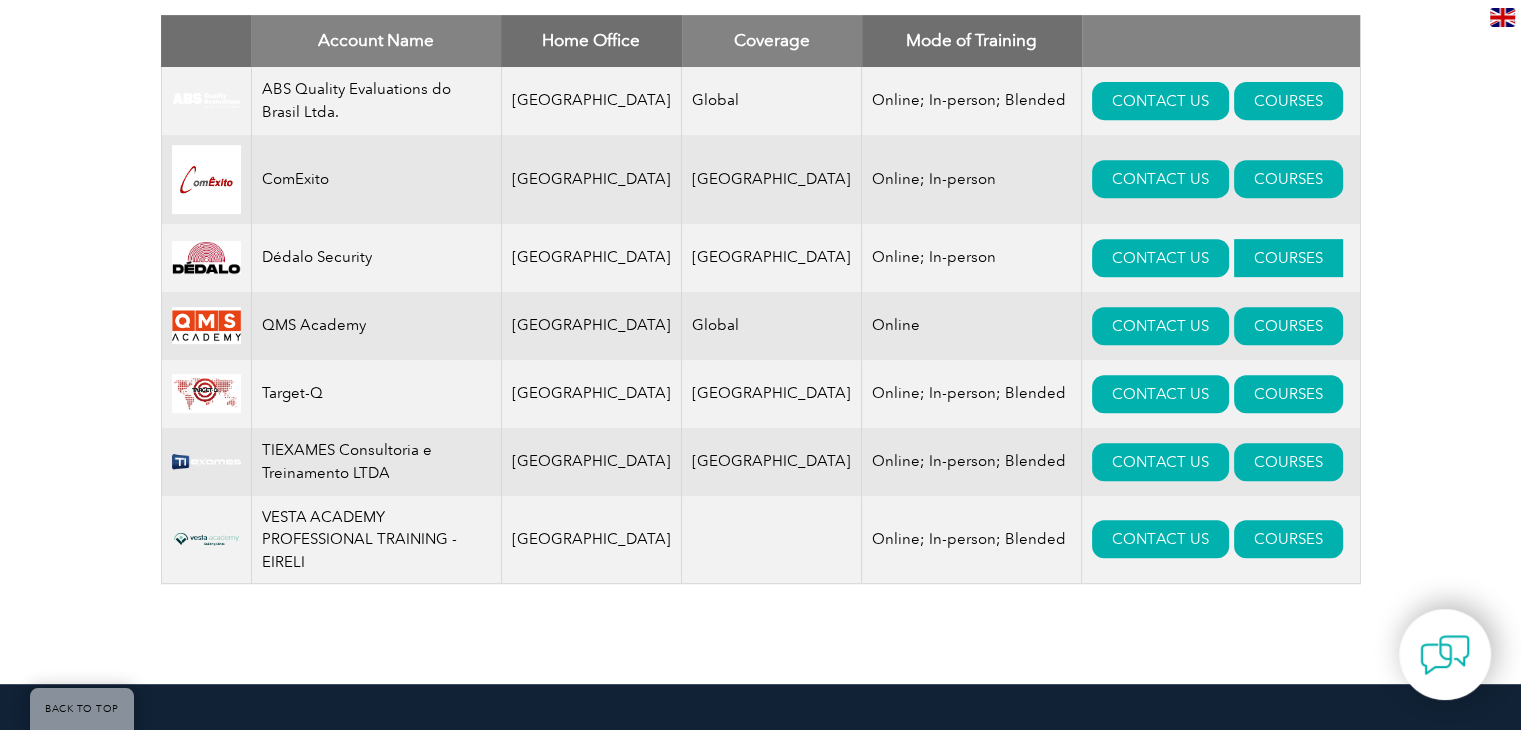click on "COURSES" at bounding box center [1288, 258] 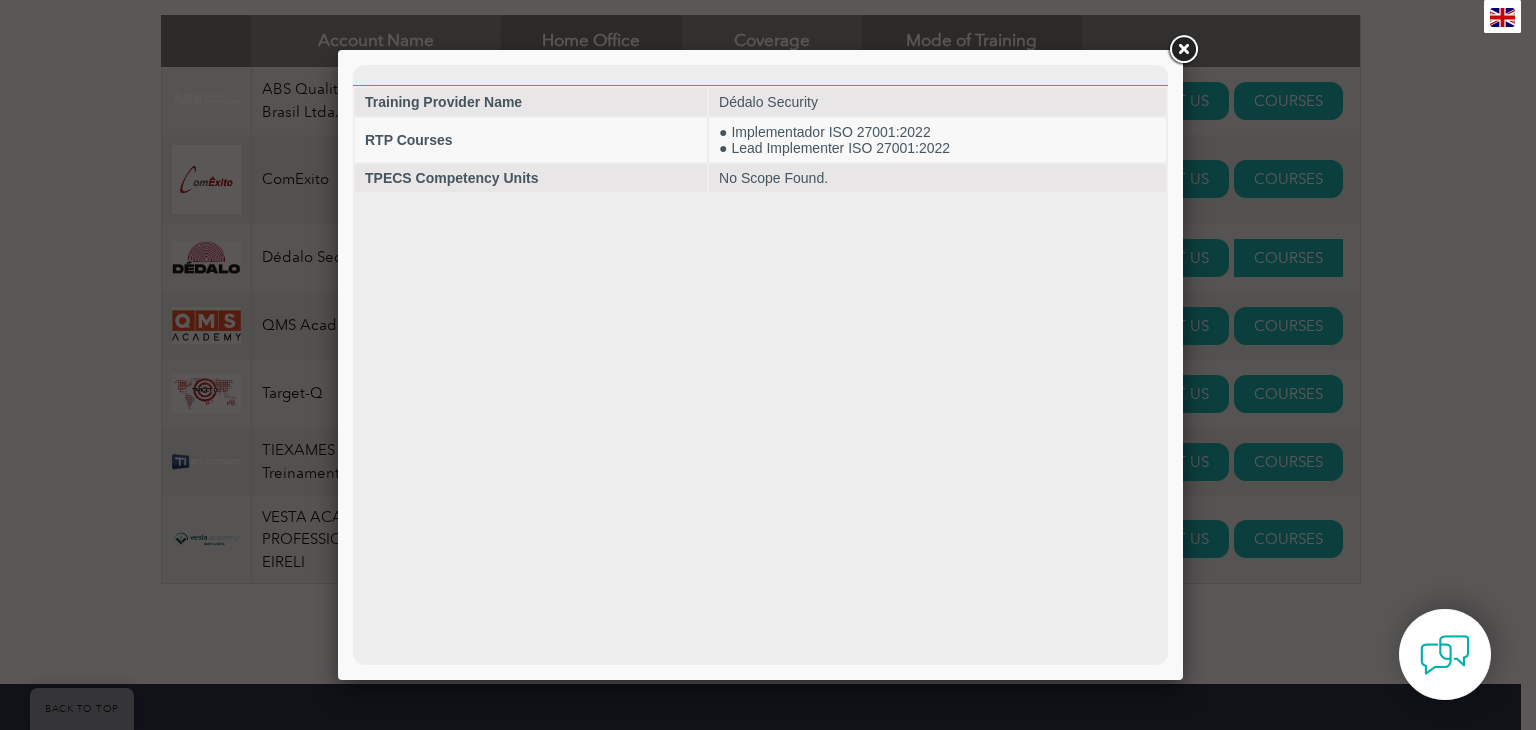 scroll, scrollTop: 0, scrollLeft: 0, axis: both 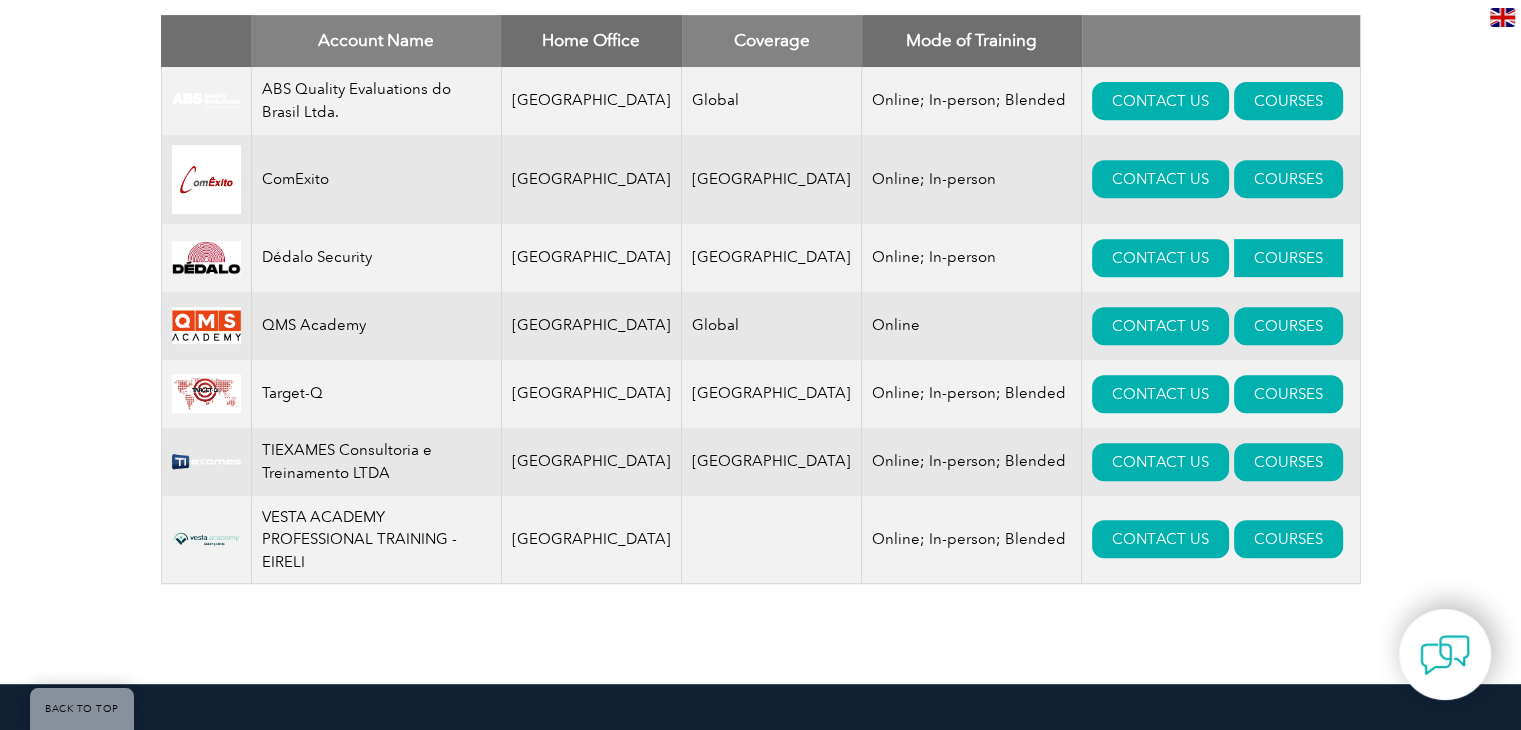 click on "COURSES" at bounding box center (1288, 258) 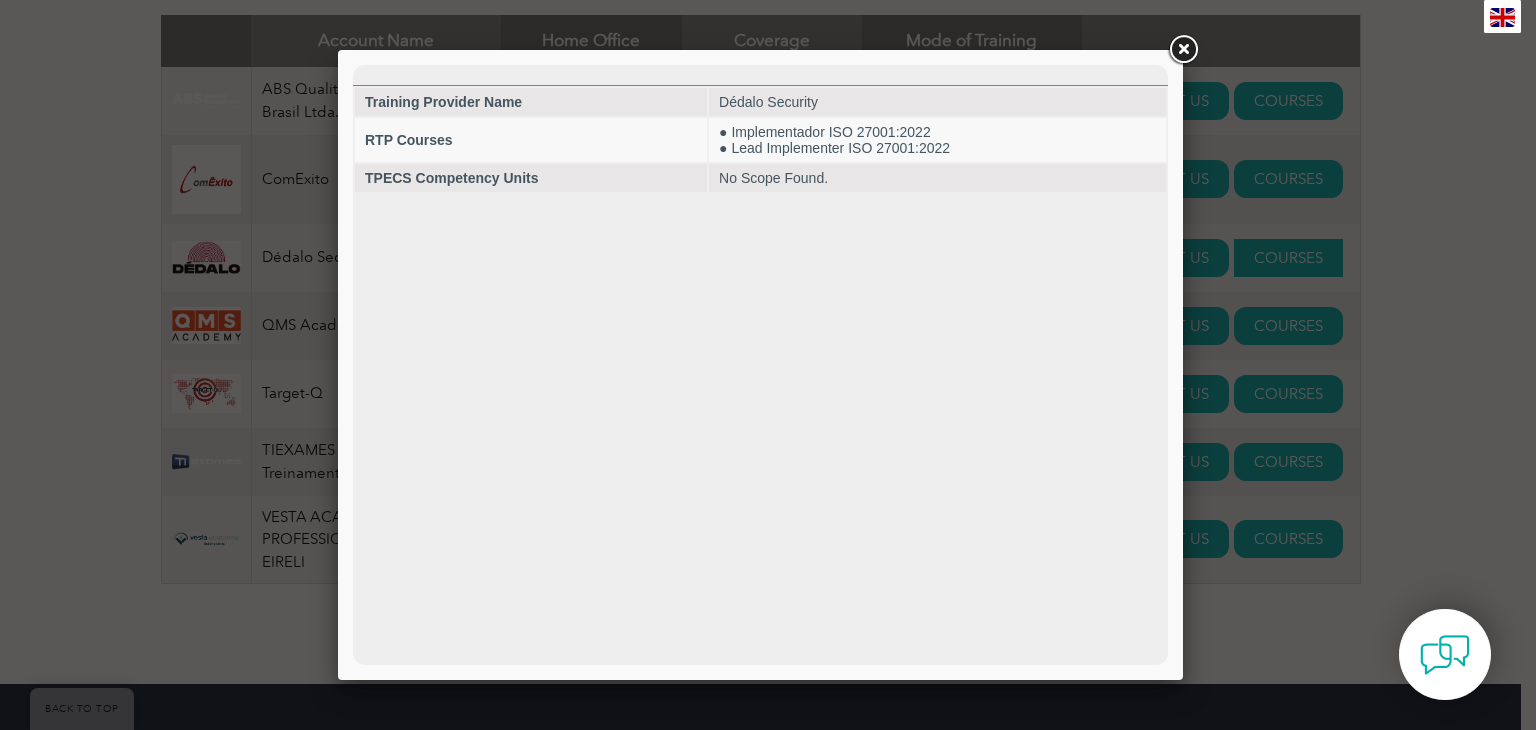 scroll, scrollTop: 0, scrollLeft: 0, axis: both 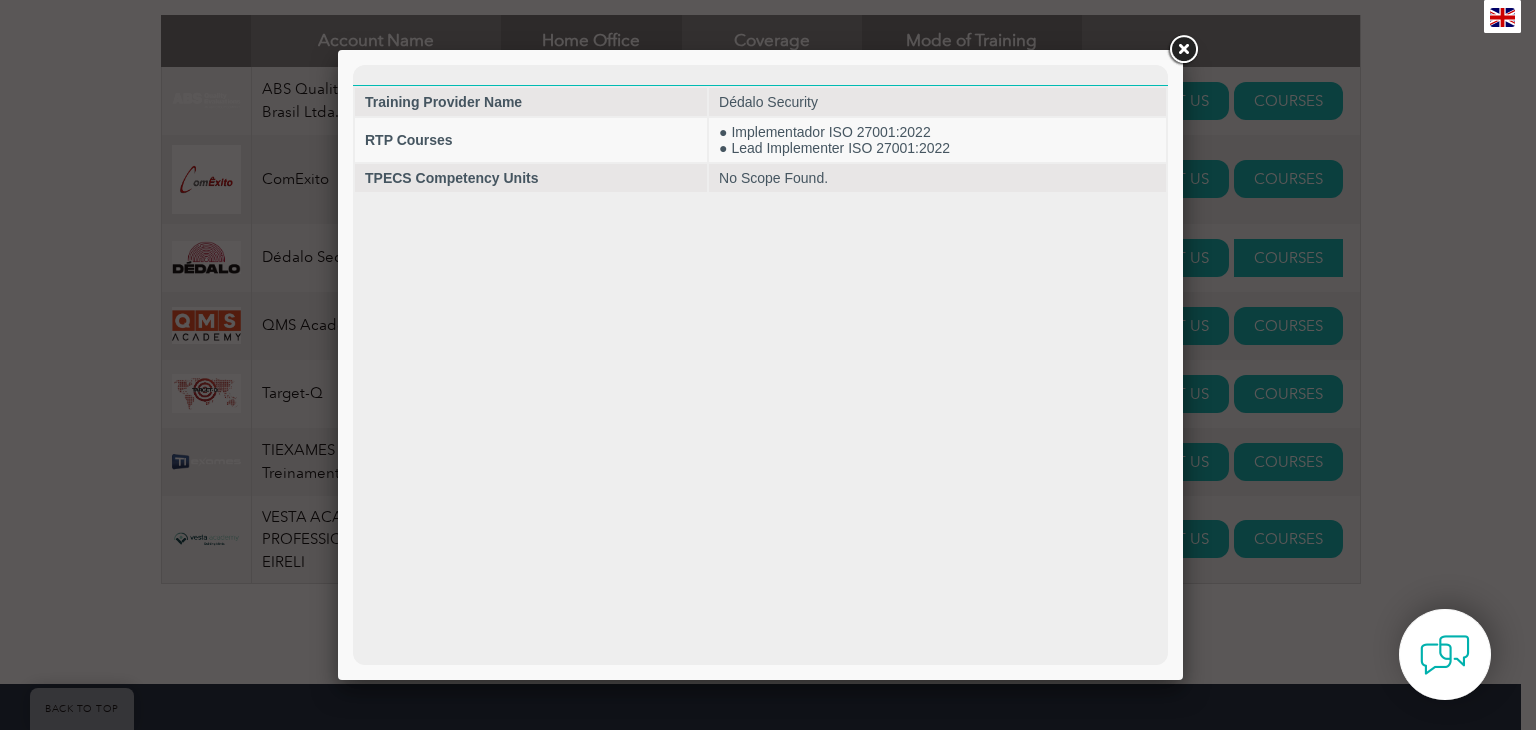 click at bounding box center [768, 365] 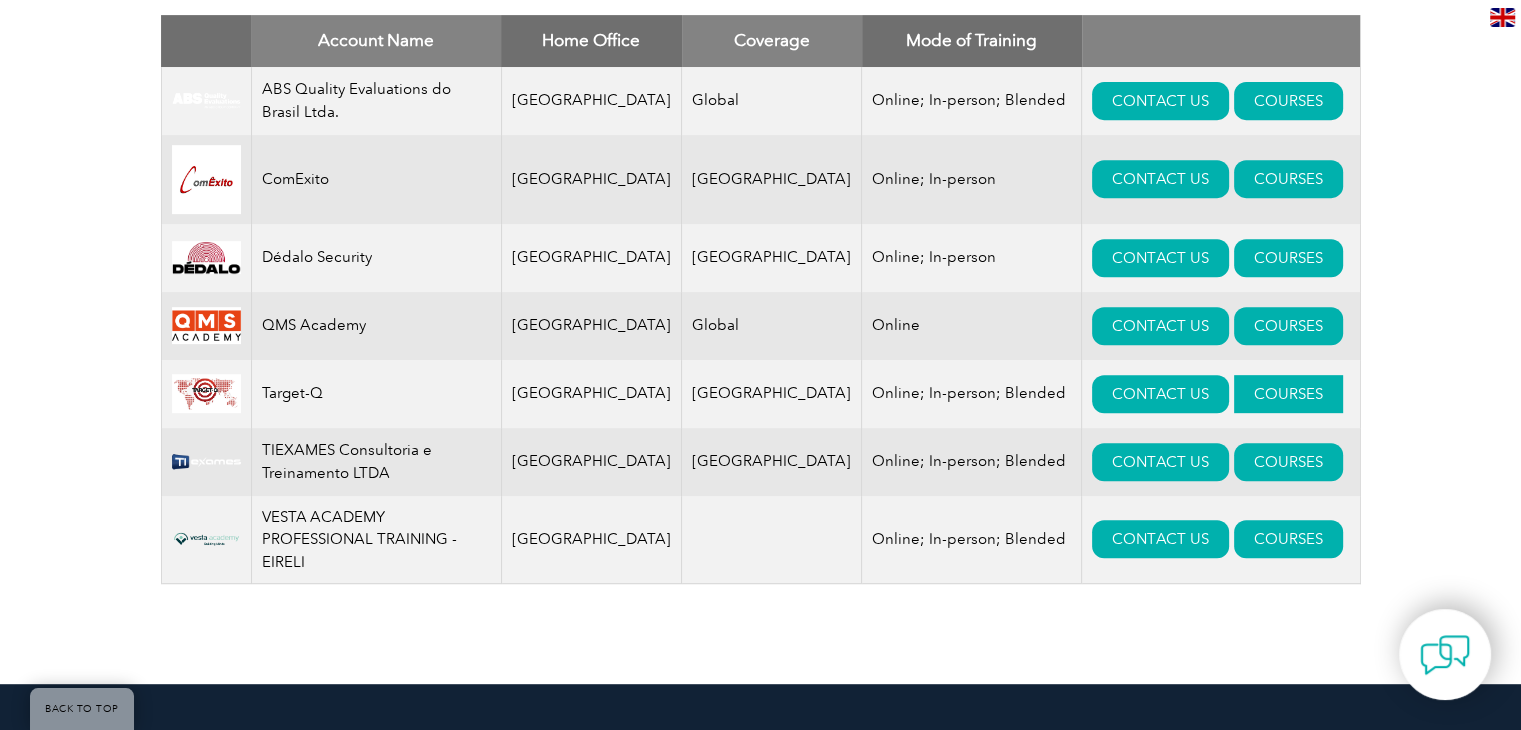 click on "COURSES" at bounding box center [1288, 394] 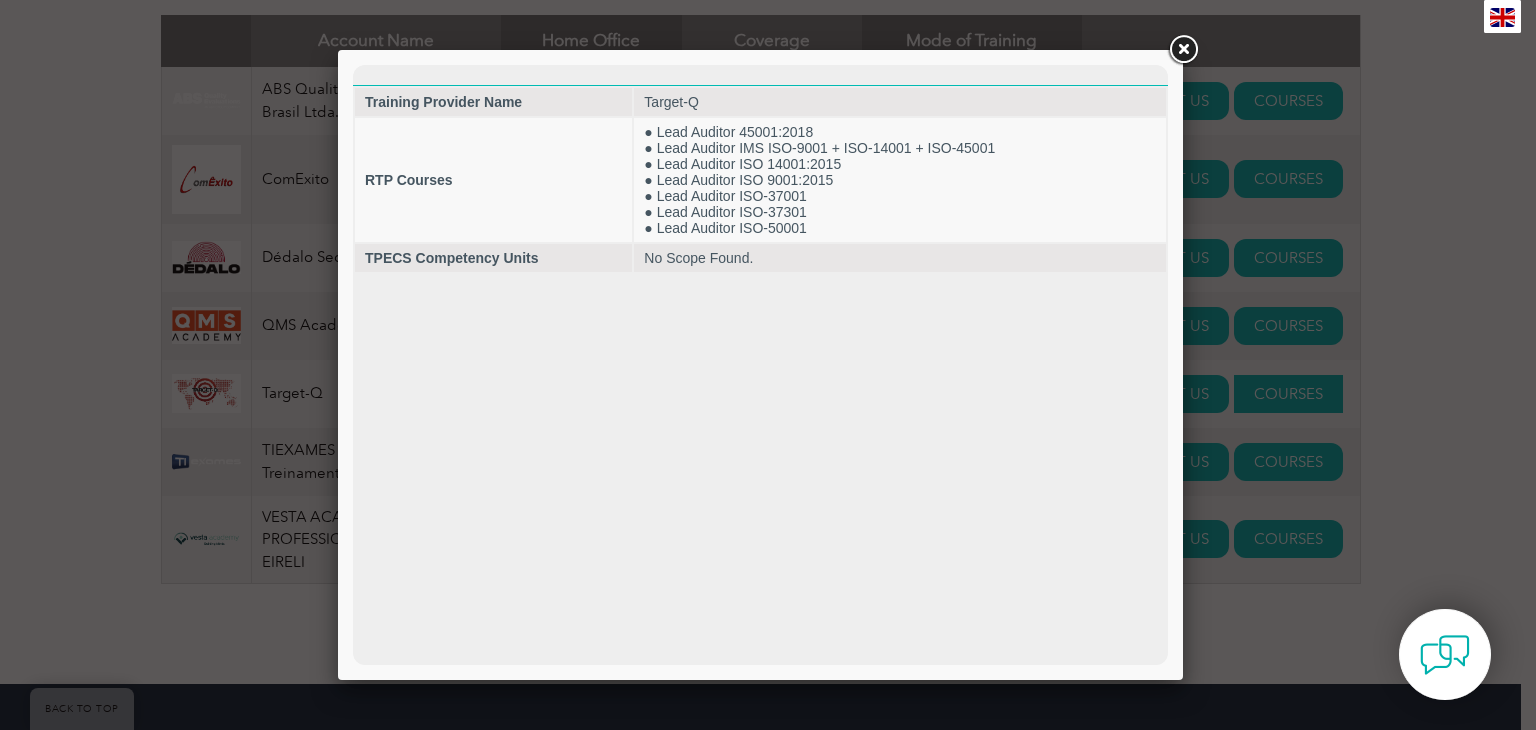 scroll, scrollTop: 0, scrollLeft: 0, axis: both 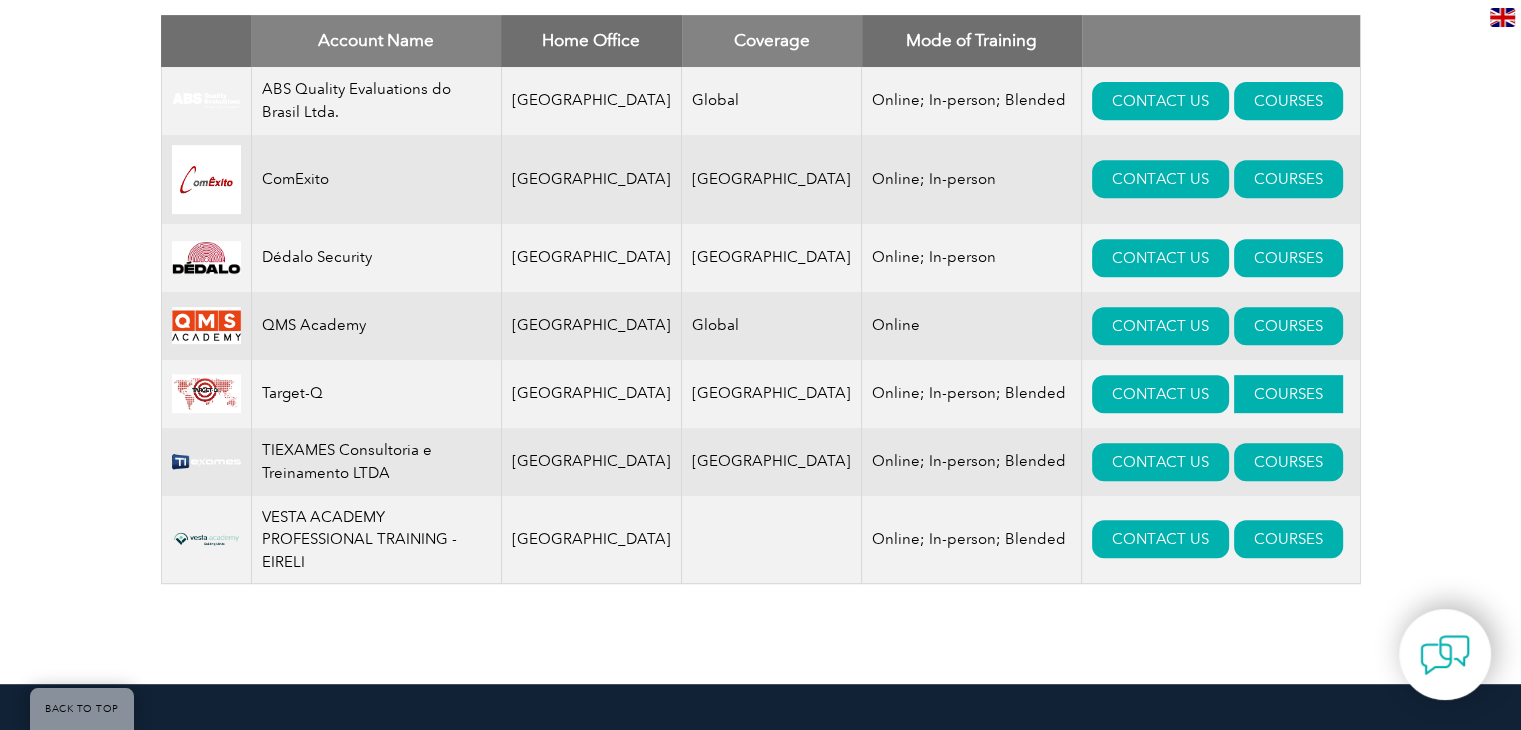 click on "COURSES" at bounding box center (1288, 394) 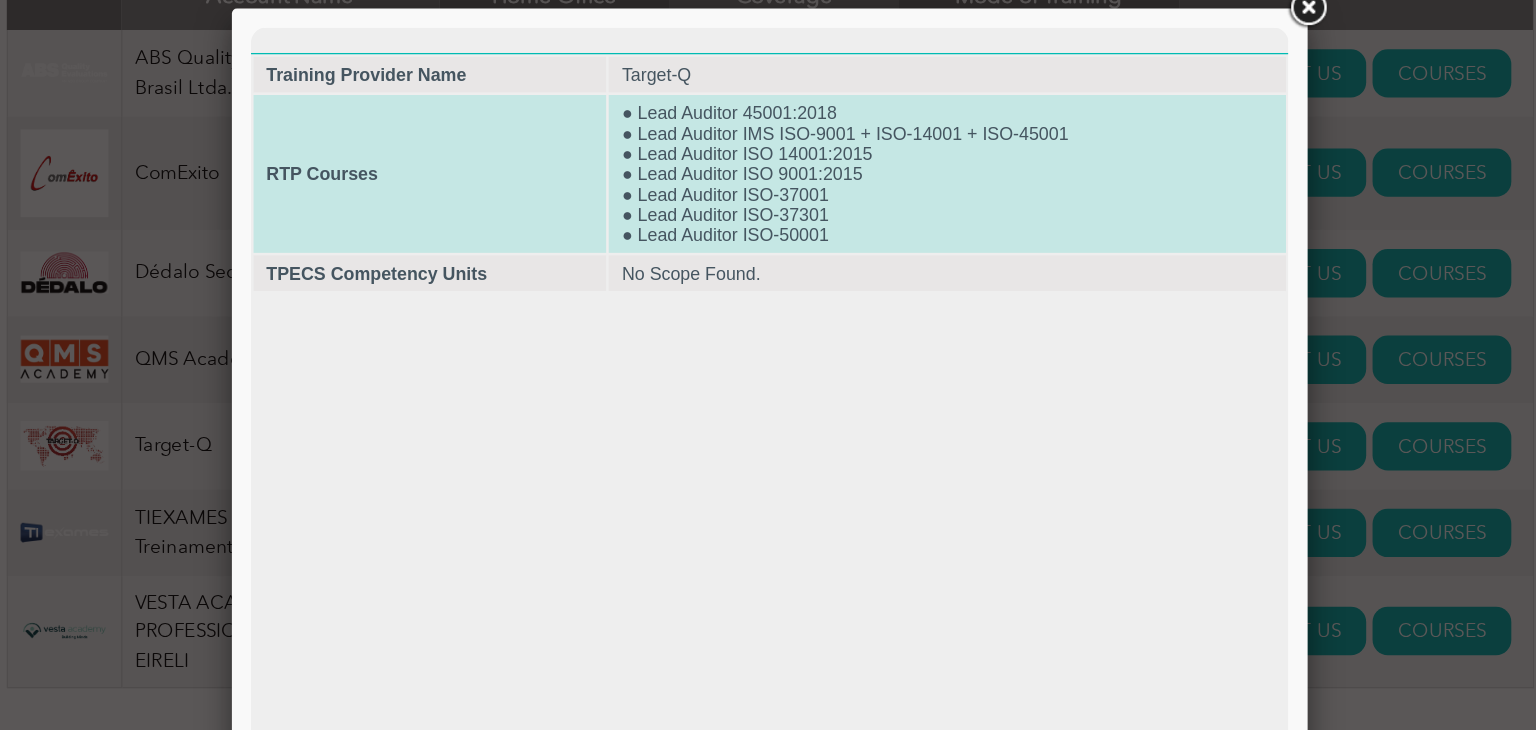 scroll, scrollTop: 864, scrollLeft: 0, axis: vertical 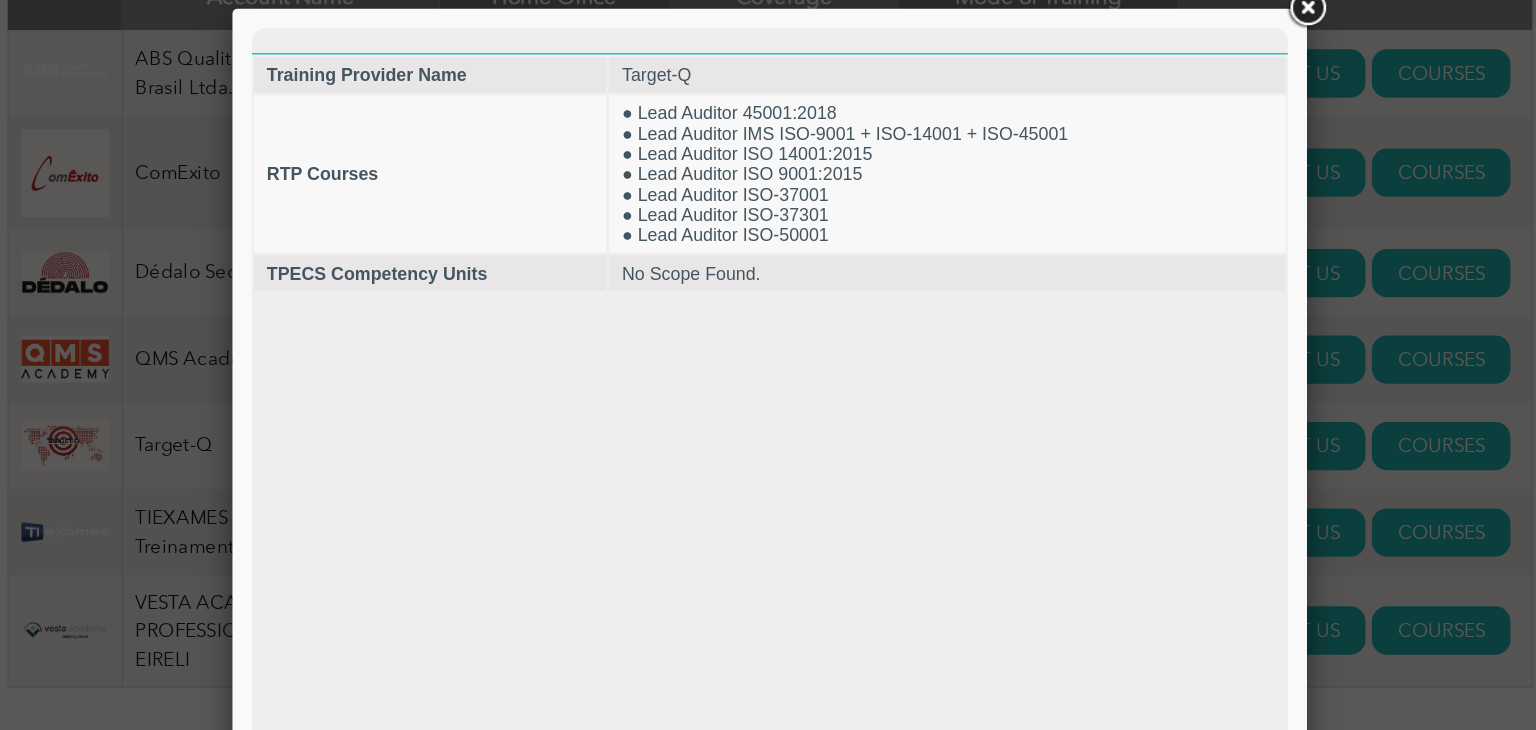 click at bounding box center [760, 365] 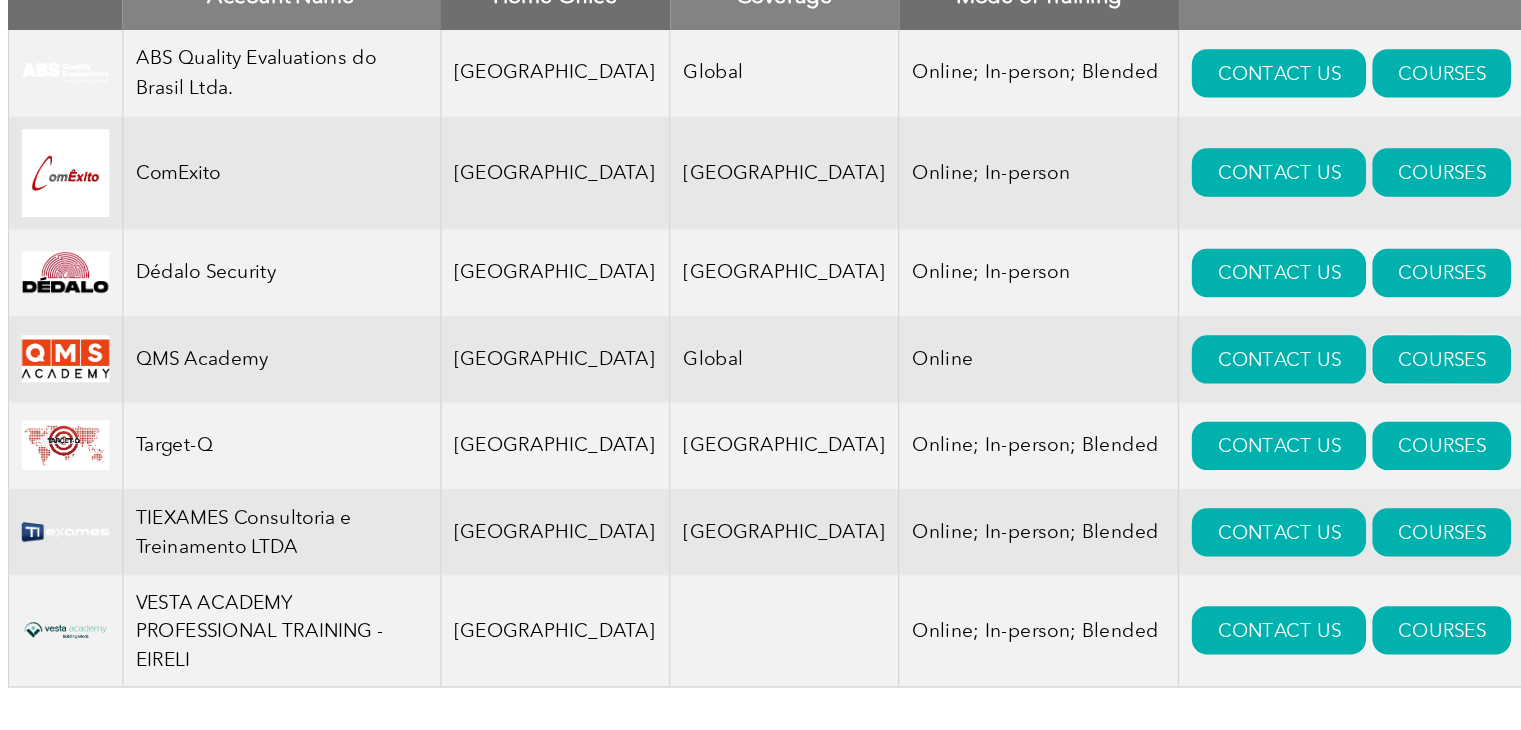 click on "COURSES" at bounding box center [1288, 326] 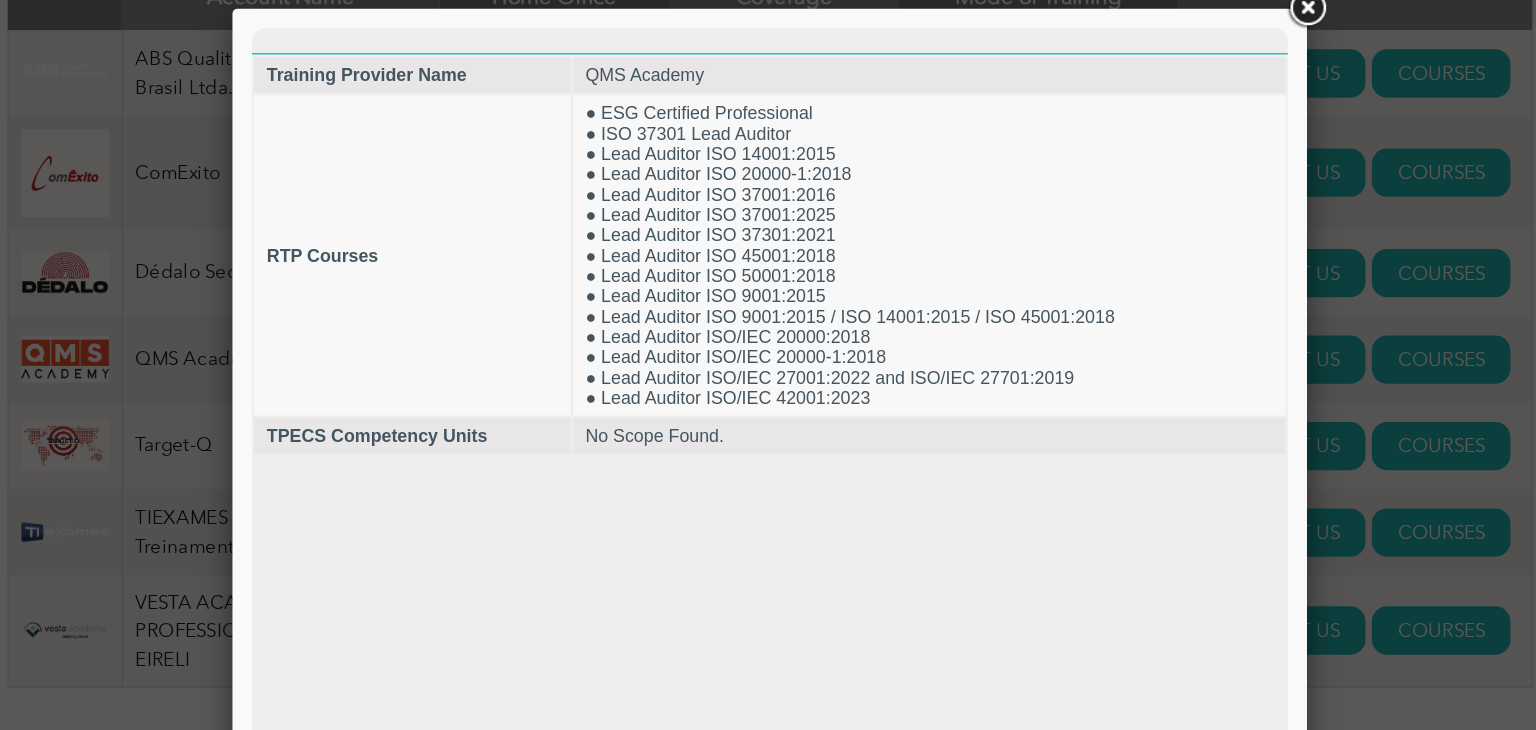 scroll, scrollTop: 0, scrollLeft: 0, axis: both 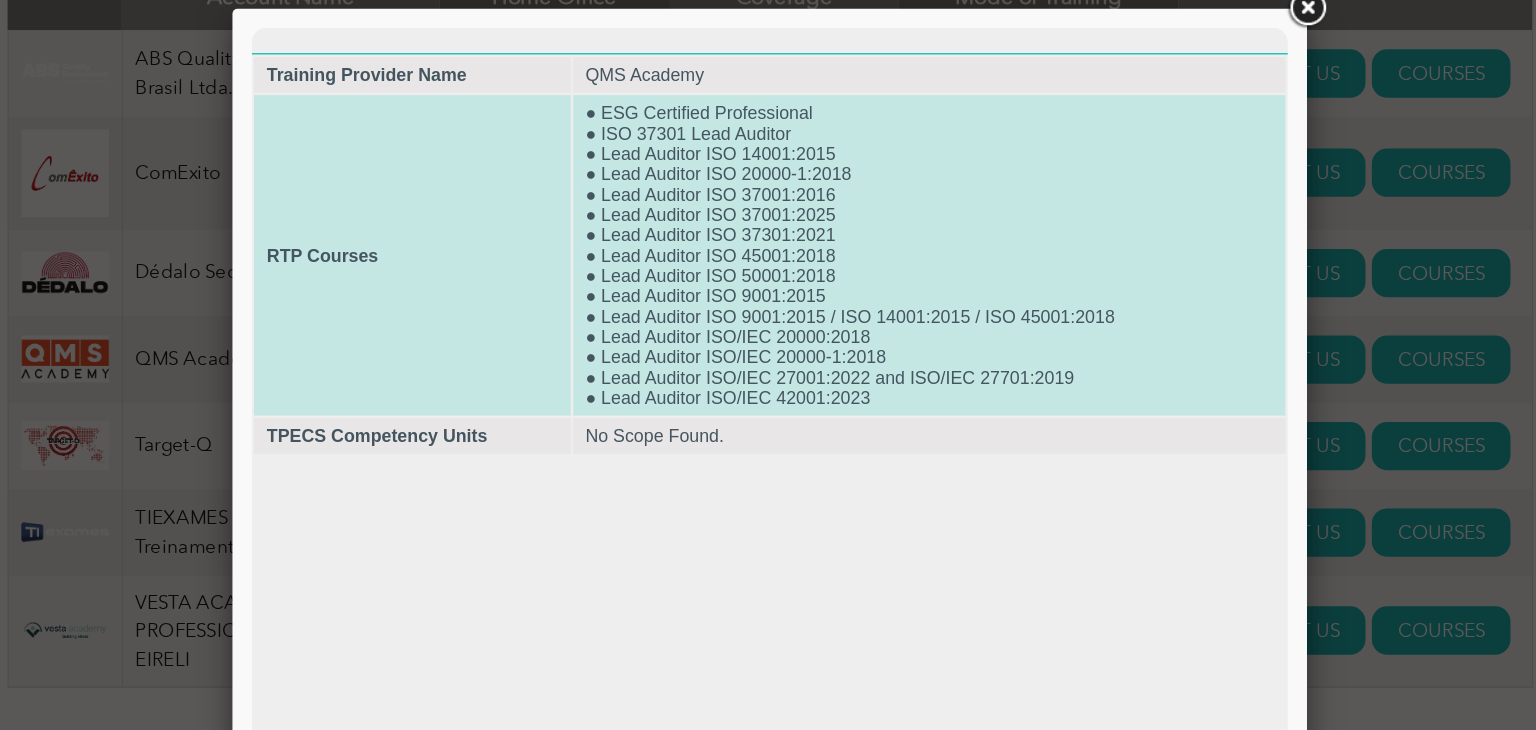 click on "● ESG Certified Professional ● ISO 37301 Lead Auditor ● Lead Auditor ISO 14001:2015 ● Lead Auditor ISO 20000-1:2018 ● Lead Auditor ISO 37001:2016 ● Lead Auditor ISO 37001:2025 ● Lead Auditor ISO 37301:2021 ● Lead Auditor ISO 45001:2018 ● Lead Auditor ISO 50001:2018 ● Lead Auditor ISO 9001:2015 ● Lead Auditor ISO 9001:2015 / ISO 14001:2015 / ISO 45001:2018 ● Lead Auditor ISO/IEC 20000:2018 ● Lead Auditor ISO/IEC 20000-1:2018 ● Lead Auditor ISO/IEC 27001:2022 and ISO/IEC 27701:2019 ● Lead Auditor ISO/IEC 42001:2023" at bounding box center [784, 206] 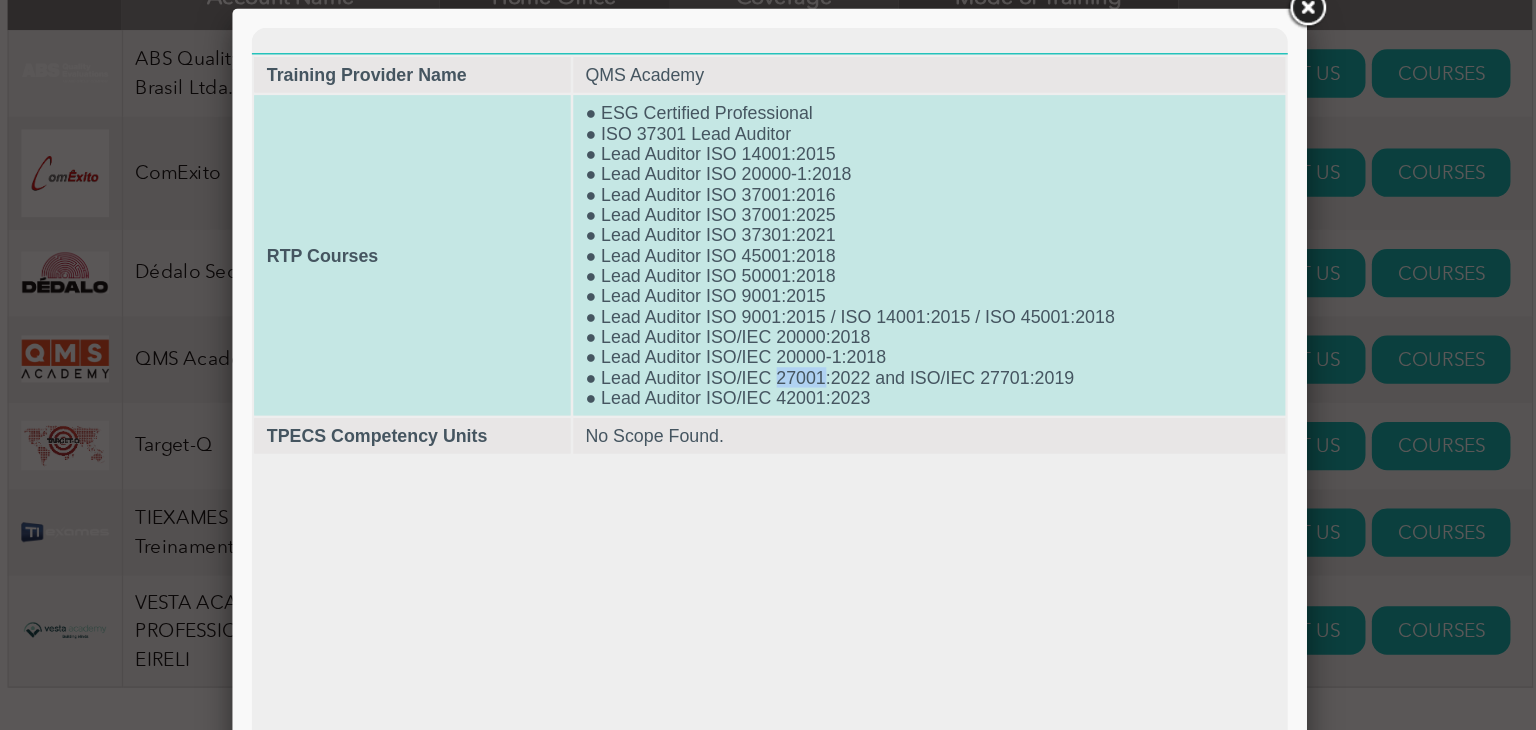 click on "● ESG Certified Professional ● ISO 37301 Lead Auditor ● Lead Auditor ISO 14001:2015 ● Lead Auditor ISO 20000-1:2018 ● Lead Auditor ISO 37001:2016 ● Lead Auditor ISO 37001:2025 ● Lead Auditor ISO 37301:2021 ● Lead Auditor ISO 45001:2018 ● Lead Auditor ISO 50001:2018 ● Lead Auditor ISO 9001:2015 ● Lead Auditor ISO 9001:2015 / ISO 14001:2015 / ISO 45001:2018 ● Lead Auditor ISO/IEC 20000:2018 ● Lead Auditor ISO/IEC 20000-1:2018 ● Lead Auditor ISO/IEC 27001:2022 and ISO/IEC 27701:2019 ● Lead Auditor ISO/IEC 42001:2023" at bounding box center [784, 206] 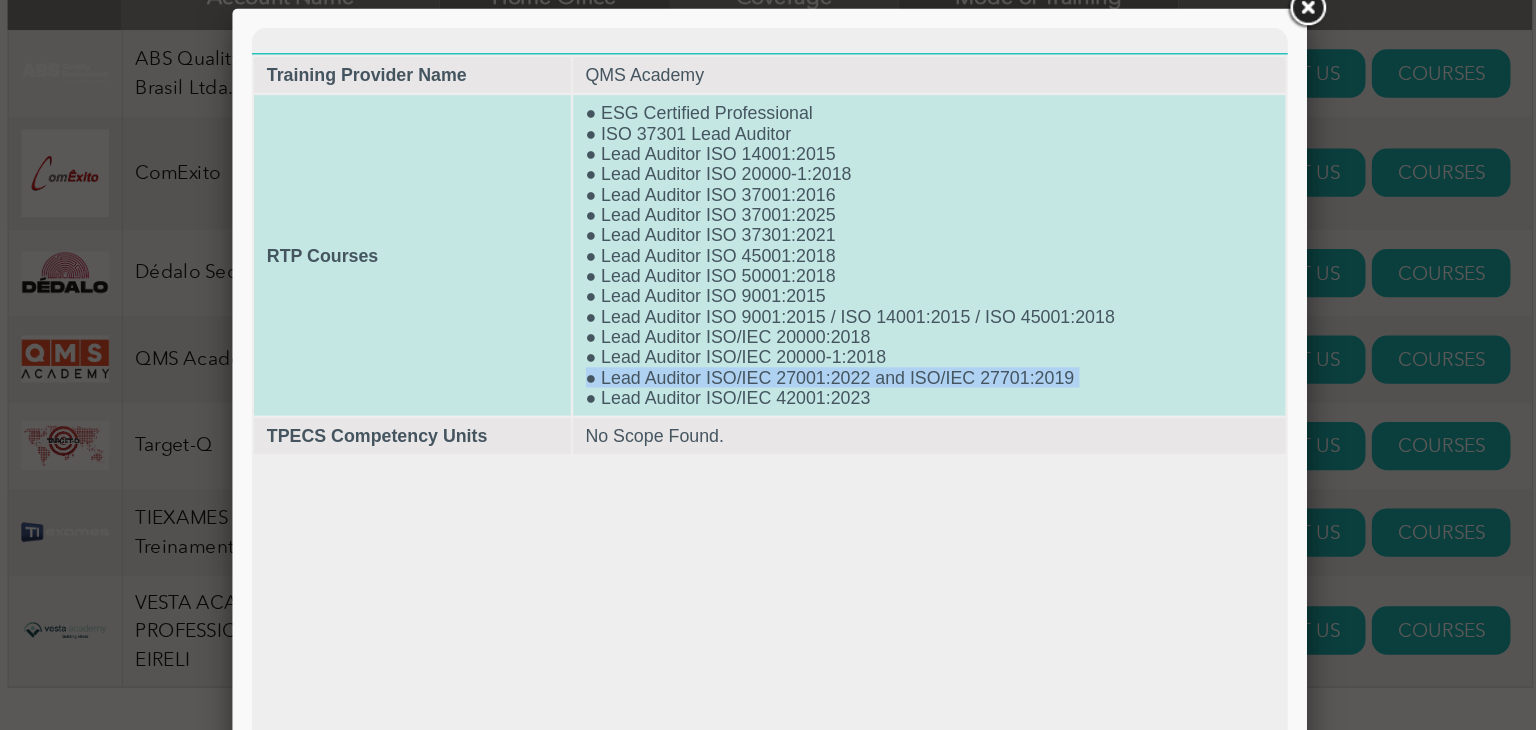 click on "● ESG Certified Professional ● ISO 37301 Lead Auditor ● Lead Auditor ISO 14001:2015 ● Lead Auditor ISO 20000-1:2018 ● Lead Auditor ISO 37001:2016 ● Lead Auditor ISO 37001:2025 ● Lead Auditor ISO 37301:2021 ● Lead Auditor ISO 45001:2018 ● Lead Auditor ISO 50001:2018 ● Lead Auditor ISO 9001:2015 ● Lead Auditor ISO 9001:2015 / ISO 14001:2015 / ISO 45001:2018 ● Lead Auditor ISO/IEC 20000:2018 ● Lead Auditor ISO/IEC 20000-1:2018 ● Lead Auditor ISO/IEC 27001:2022 and ISO/IEC 27701:2019 ● Lead Auditor ISO/IEC 42001:2023" at bounding box center (784, 206) 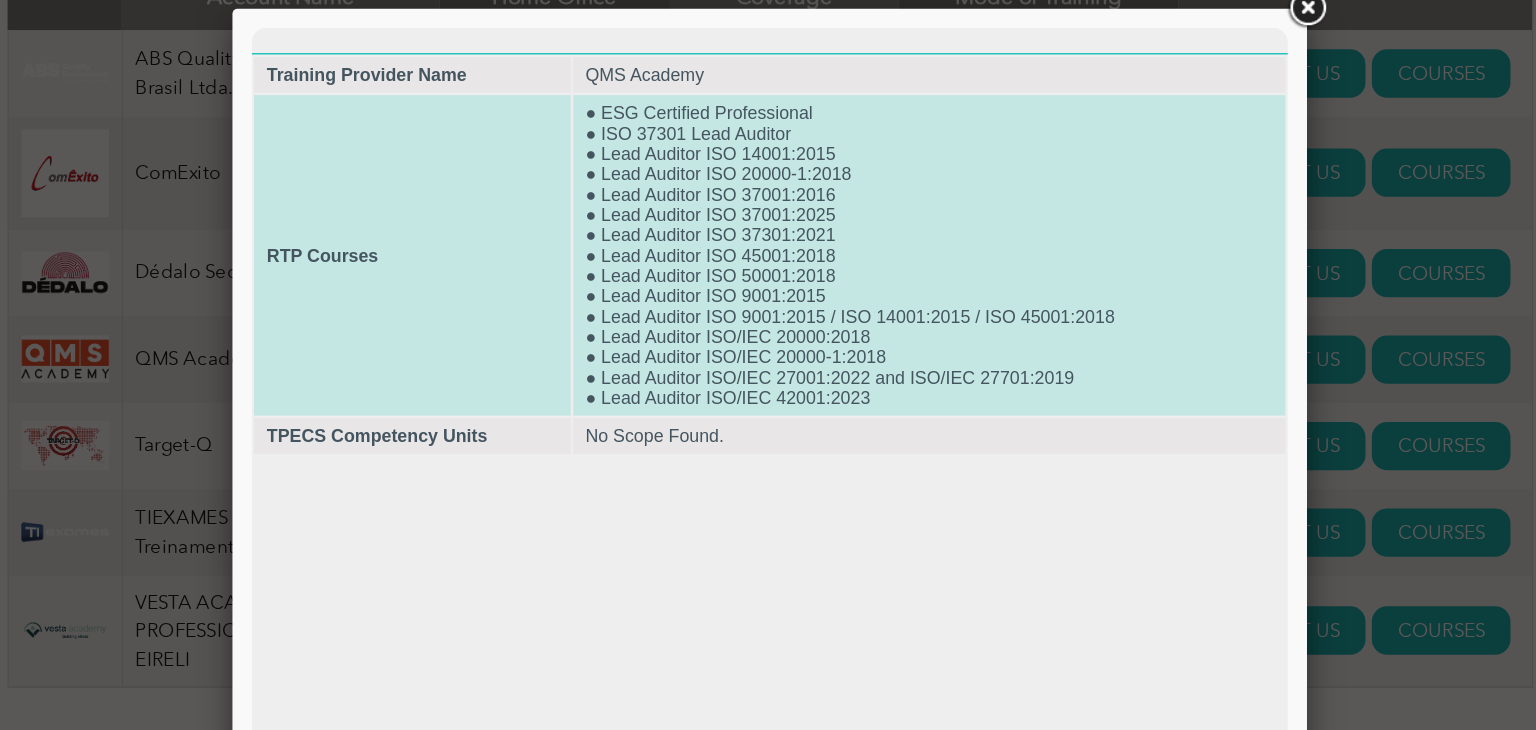 click on "● ESG Certified Professional ● ISO 37301 Lead Auditor ● Lead Auditor ISO 14001:2015 ● Lead Auditor ISO 20000-1:2018 ● Lead Auditor ISO 37001:2016 ● Lead Auditor ISO 37001:2025 ● Lead Auditor ISO 37301:2021 ● Lead Auditor ISO 45001:2018 ● Lead Auditor ISO 50001:2018 ● Lead Auditor ISO 9001:2015 ● Lead Auditor ISO 9001:2015 / ISO 14001:2015 / ISO 45001:2018 ● Lead Auditor ISO/IEC 20000:2018 ● Lead Auditor ISO/IEC 20000-1:2018 ● Lead Auditor ISO/IEC 27001:2022 and ISO/IEC 27701:2019 ● Lead Auditor ISO/IEC 42001:2023" at bounding box center [784, 206] 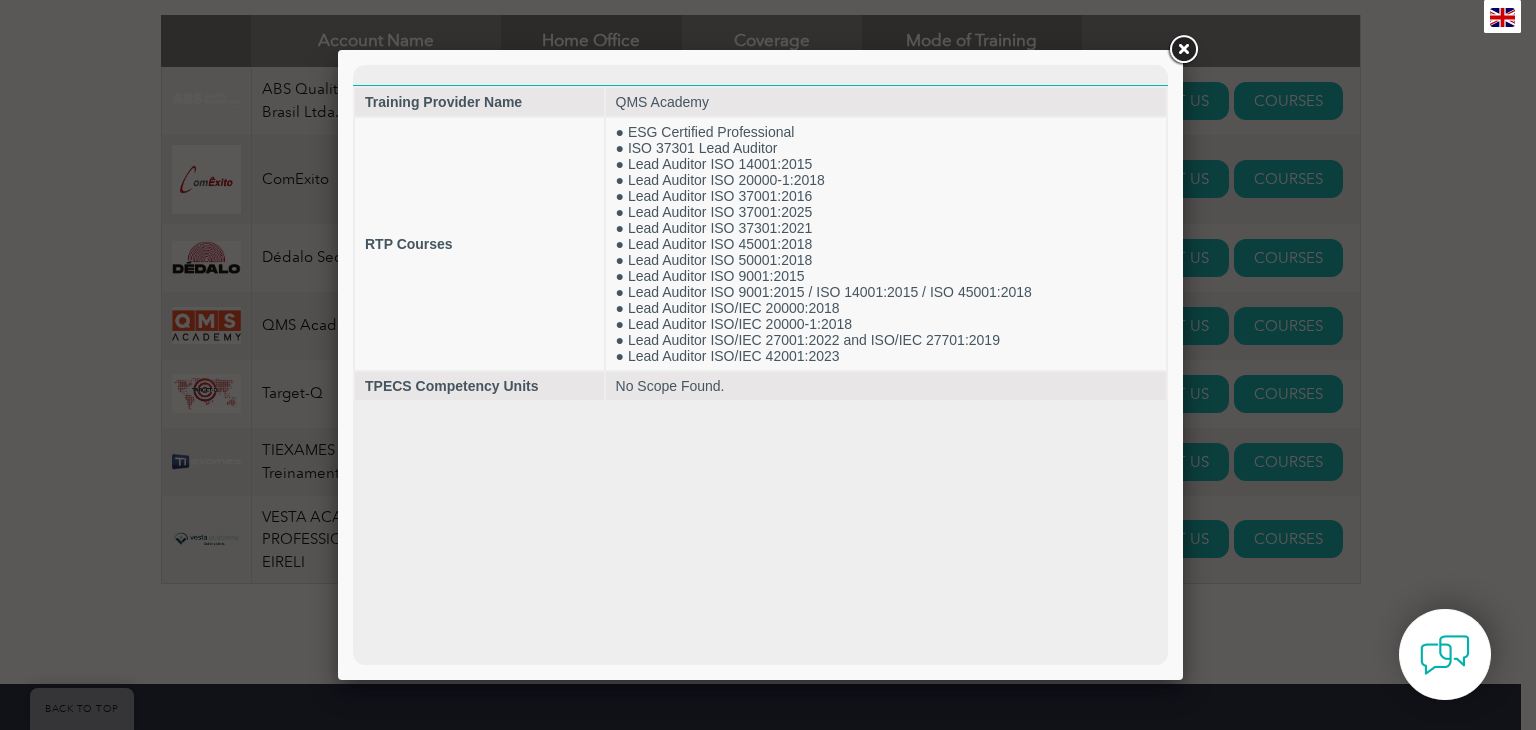 click at bounding box center [768, 365] 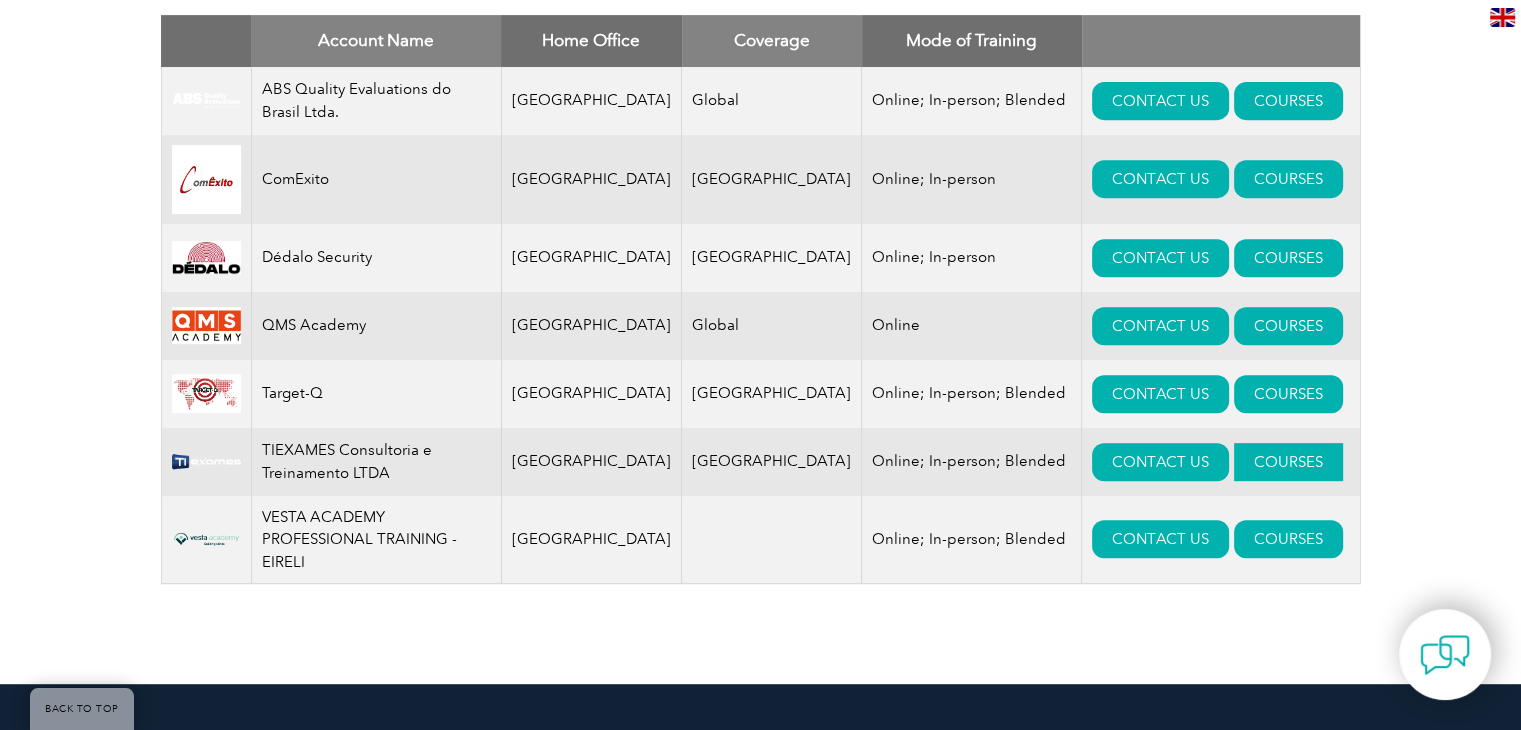 click on "COURSES" at bounding box center (1288, 462) 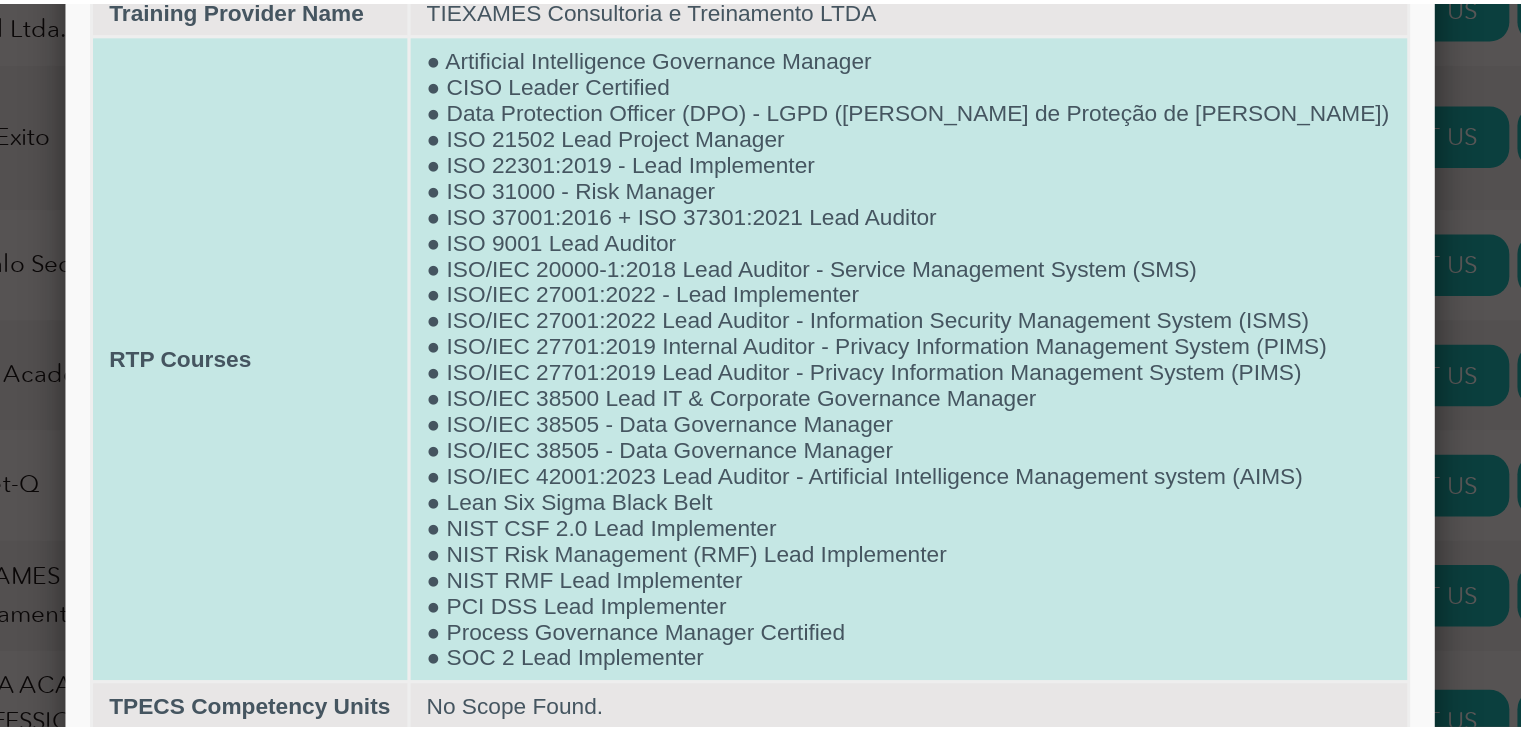 scroll, scrollTop: 864, scrollLeft: 0, axis: vertical 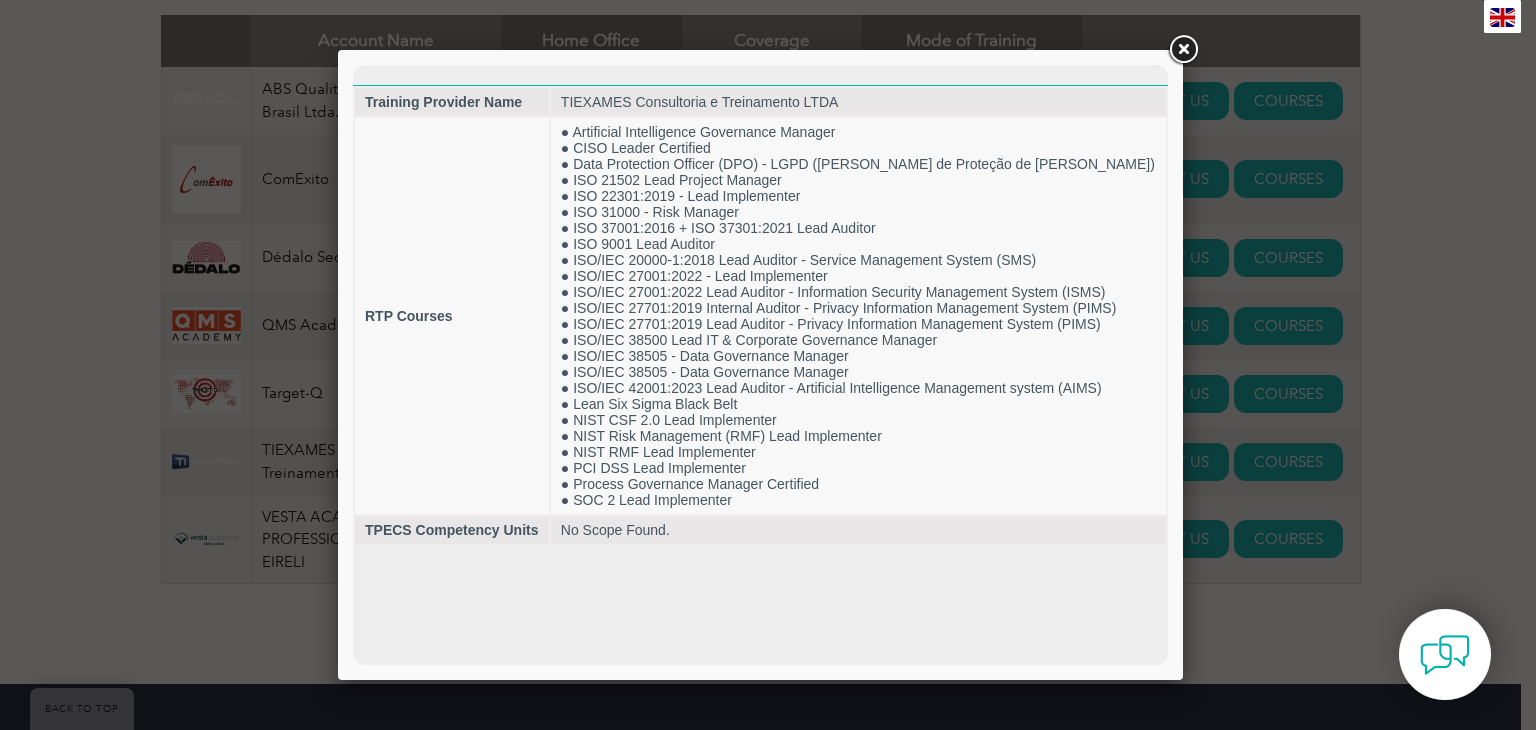 click at bounding box center [768, 365] 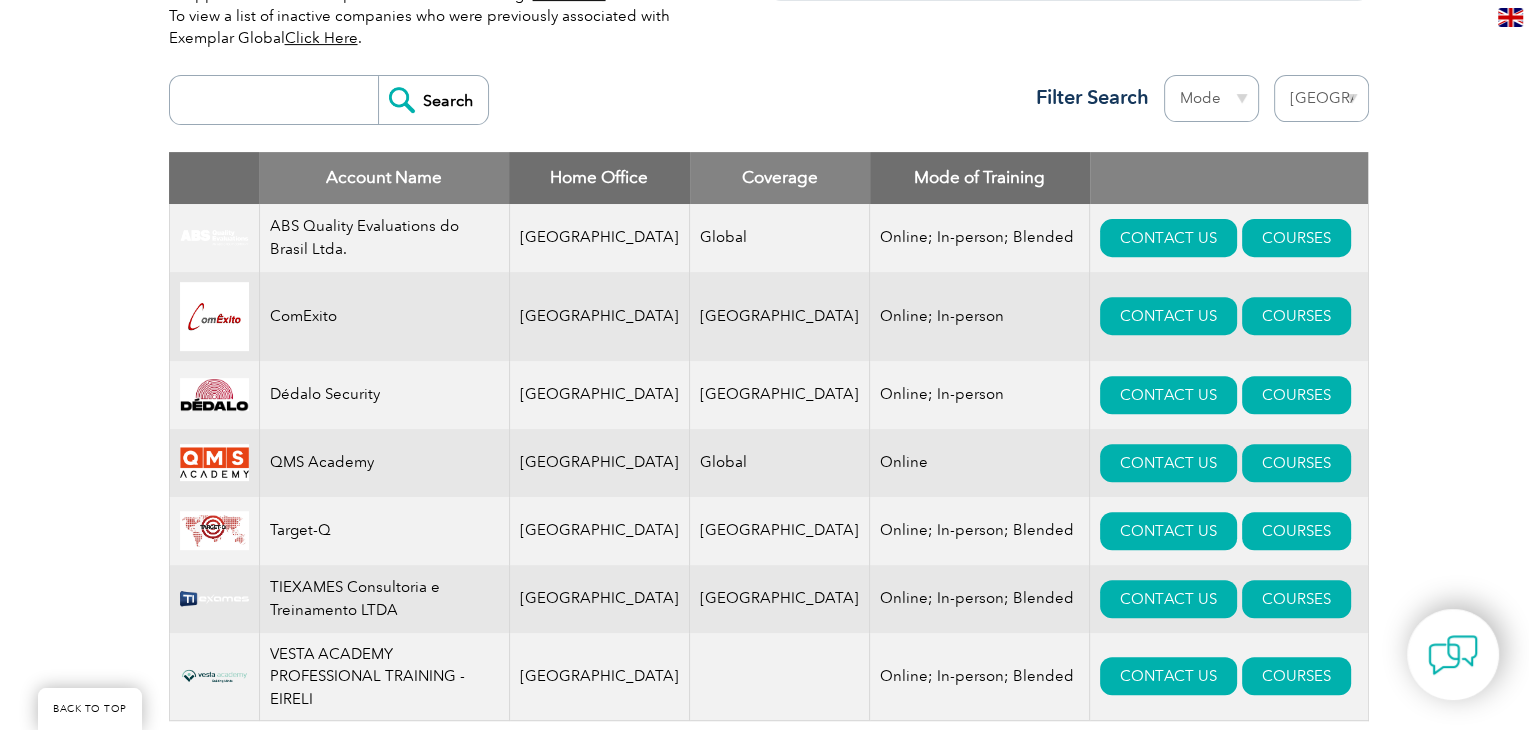 scroll, scrollTop: 723, scrollLeft: 0, axis: vertical 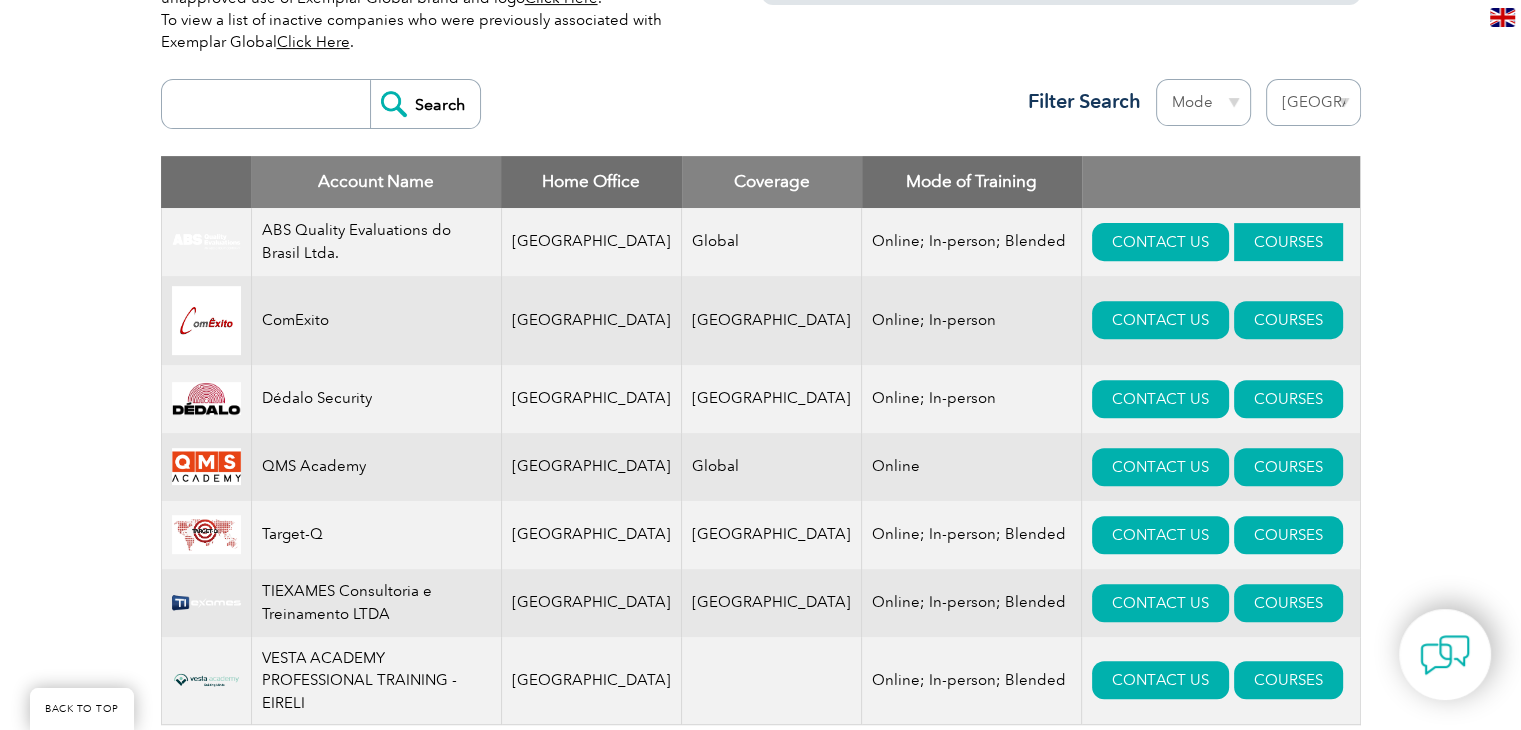 click on "COURSES" at bounding box center [1288, 242] 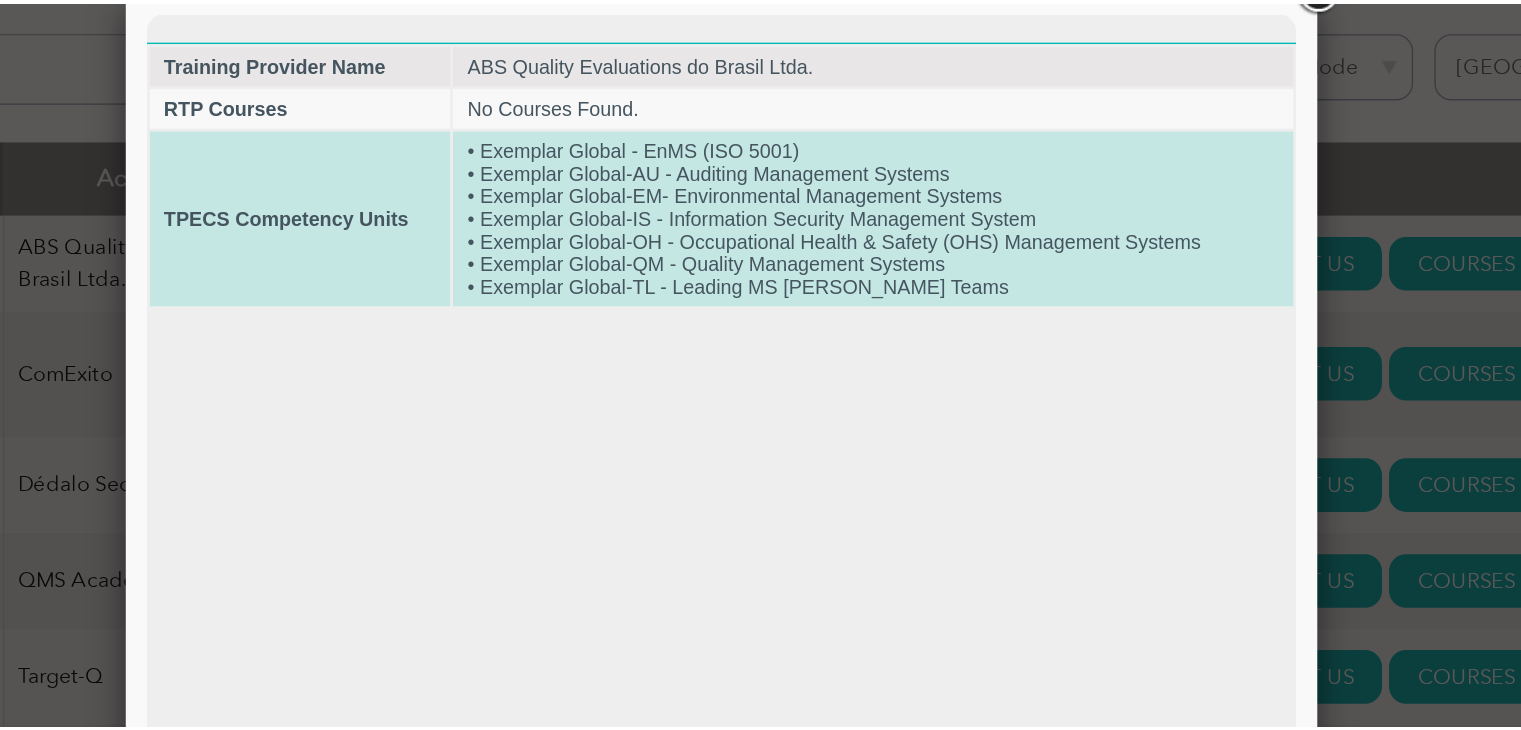scroll, scrollTop: 723, scrollLeft: 0, axis: vertical 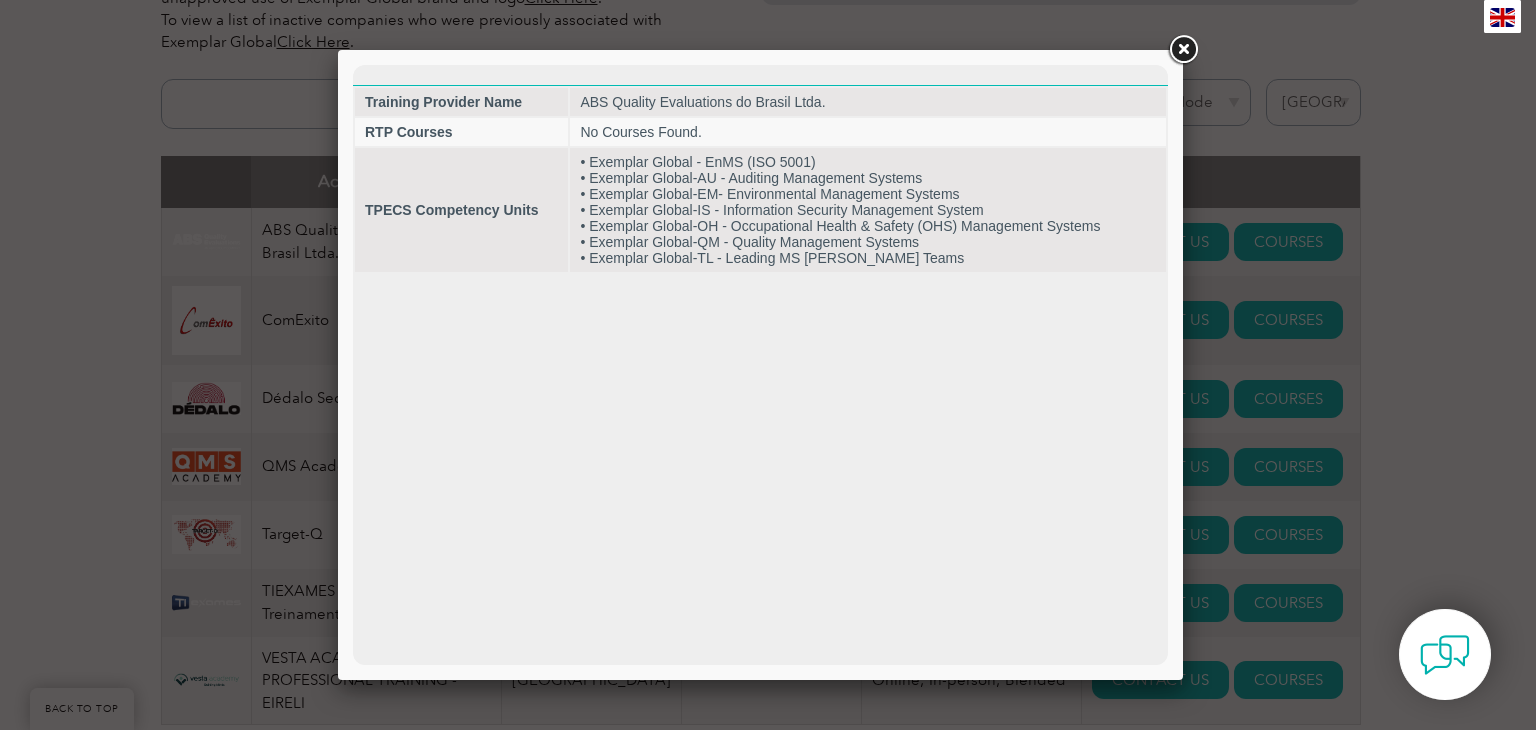 click at bounding box center [1183, 50] 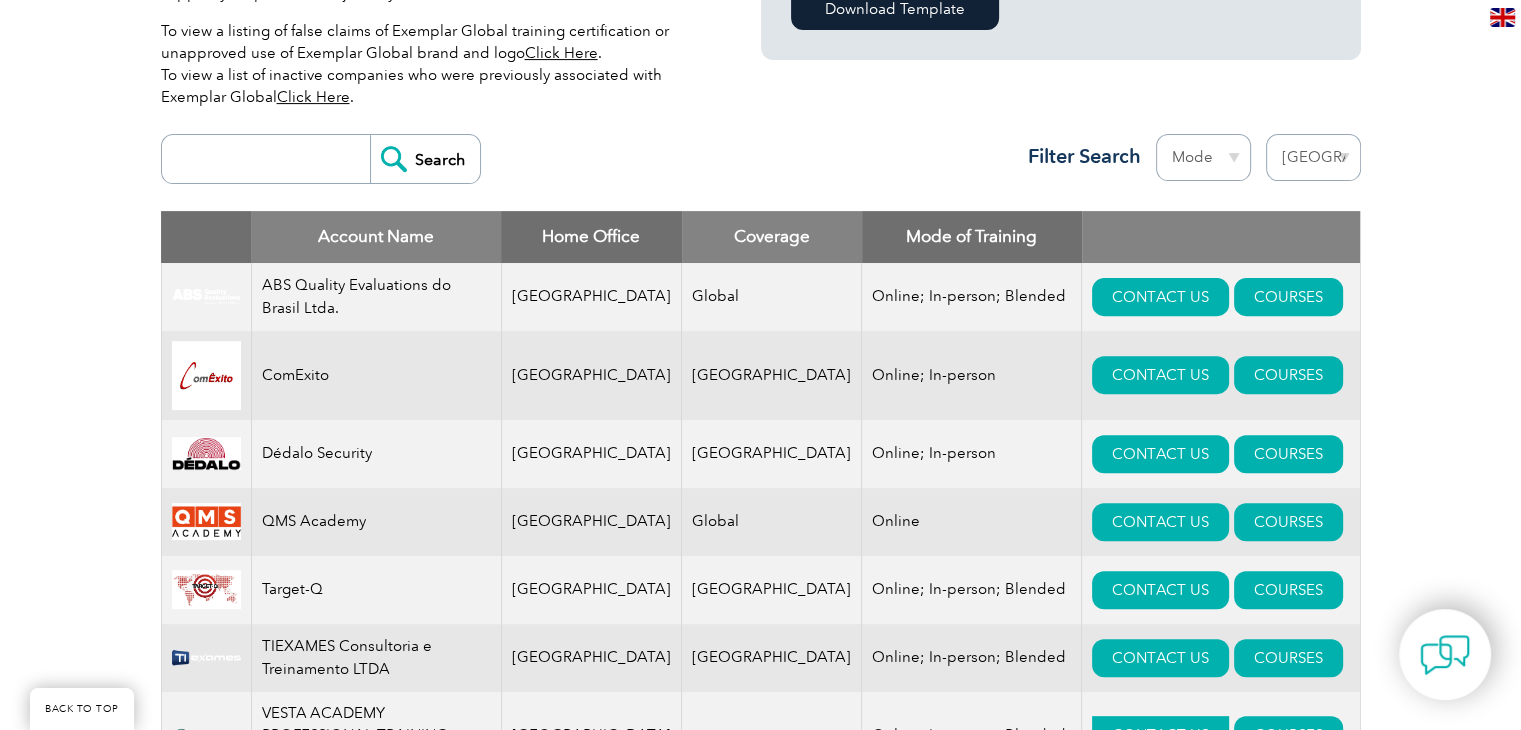 scroll, scrollTop: 660, scrollLeft: 0, axis: vertical 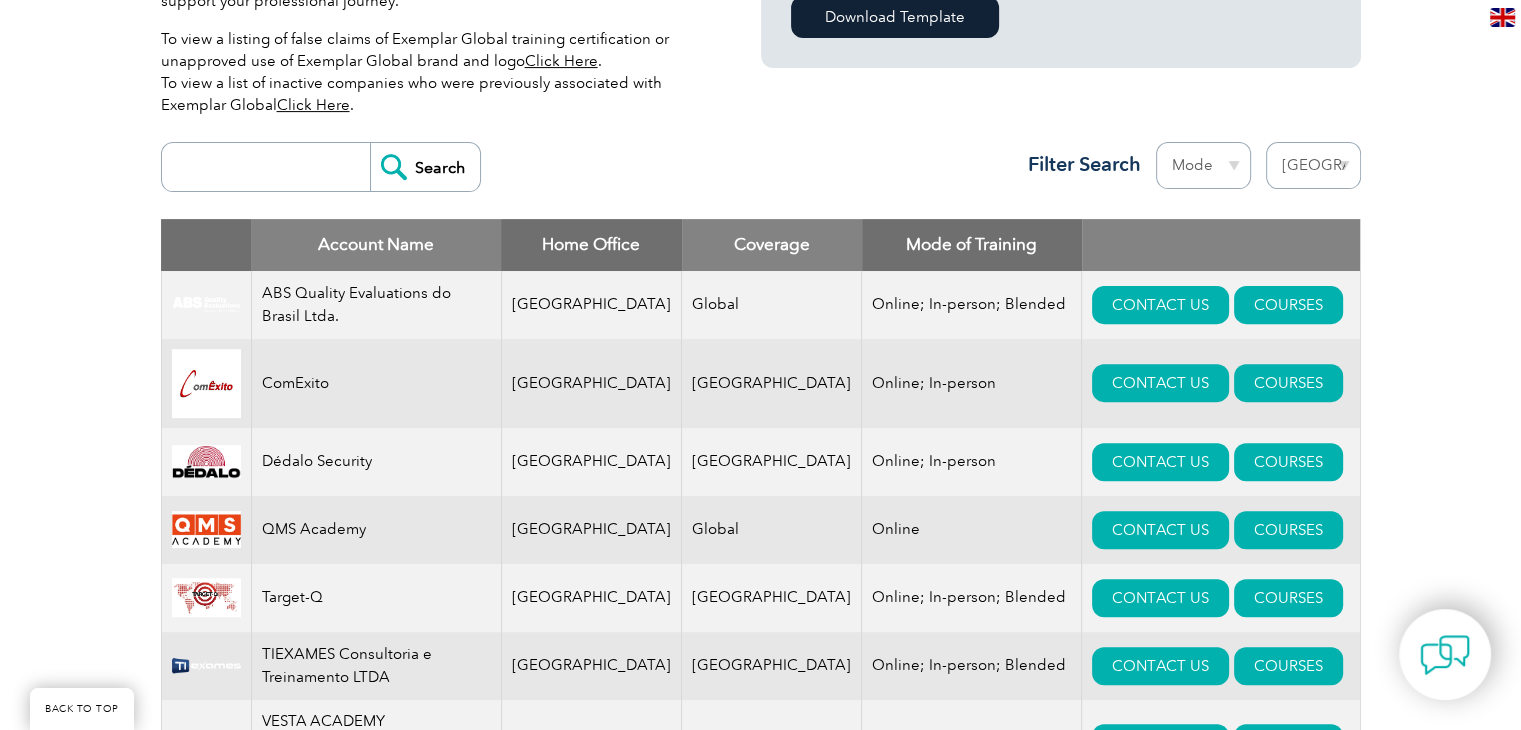 click on "ABS Quality Evaluations do Brasil Ltda." at bounding box center [376, 305] 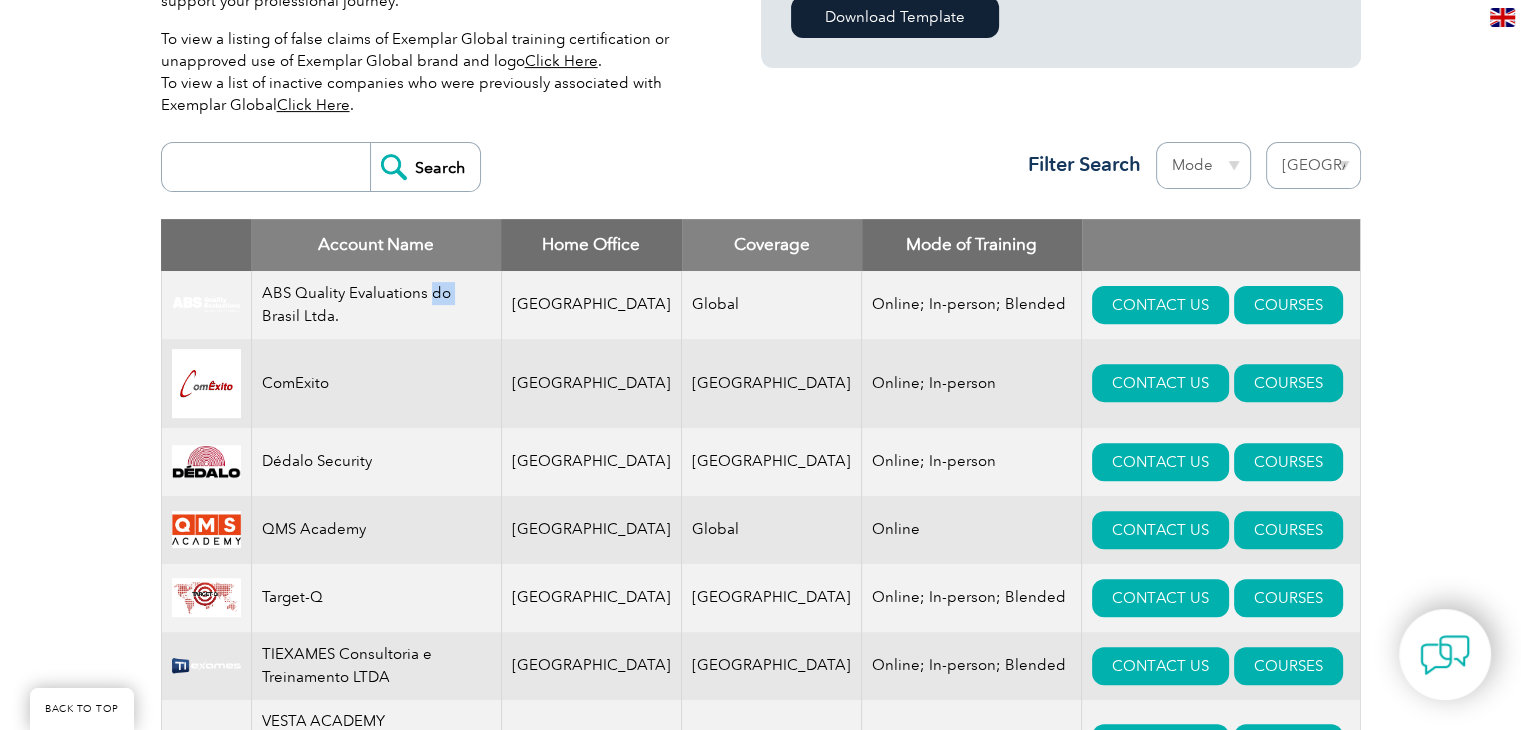 click on "ABS Quality Evaluations do Brasil Ltda." at bounding box center (376, 305) 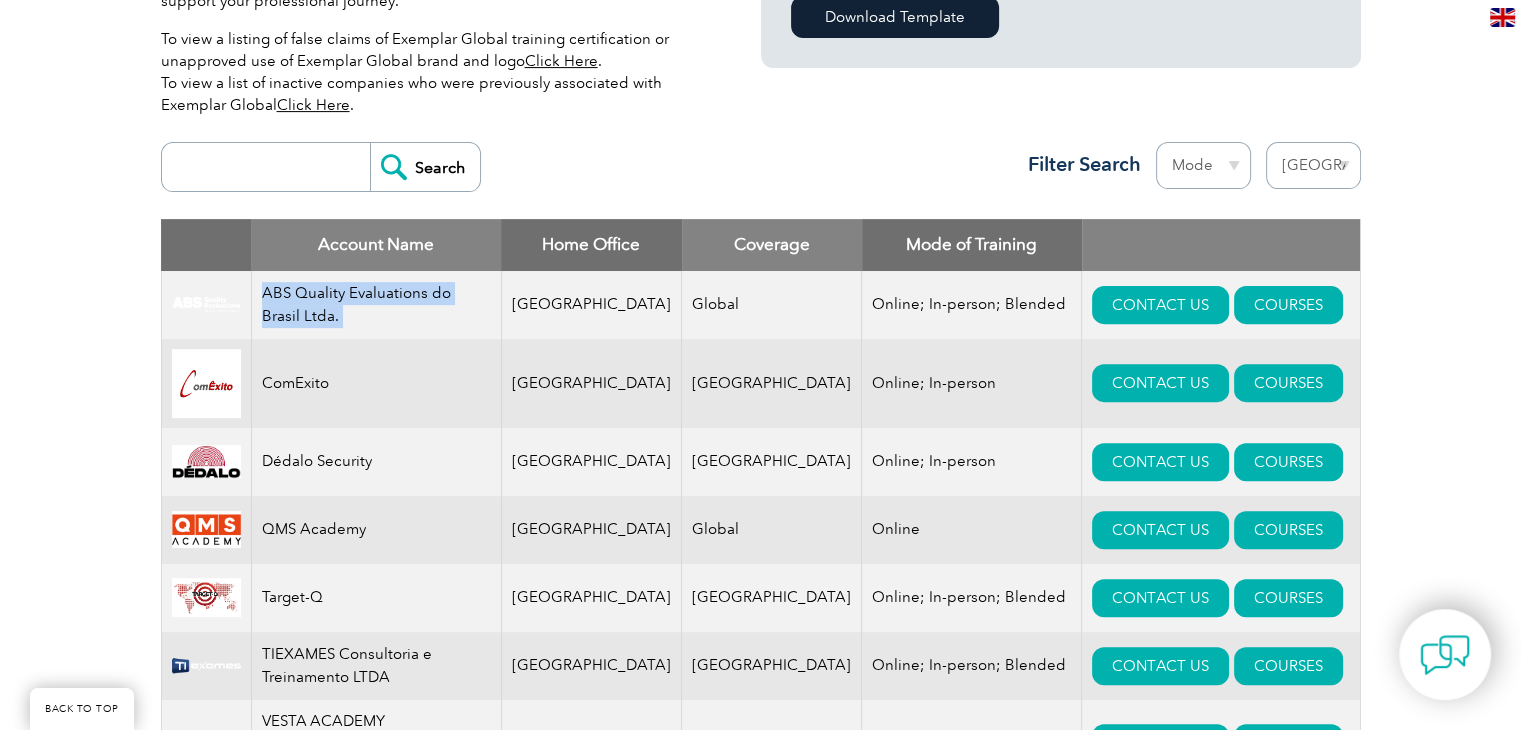 click on "ABS Quality Evaluations do Brasil Ltda." at bounding box center [376, 305] 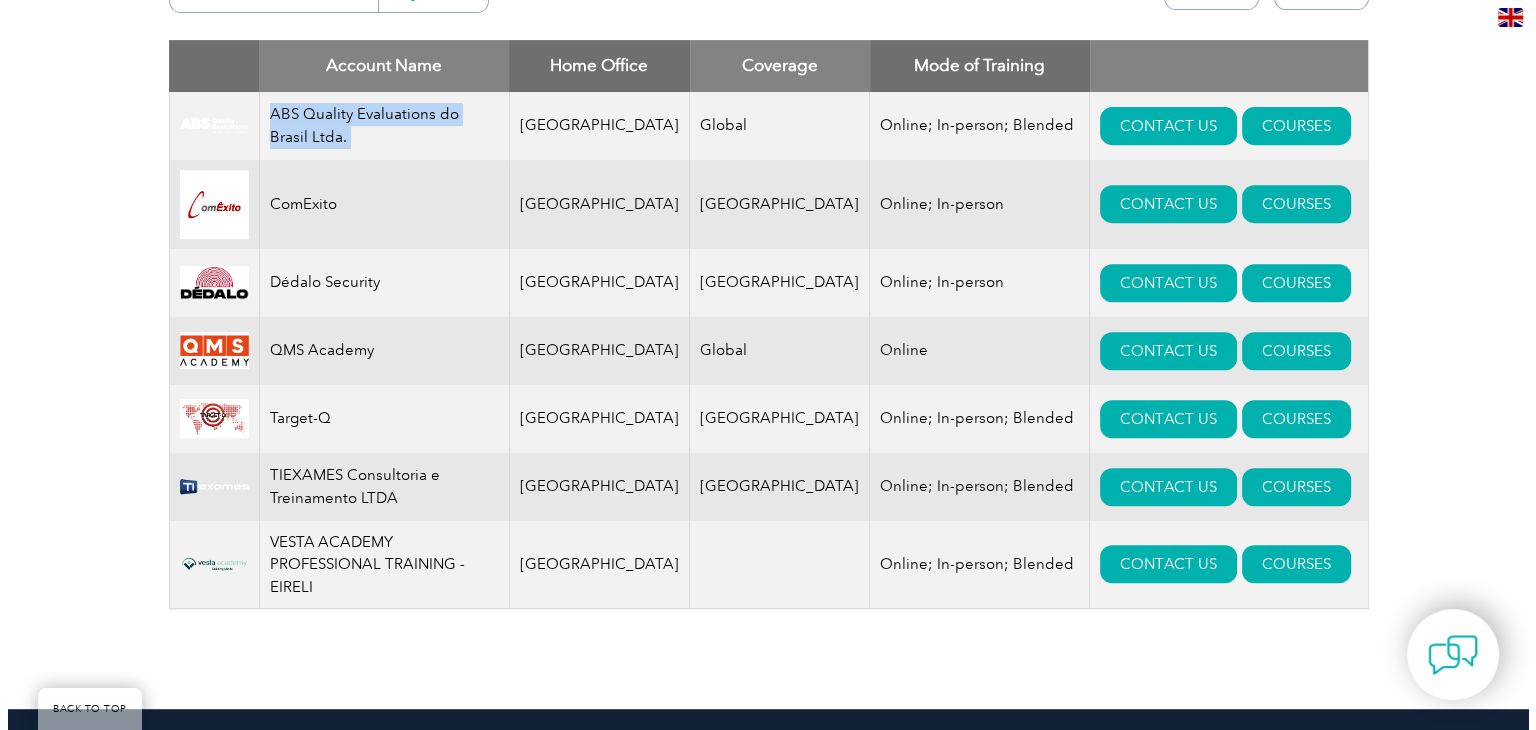 scroll, scrollTop: 836, scrollLeft: 0, axis: vertical 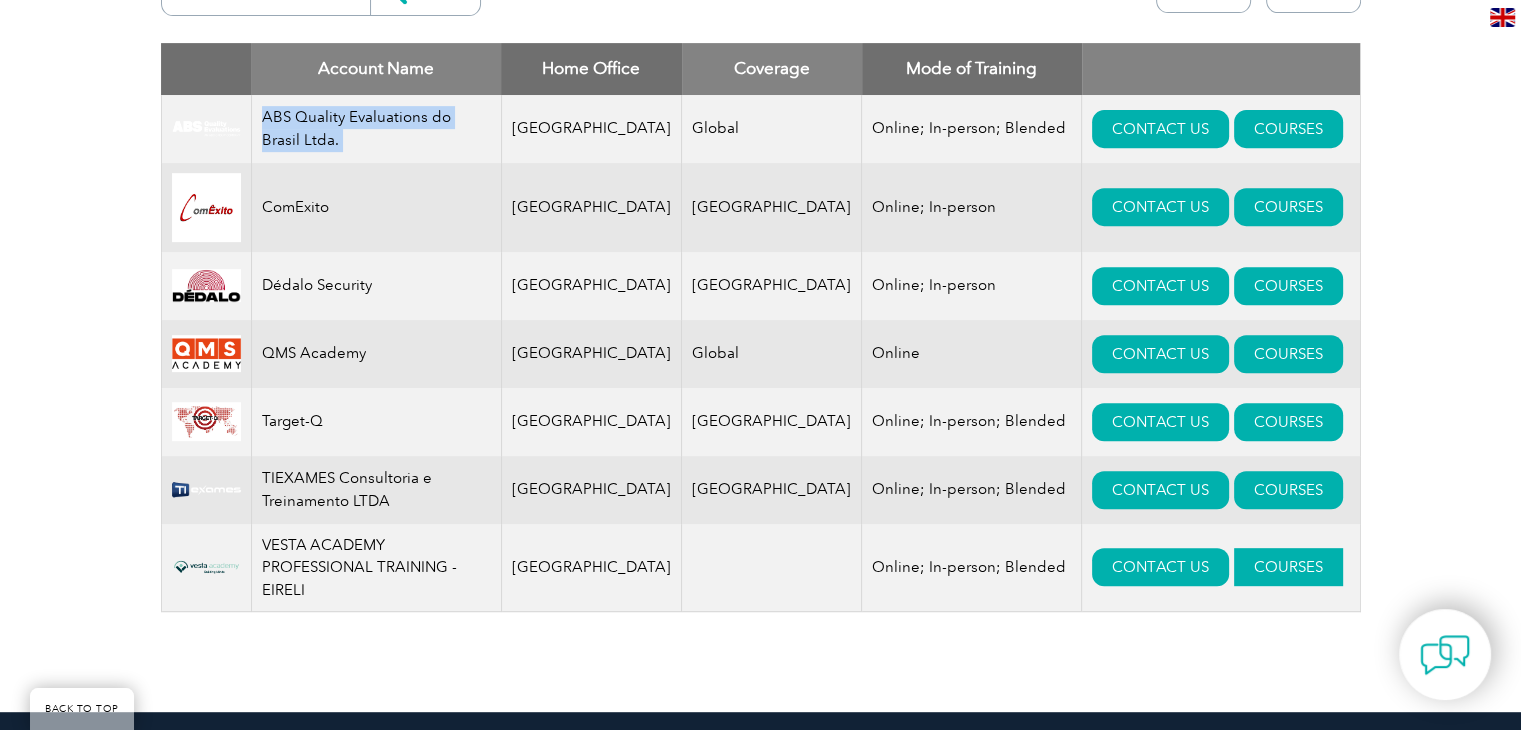 click on "COURSES" at bounding box center [1288, 567] 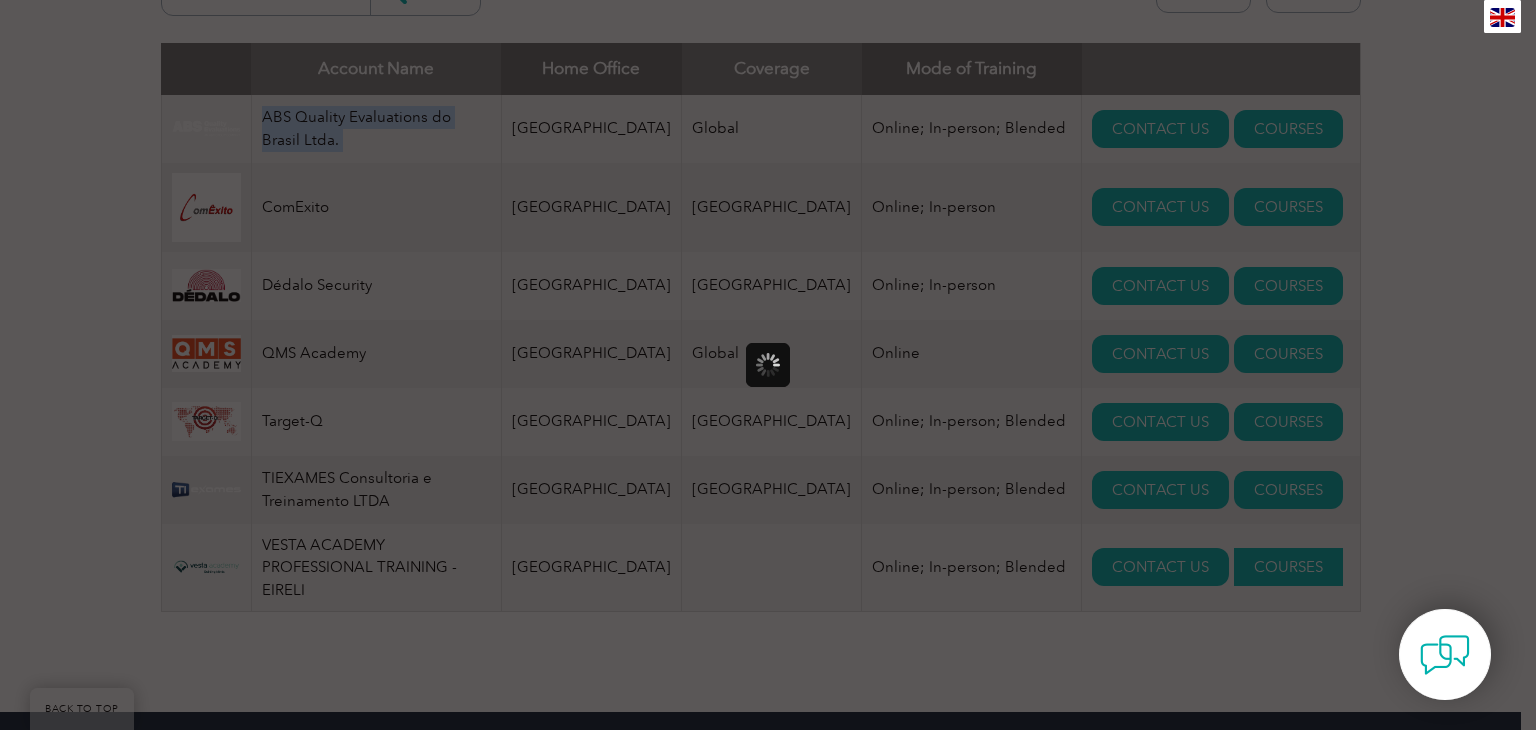 scroll, scrollTop: 0, scrollLeft: 0, axis: both 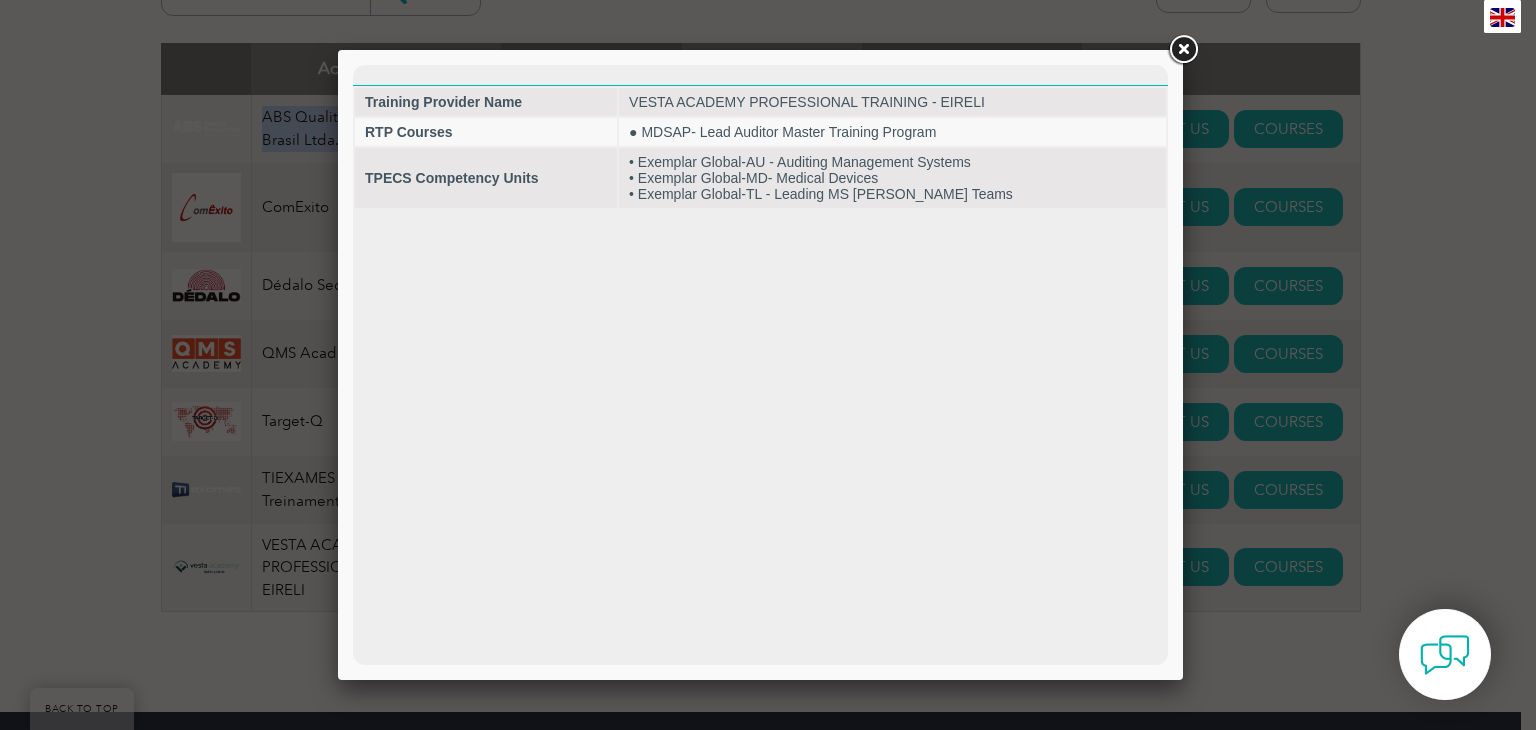 click at bounding box center [1183, 50] 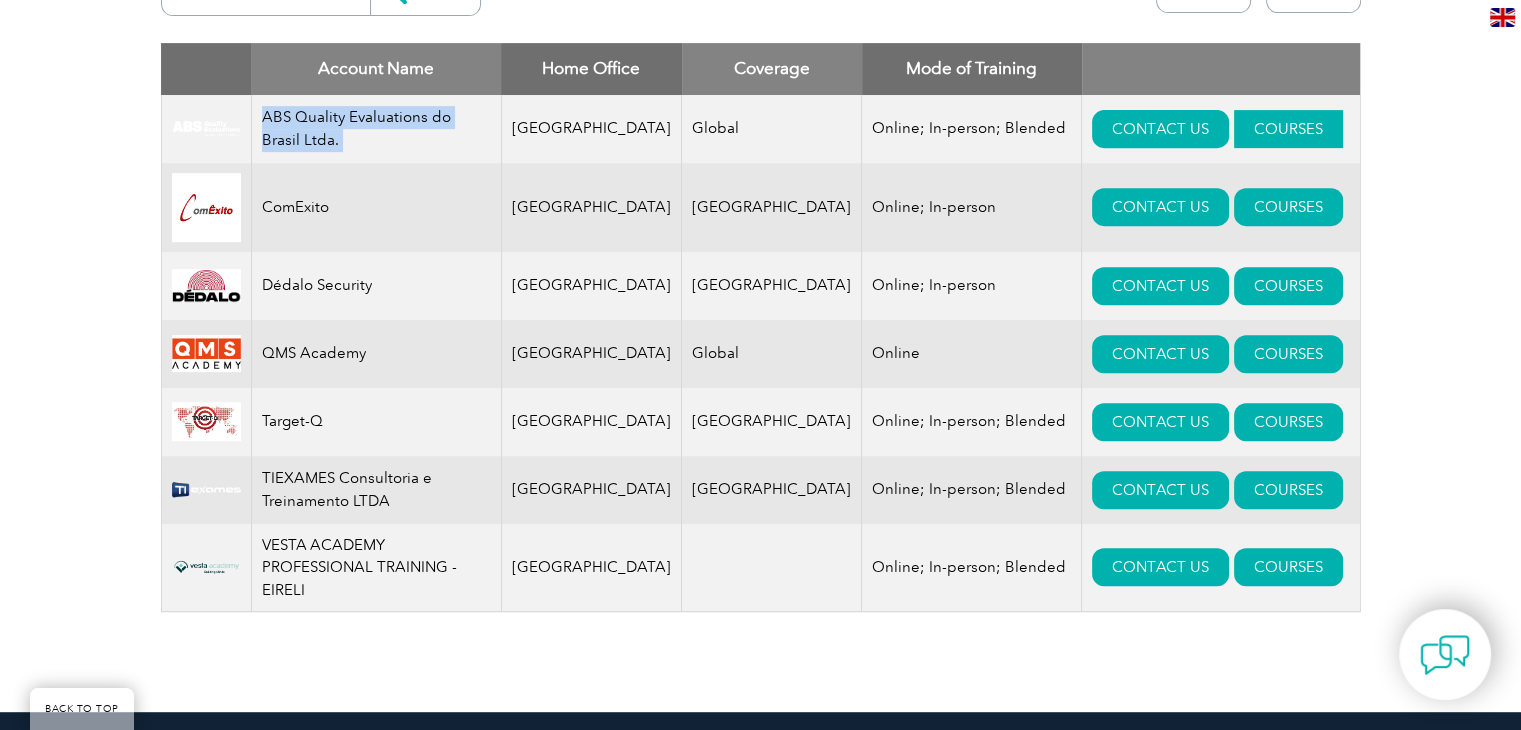 click on "COURSES" at bounding box center (1288, 129) 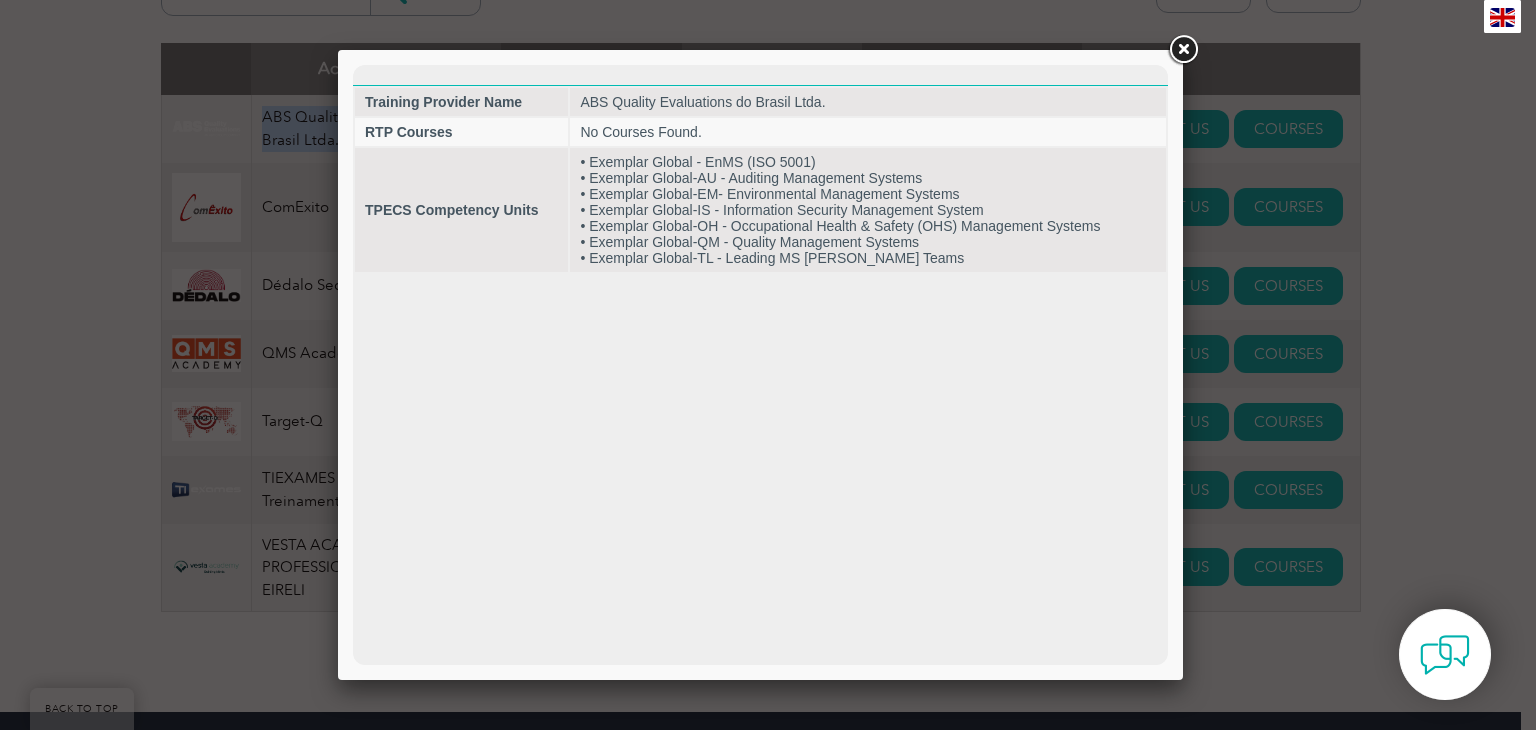 scroll, scrollTop: 0, scrollLeft: 0, axis: both 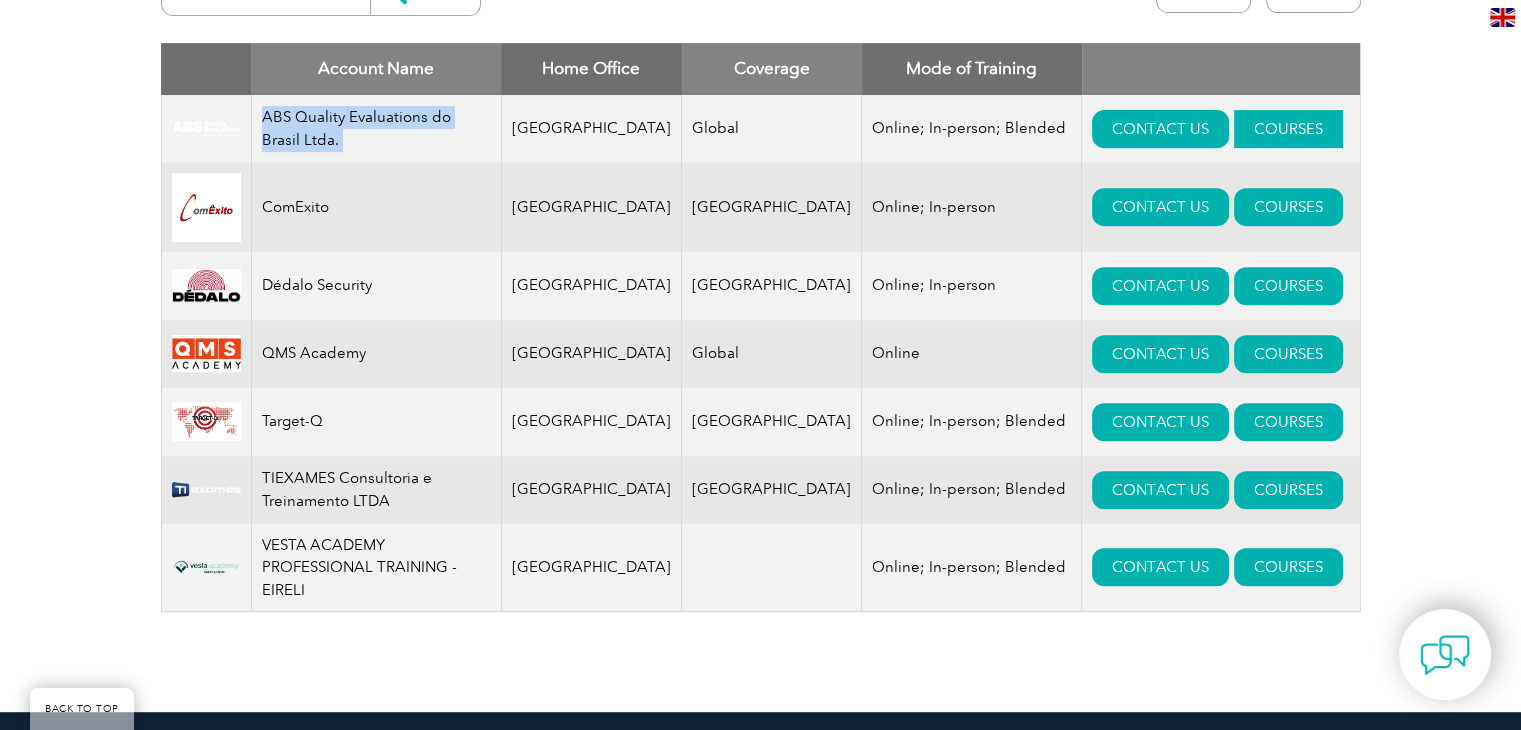 click on "COURSES" at bounding box center (1288, 129) 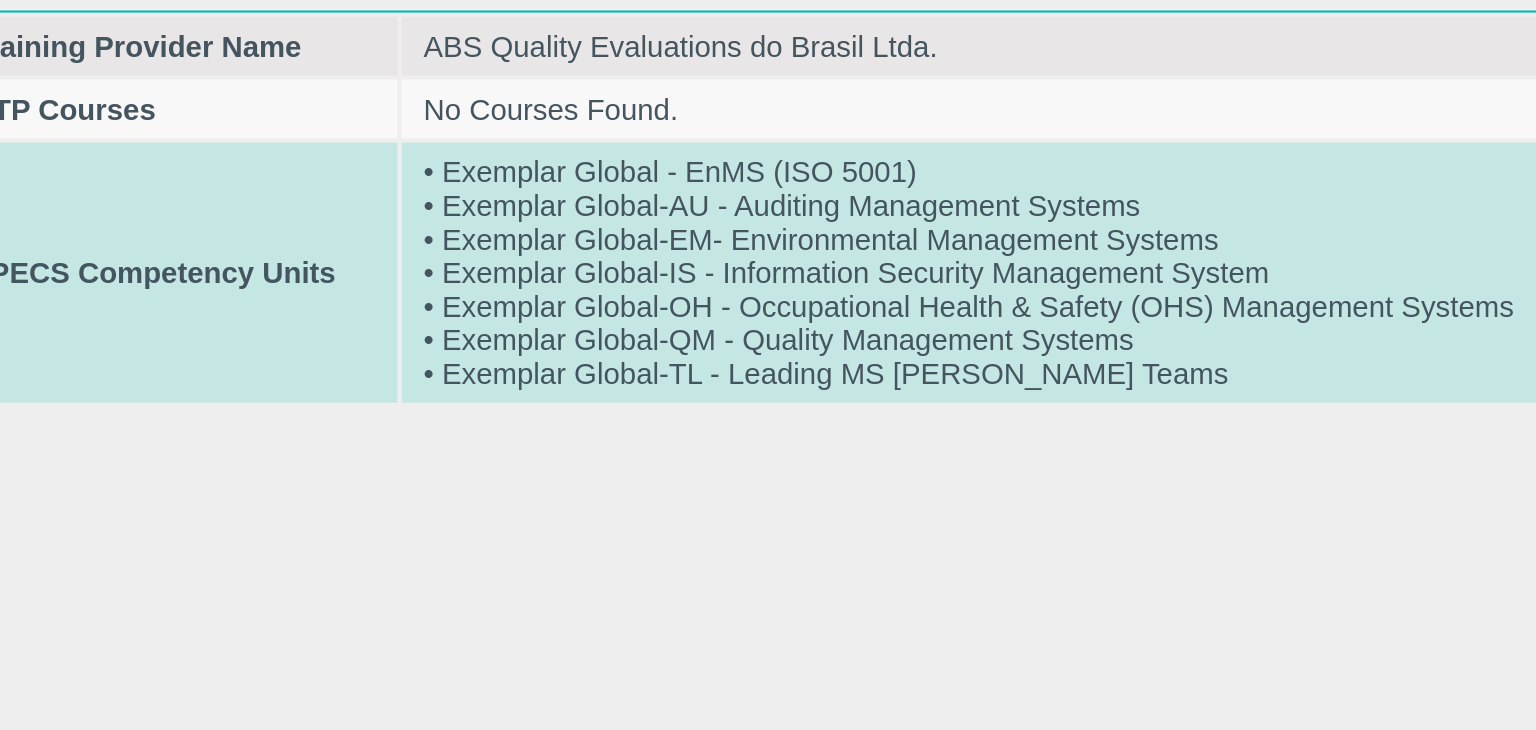 scroll, scrollTop: 835, scrollLeft: 0, axis: vertical 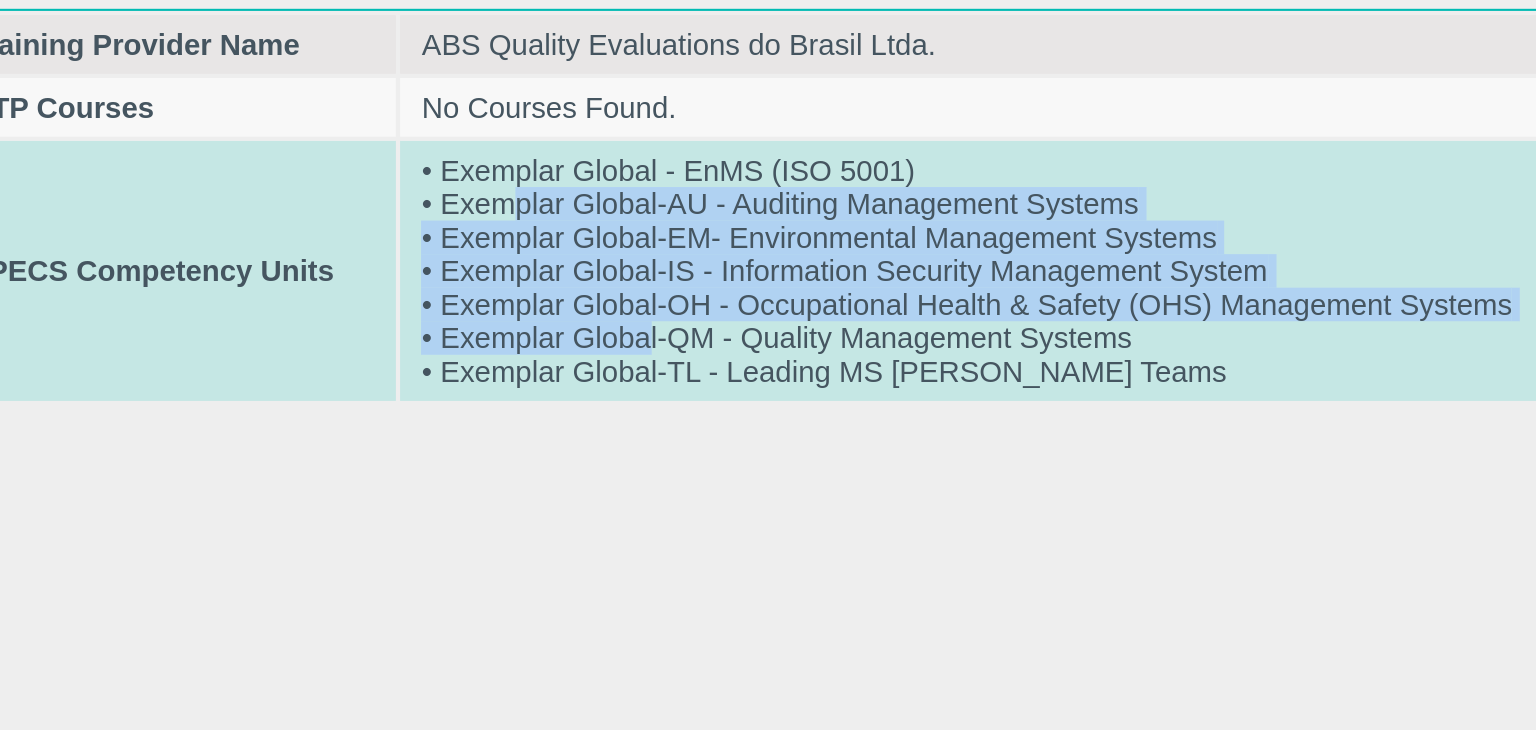 drag, startPoint x: 218, startPoint y: 82, endPoint x: 283, endPoint y: 148, distance: 92.63369 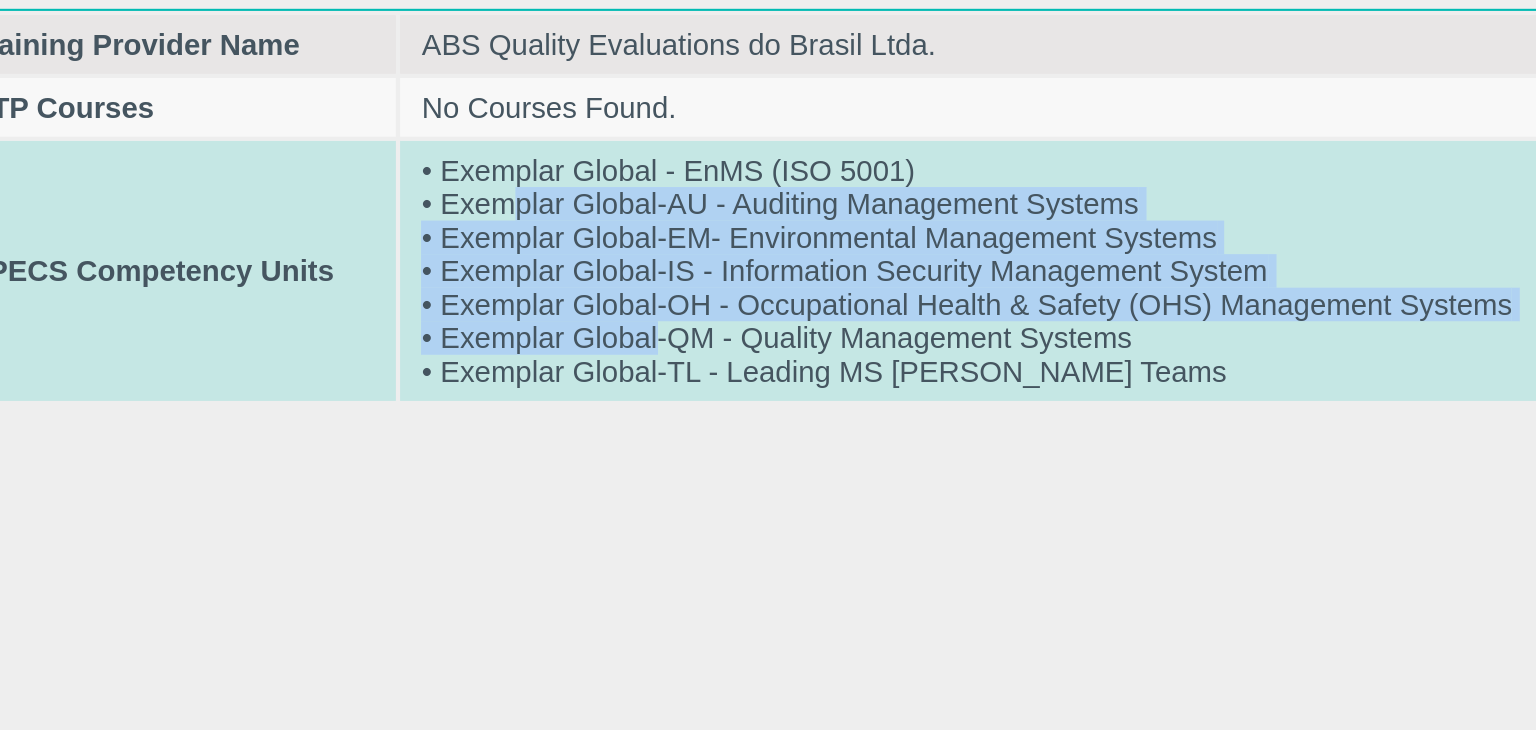 click on "•  Exemplar Global - EnMS (ISO 5001) •  Exemplar Global-AU - Auditing Management Systems •  Exemplar Global-EM- Environmental Management Systems •  Exemplar Global-IS - Information Security Management System •  Exemplar Global-OH - Occupational Health & Safety (OHS) Management Systems •  Exemplar Global-QM - Quality Management Systems •  Exemplar Global-TL - Leading MS Audit Teams" at bounding box center [461, 112] 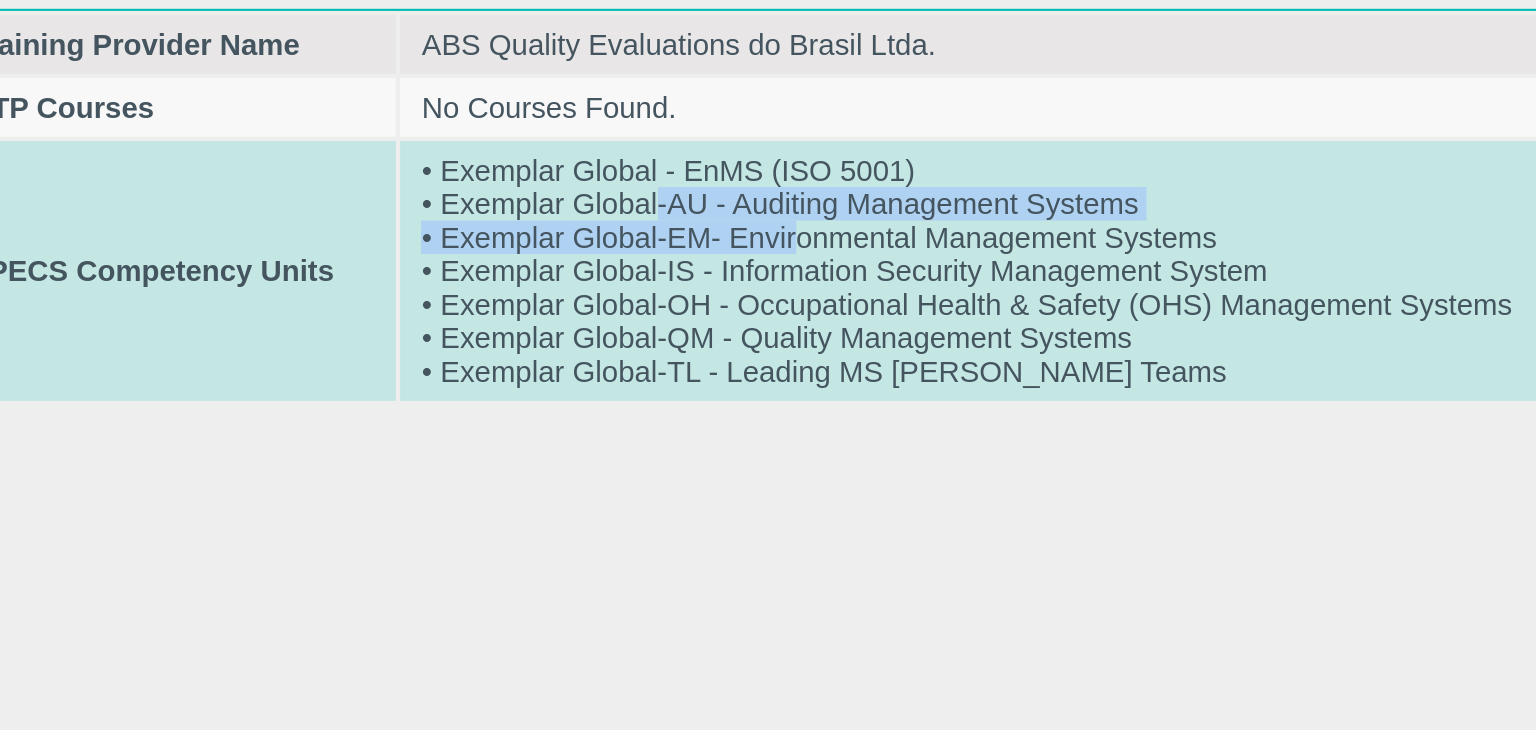 drag, startPoint x: 284, startPoint y: 81, endPoint x: 357, endPoint y: 99, distance: 75.18643 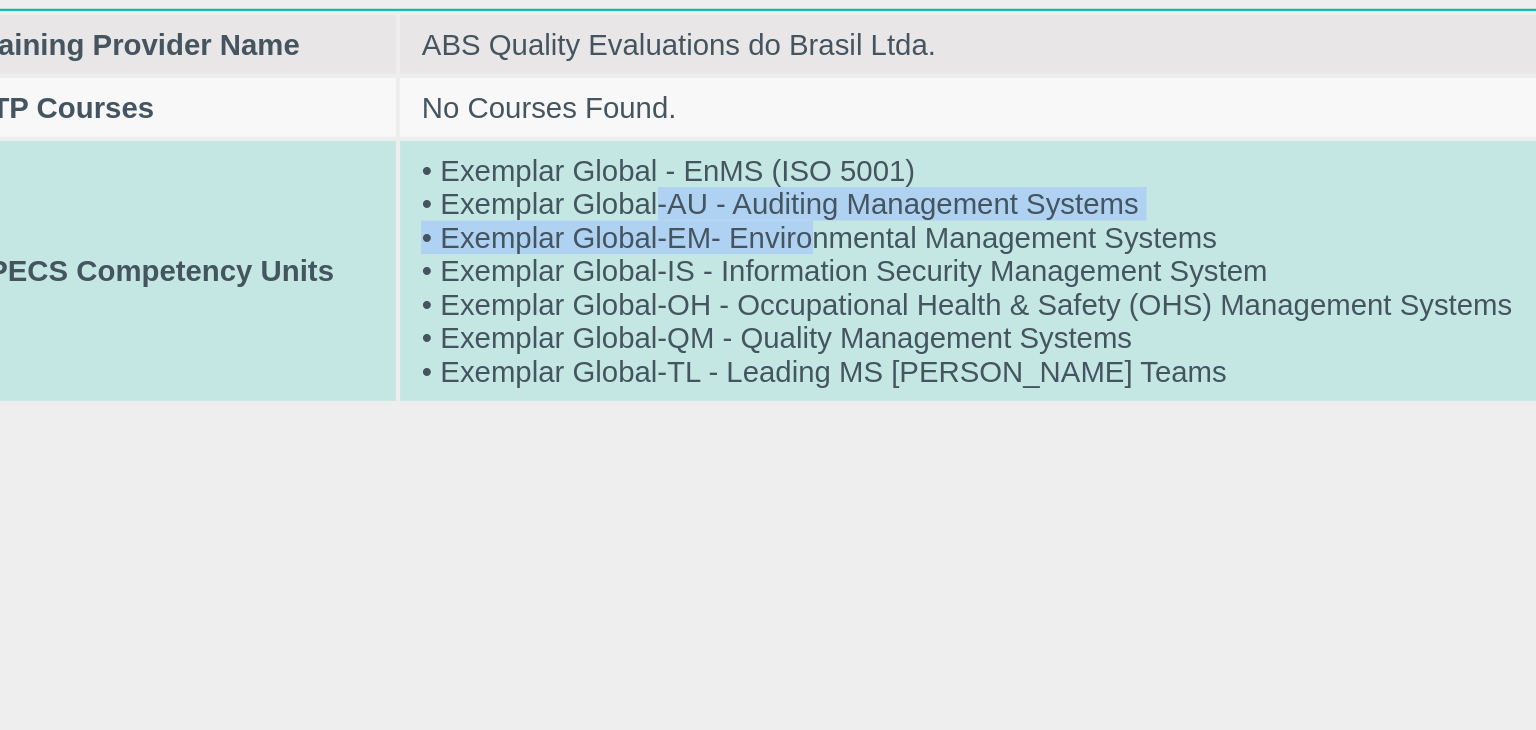 click on "•  Exemplar Global - EnMS (ISO 5001) •  Exemplar Global-AU - Auditing Management Systems •  Exemplar Global-EM- Environmental Management Systems •  Exemplar Global-IS - Information Security Management System •  Exemplar Global-OH - Occupational Health & Safety (OHS) Management Systems •  Exemplar Global-QM - Quality Management Systems •  Exemplar Global-TL - Leading MS Audit Teams" at bounding box center (461, 112) 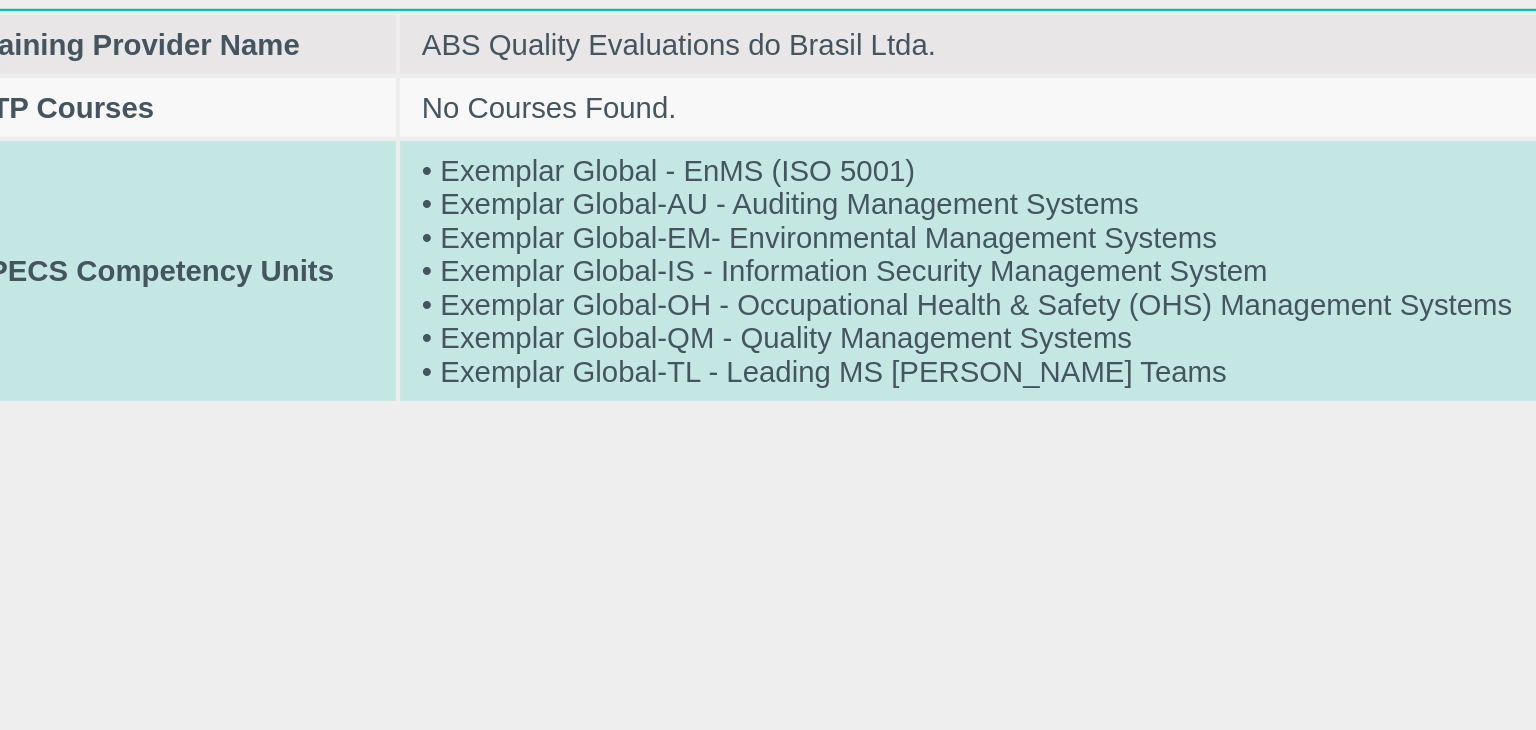 scroll, scrollTop: 836, scrollLeft: 0, axis: vertical 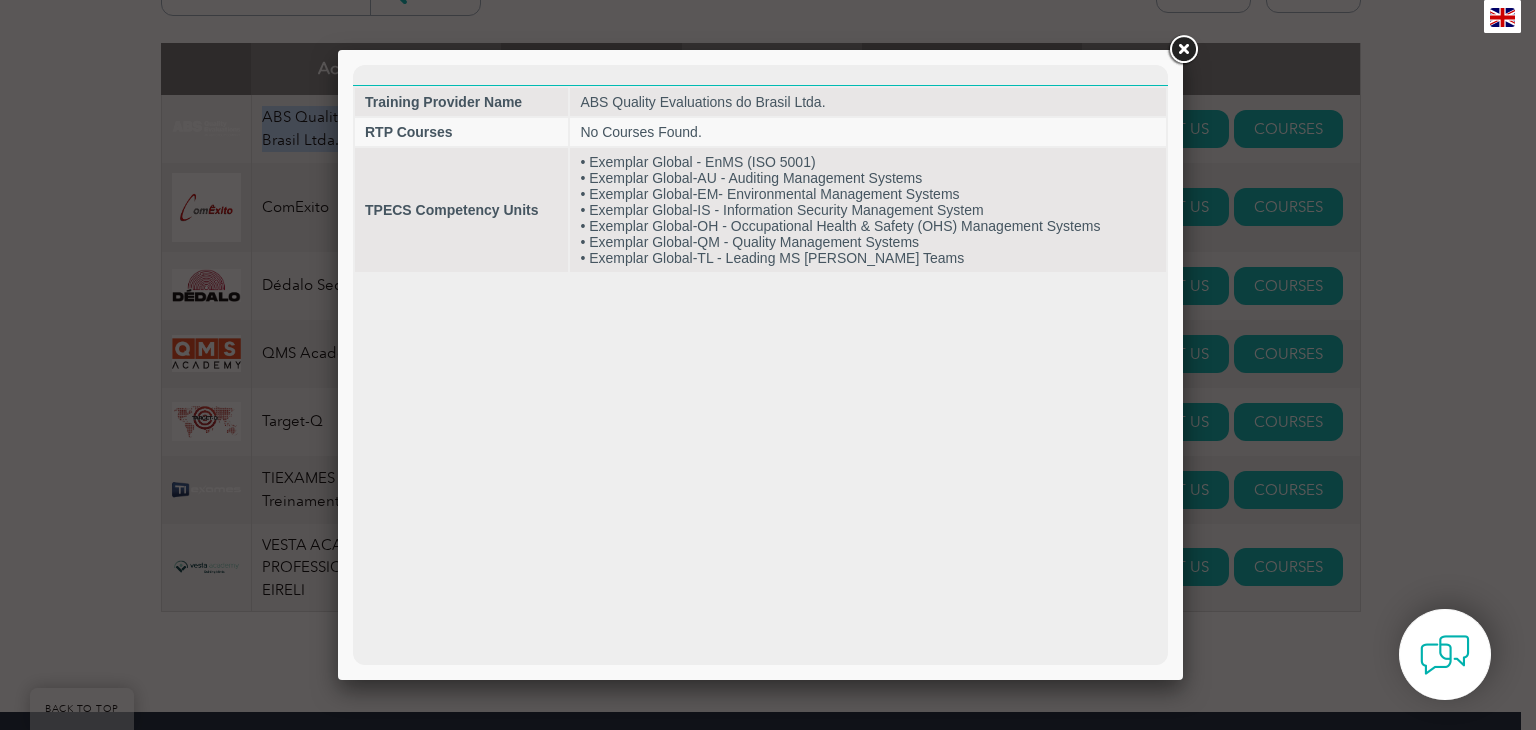 click at bounding box center [1183, 50] 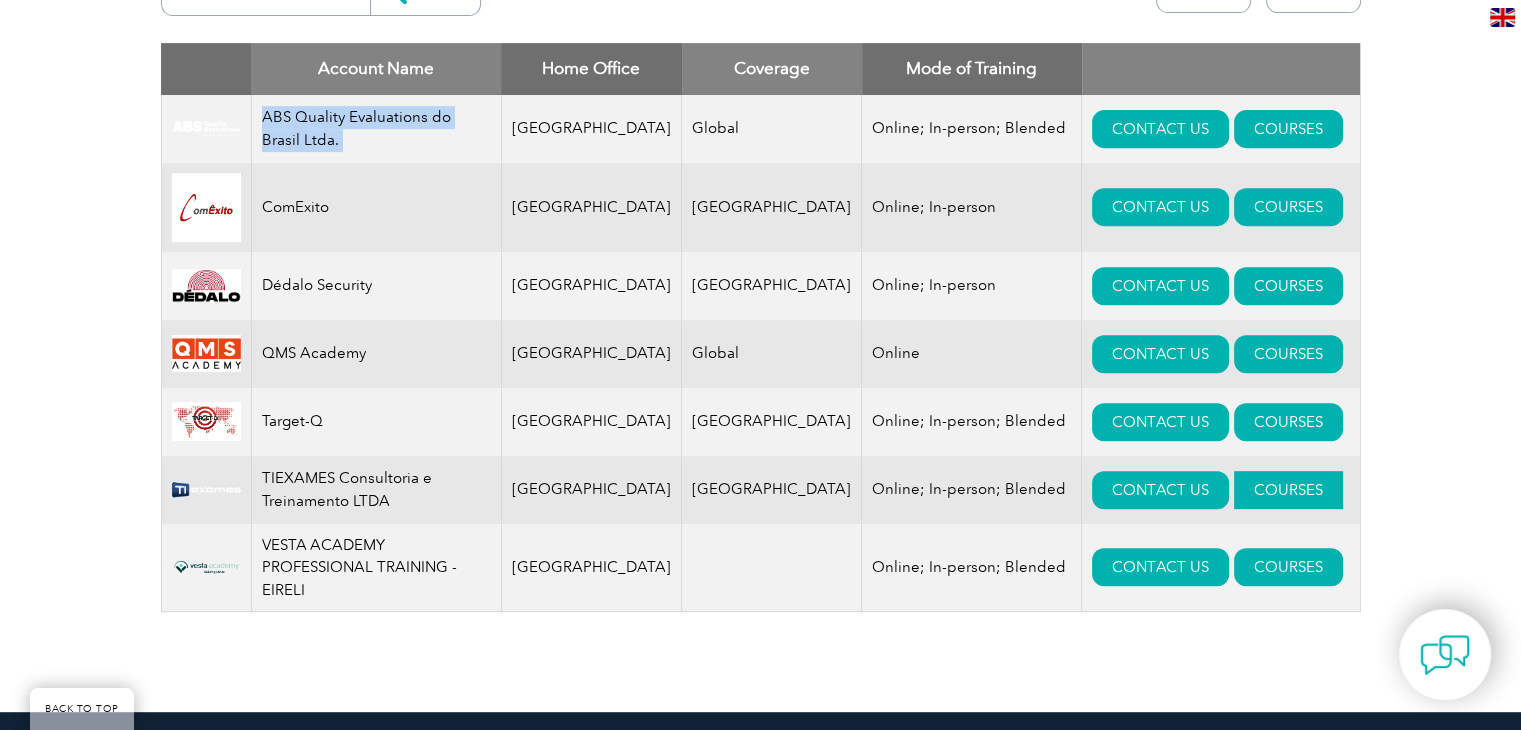 click on "COURSES" at bounding box center (1288, 490) 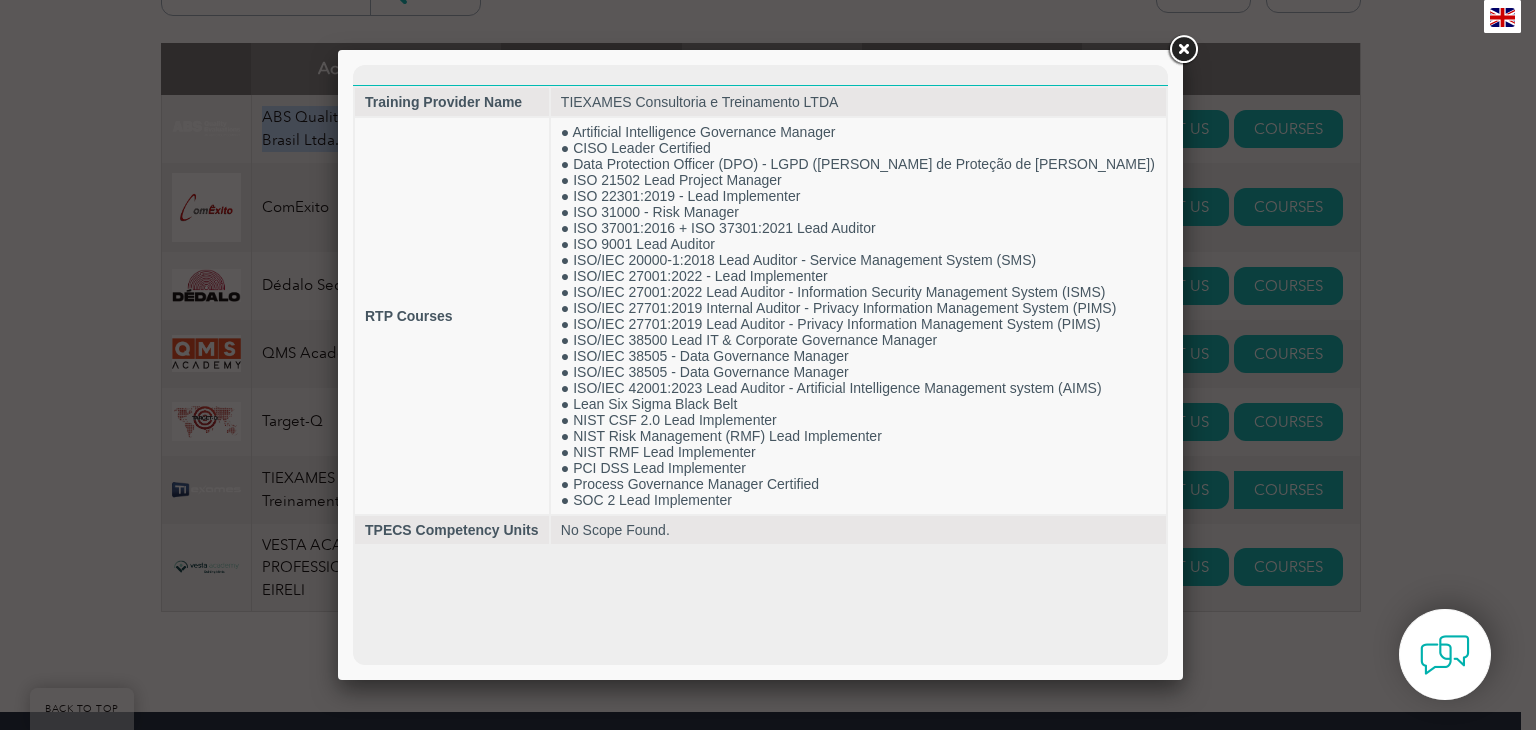 scroll, scrollTop: 0, scrollLeft: 0, axis: both 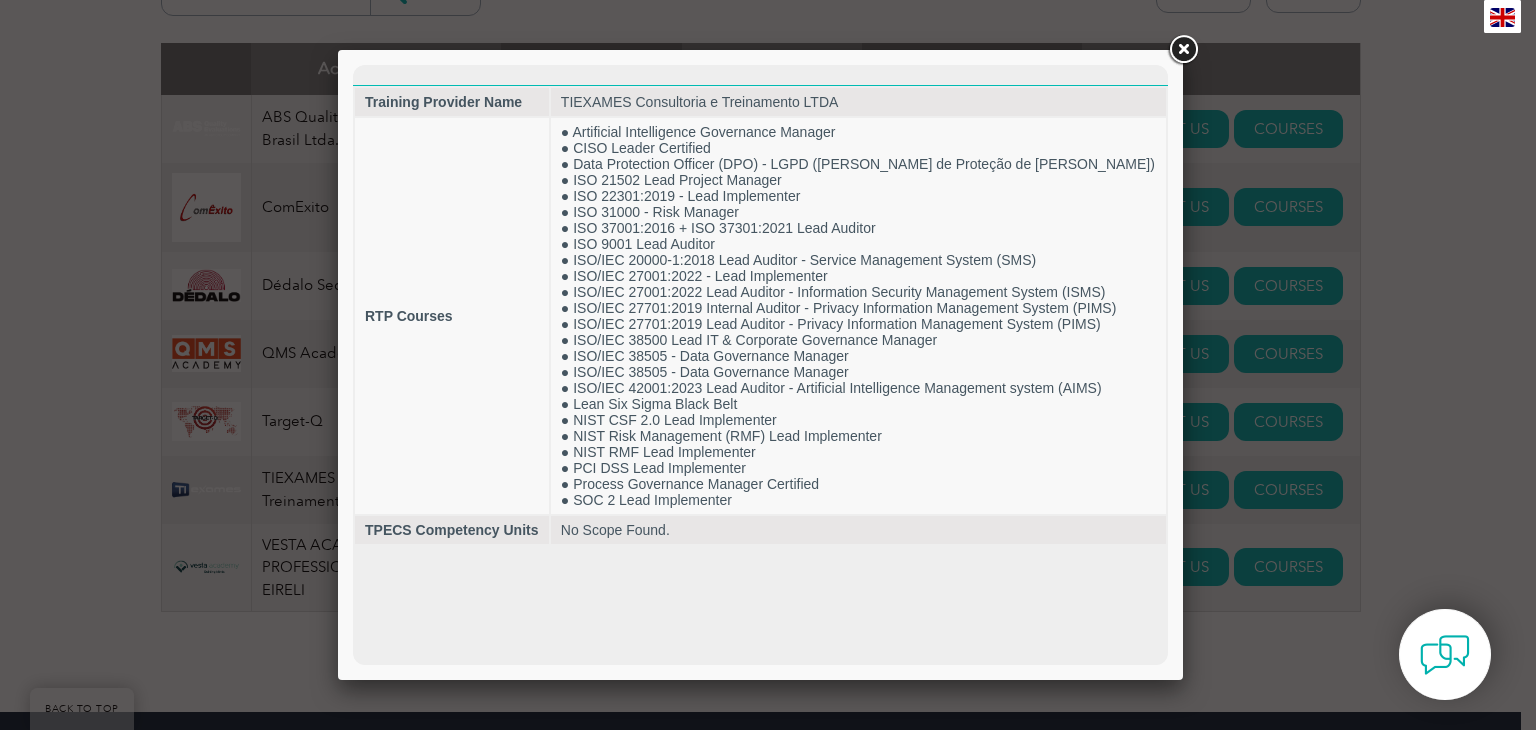 click at bounding box center [768, 365] 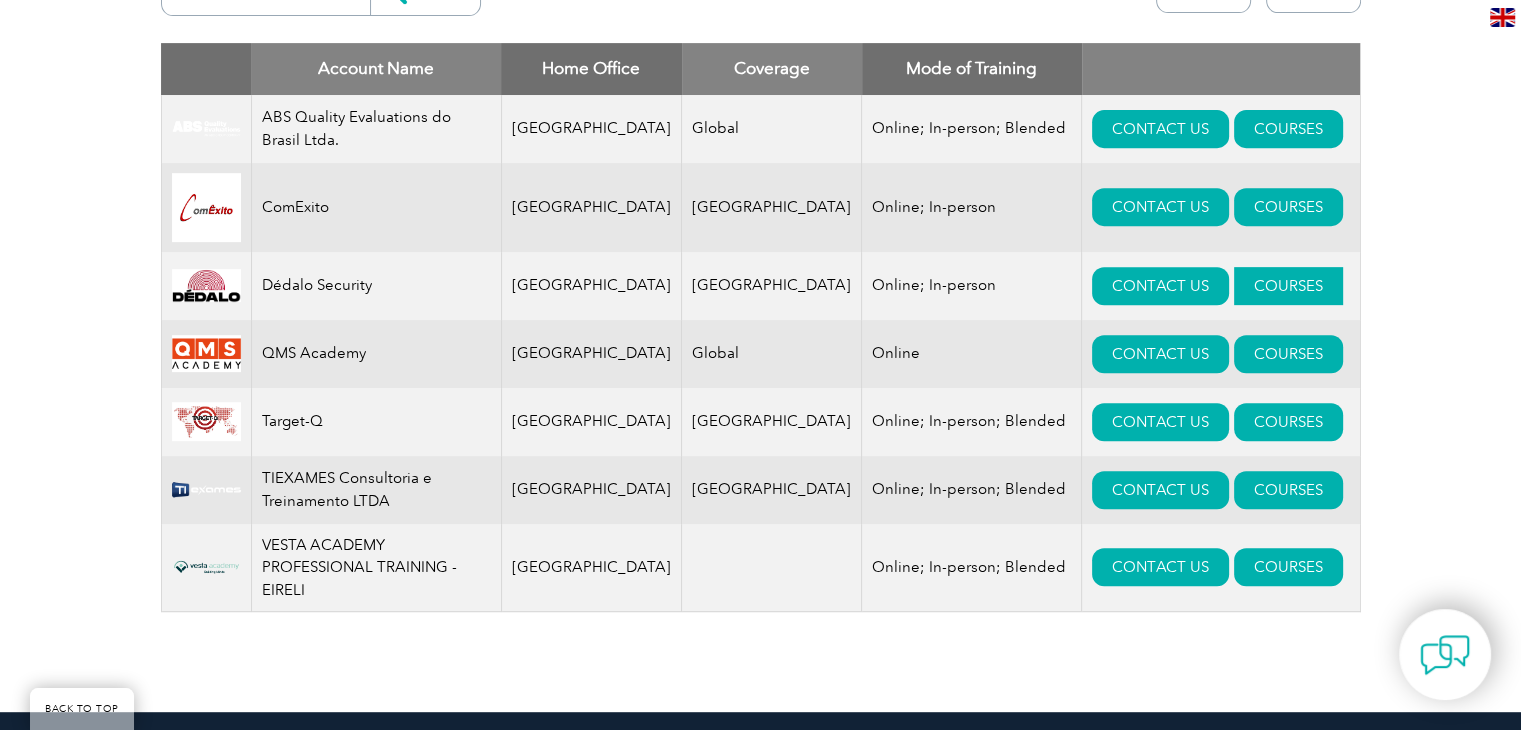 click on "COURSES" at bounding box center [1288, 286] 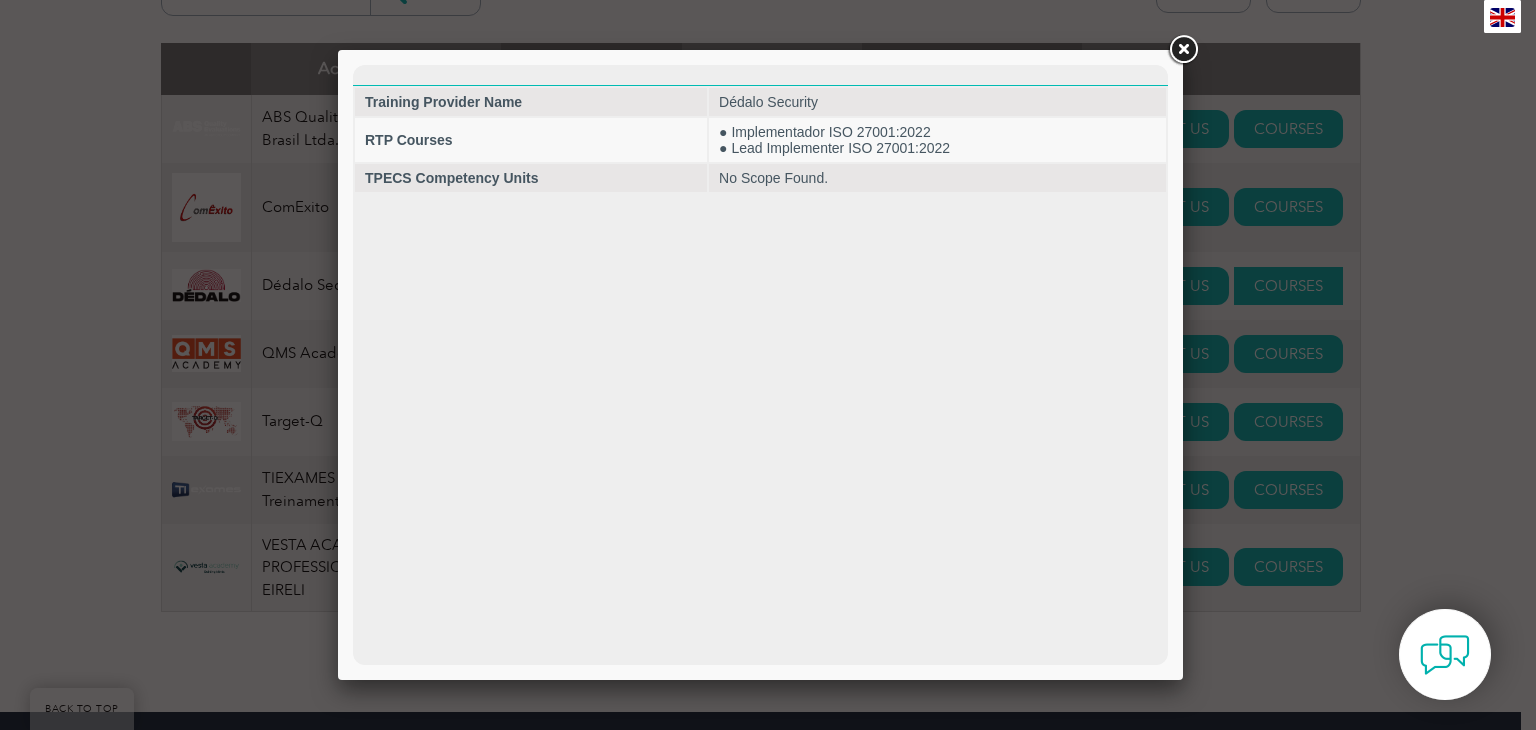 scroll, scrollTop: 0, scrollLeft: 0, axis: both 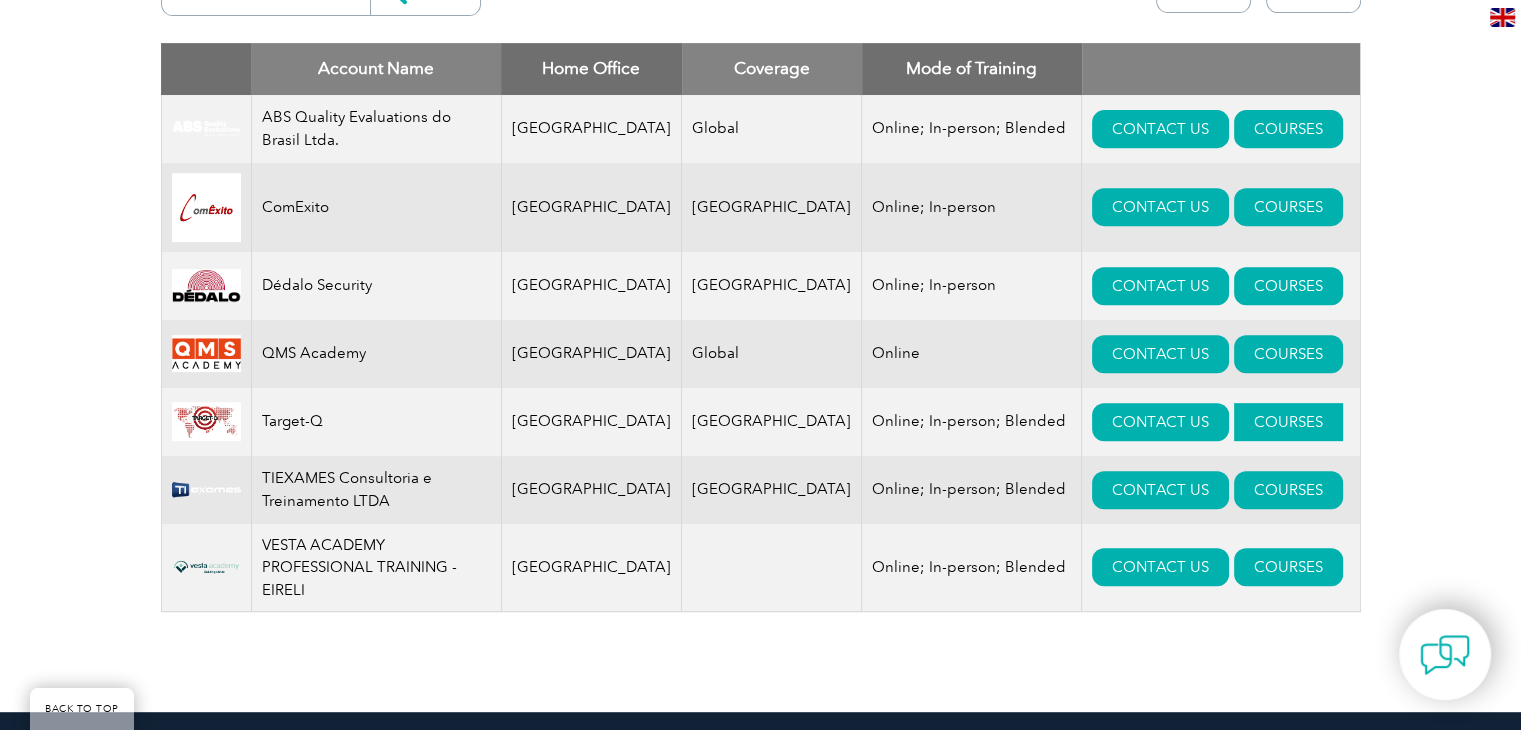 click on "COURSES" at bounding box center [1288, 422] 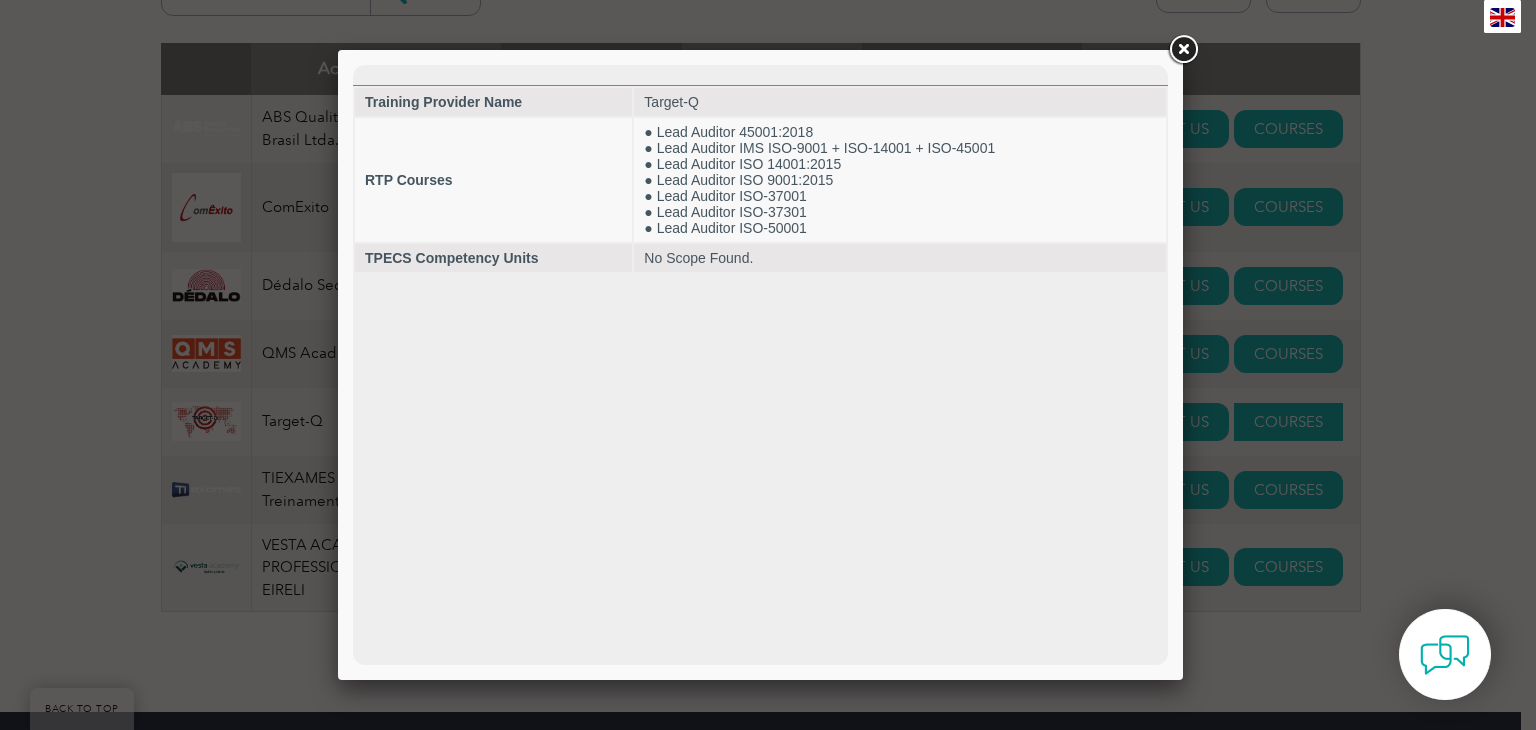 scroll, scrollTop: 0, scrollLeft: 0, axis: both 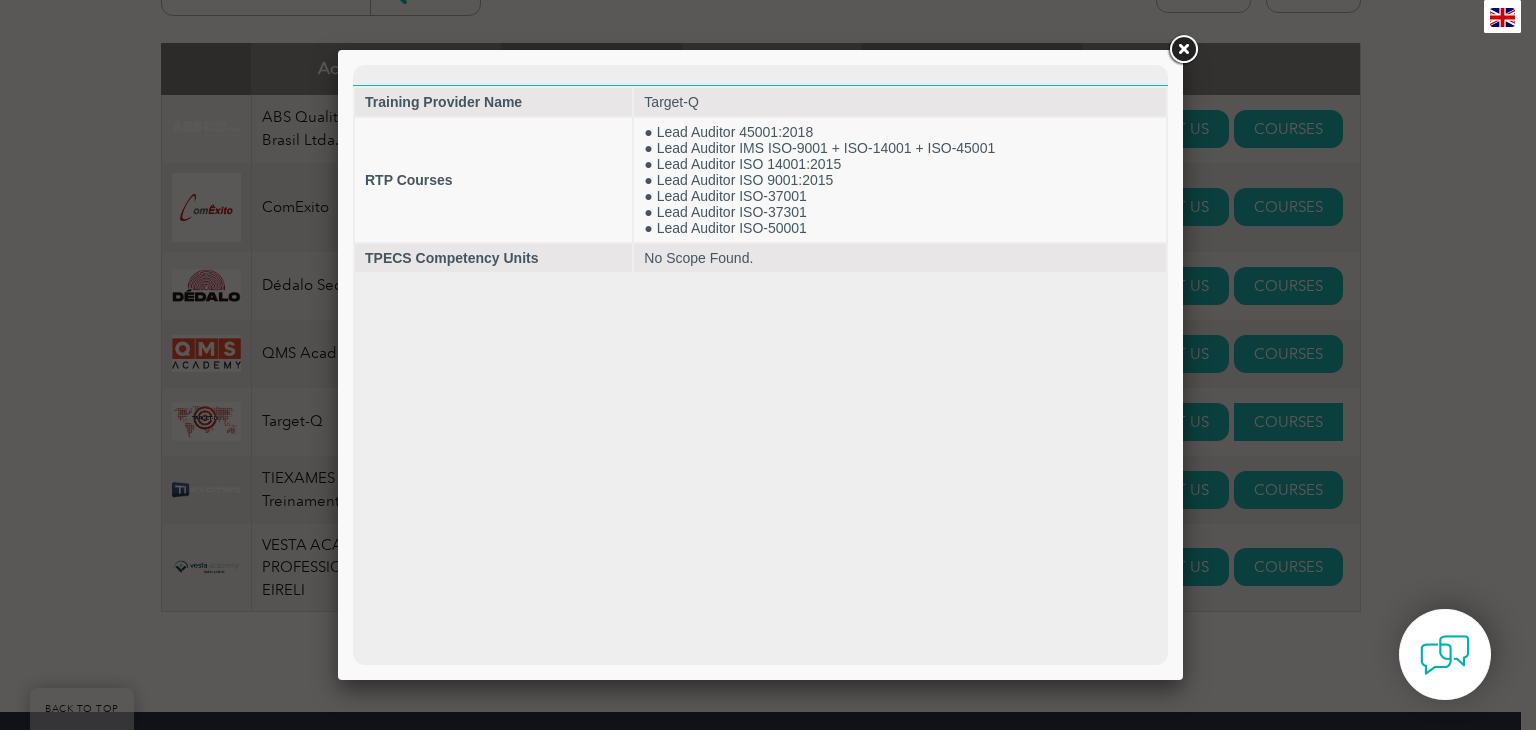 click at bounding box center (768, 365) 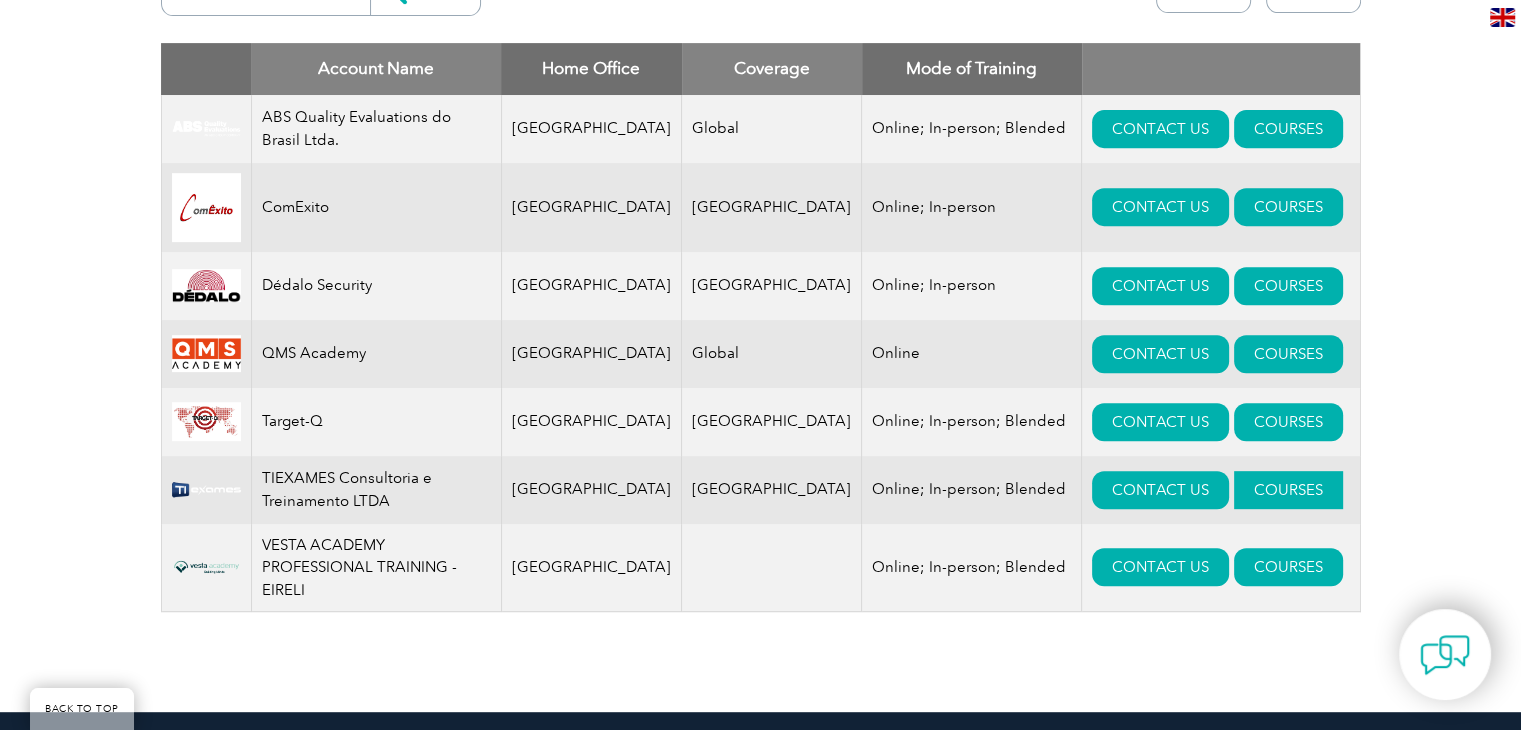 click on "COURSES" at bounding box center [1288, 490] 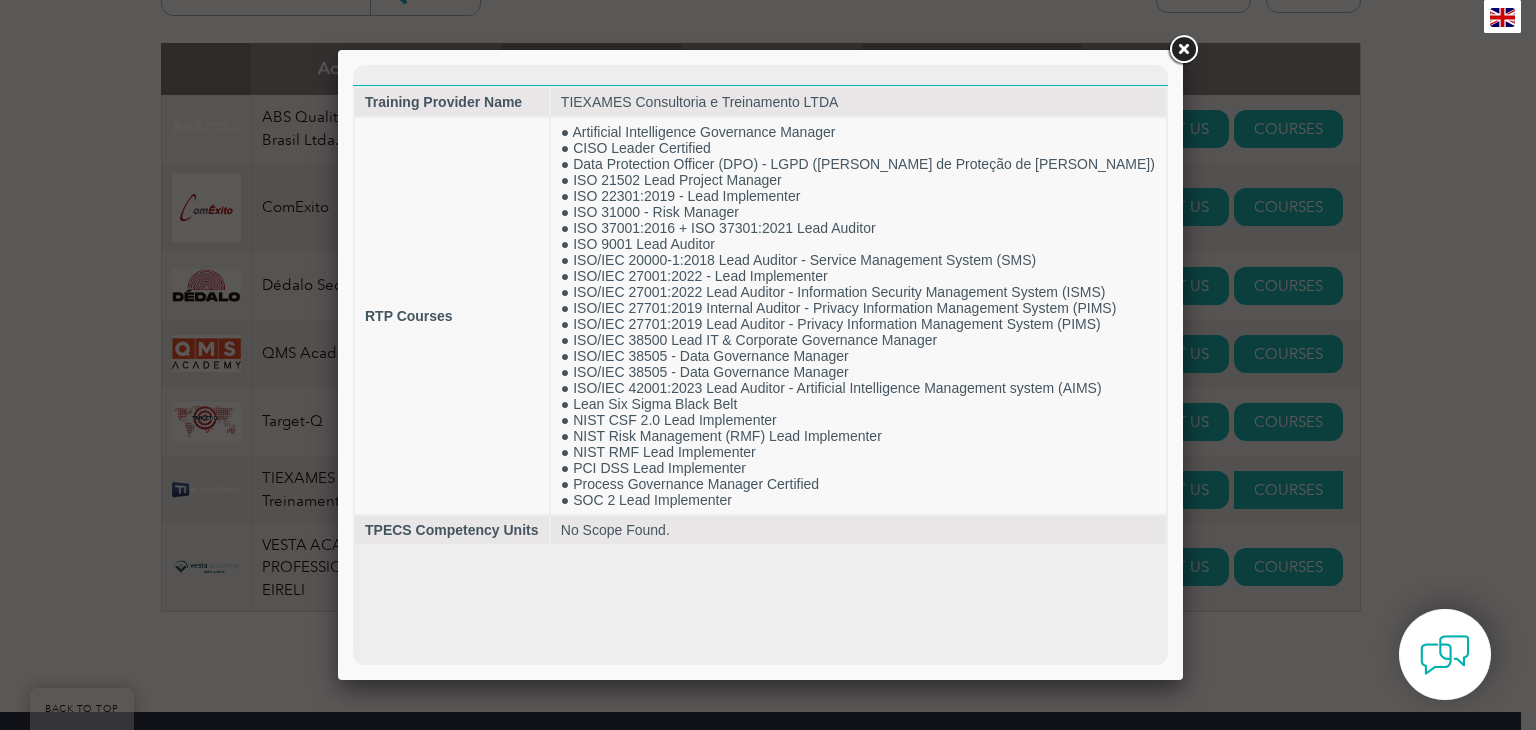 scroll, scrollTop: 0, scrollLeft: 0, axis: both 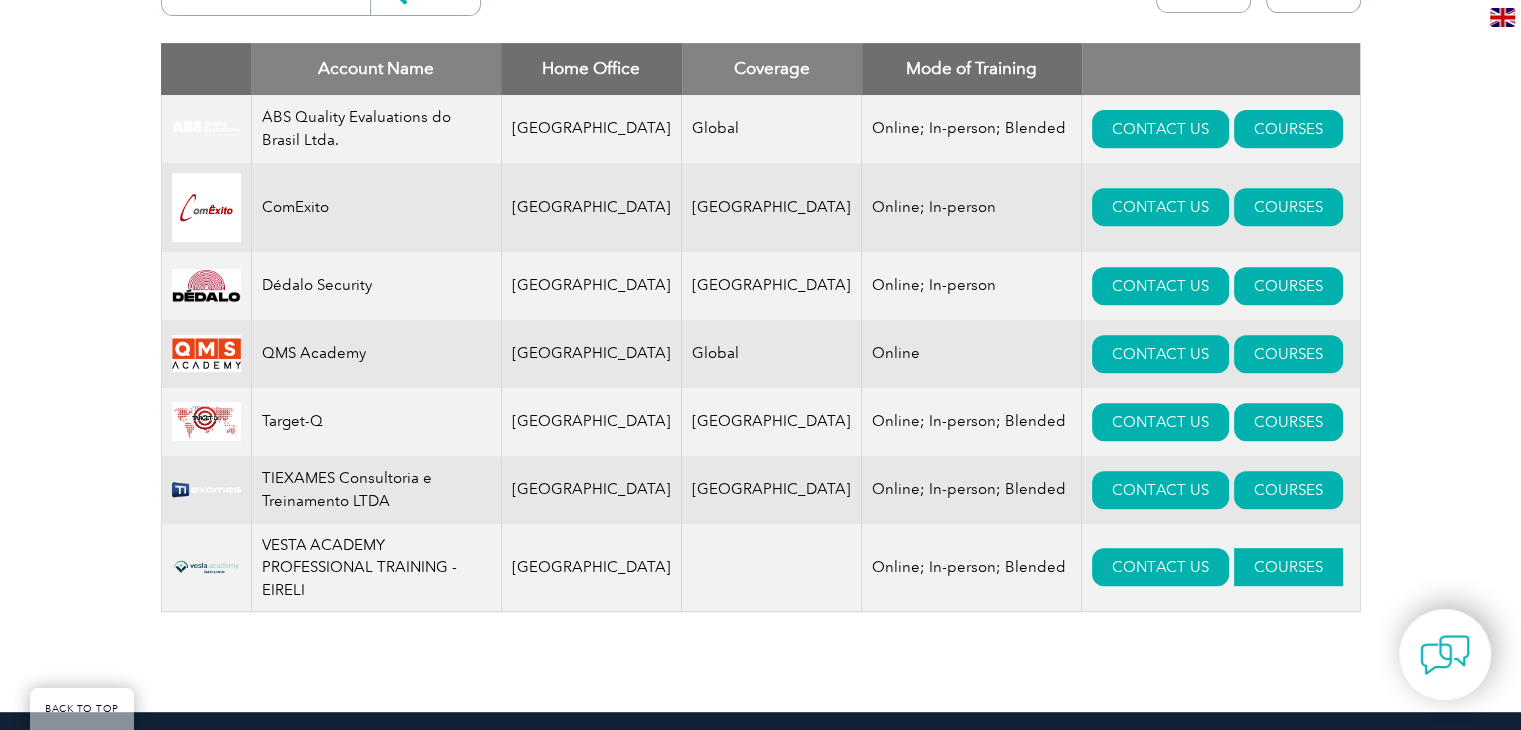 click on "COURSES" at bounding box center (1288, 567) 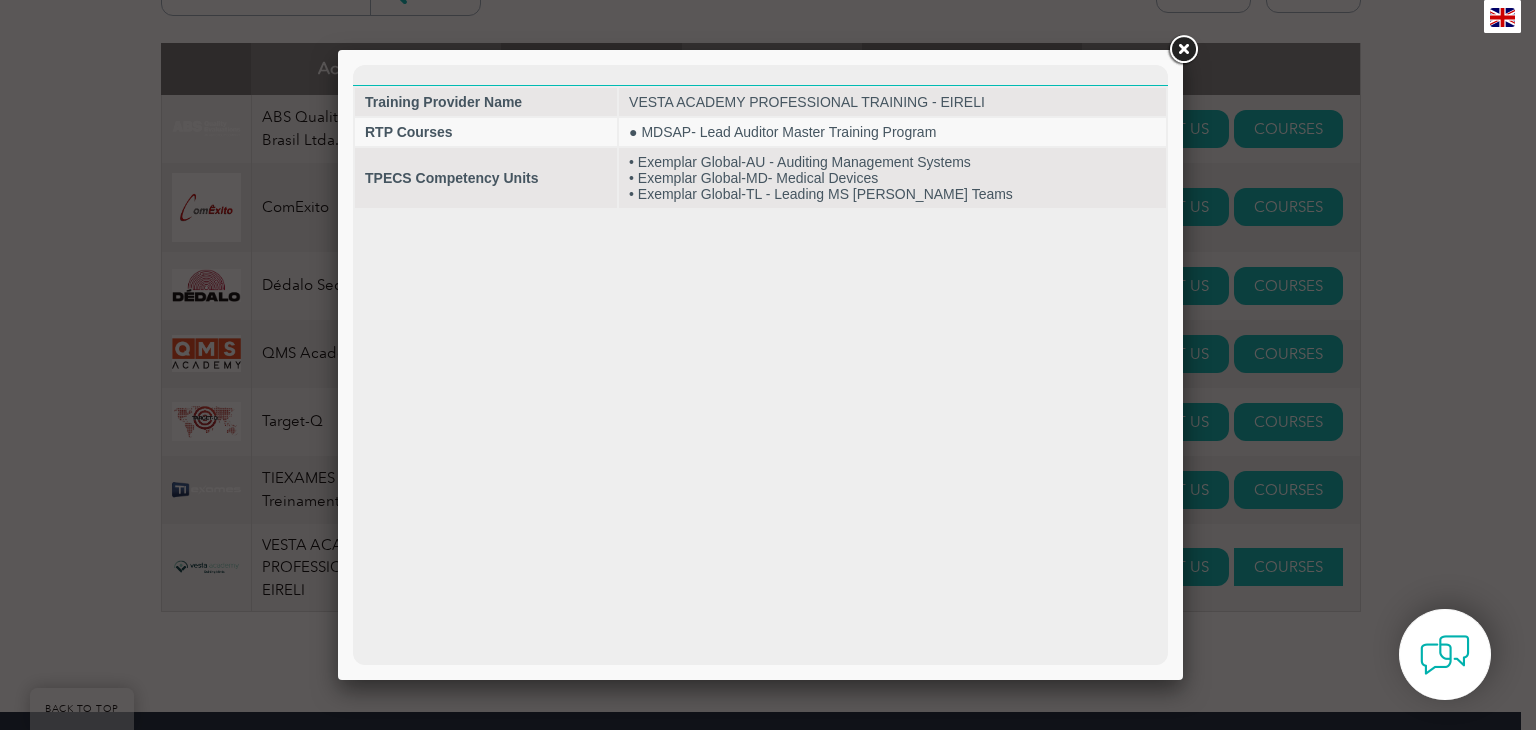 scroll, scrollTop: 0, scrollLeft: 0, axis: both 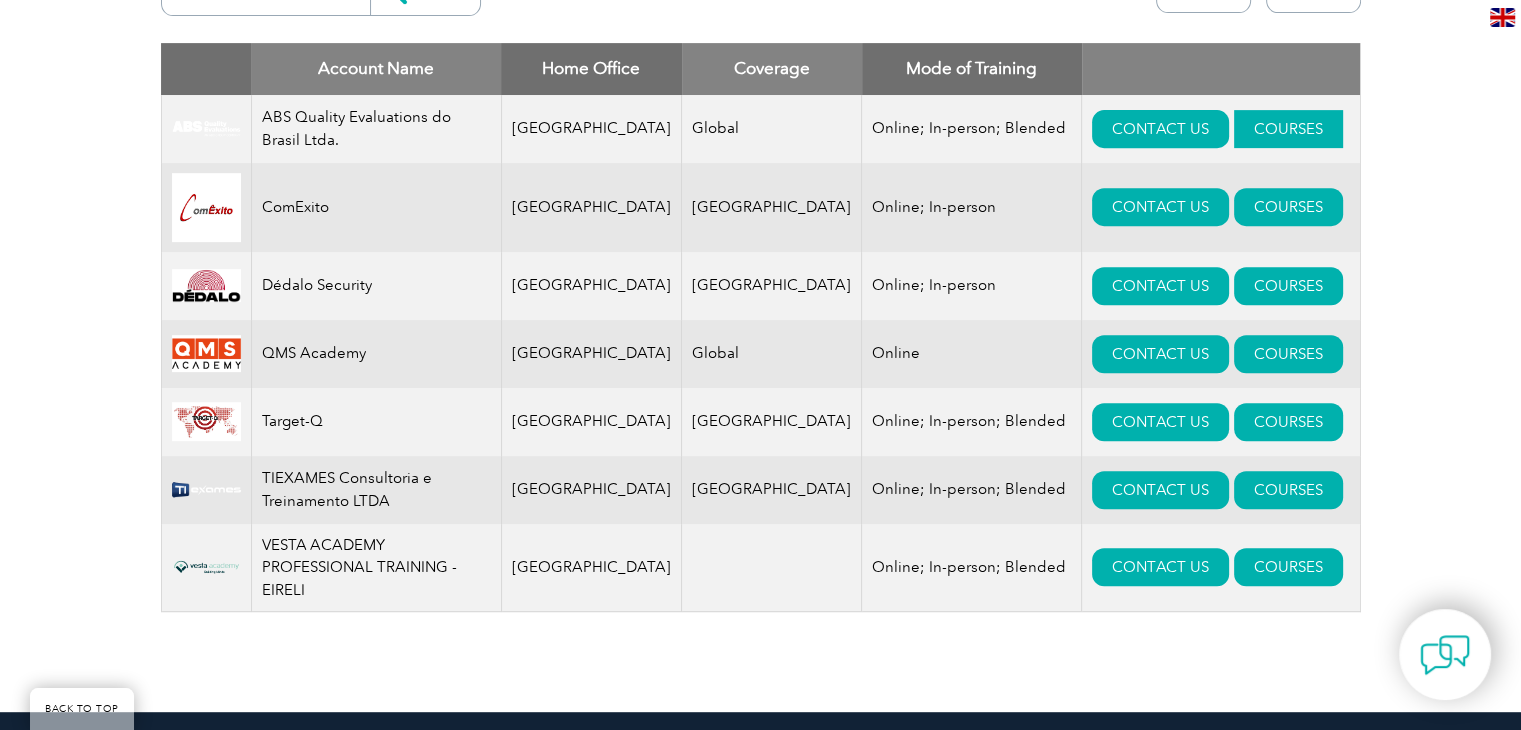click on "COURSES" at bounding box center (1288, 129) 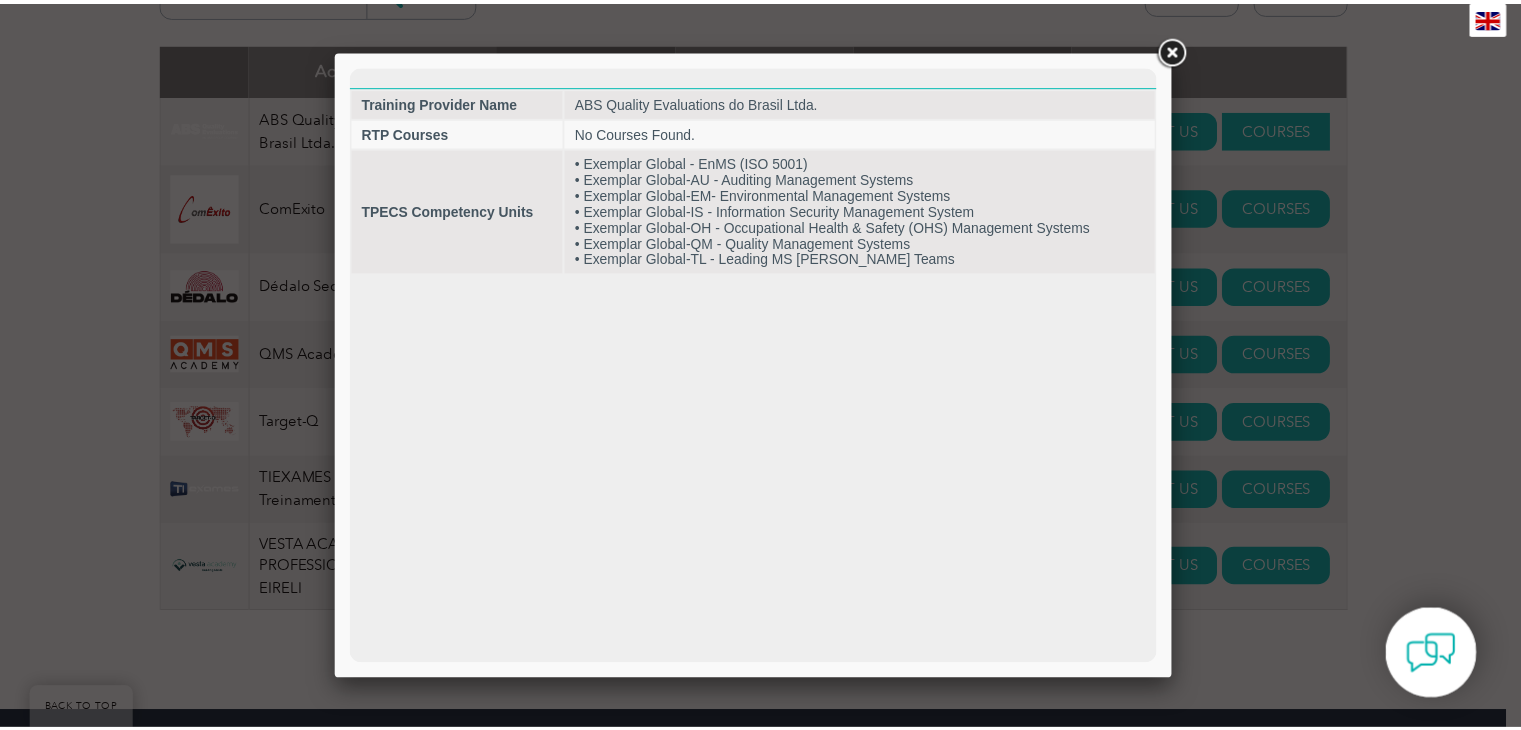 scroll, scrollTop: 0, scrollLeft: 0, axis: both 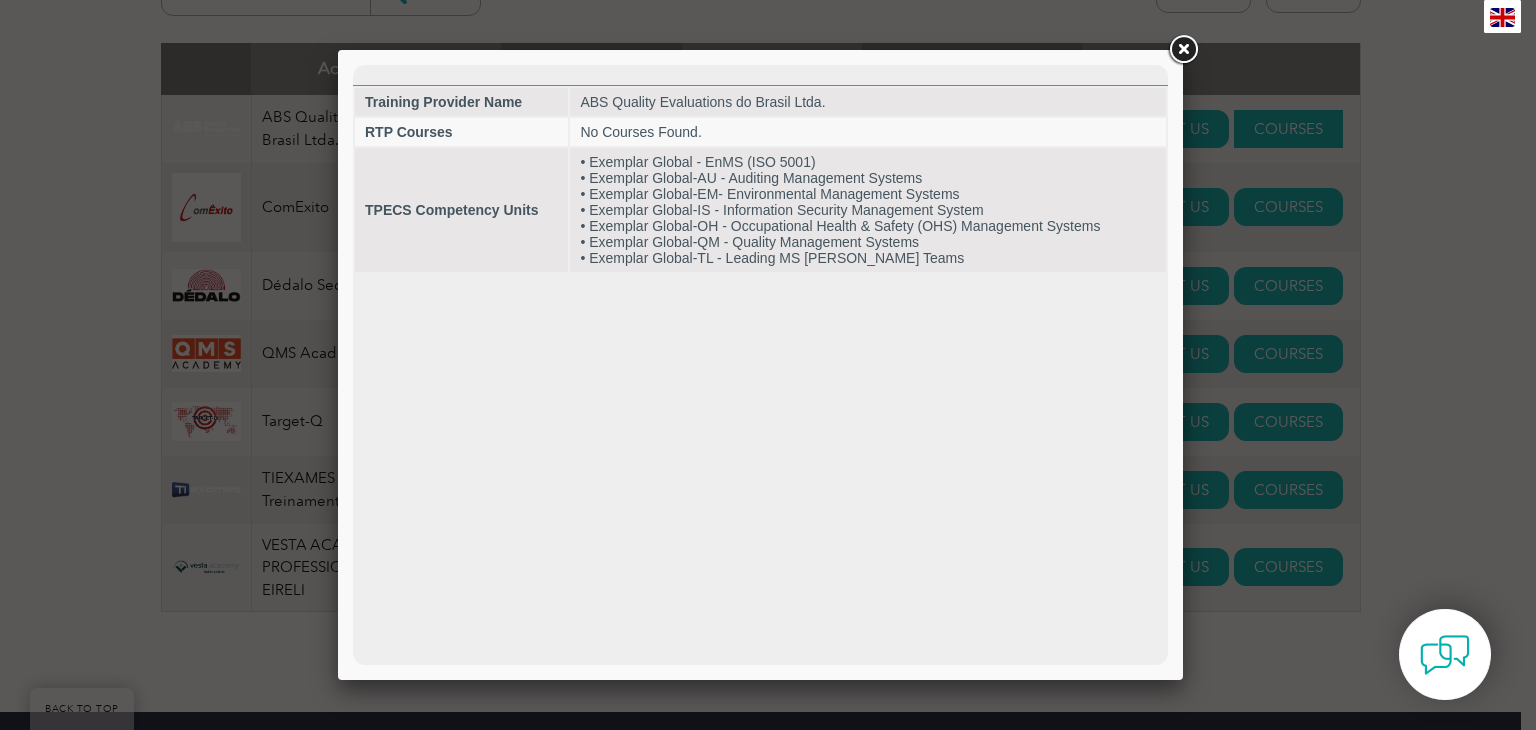 click at bounding box center [768, 365] 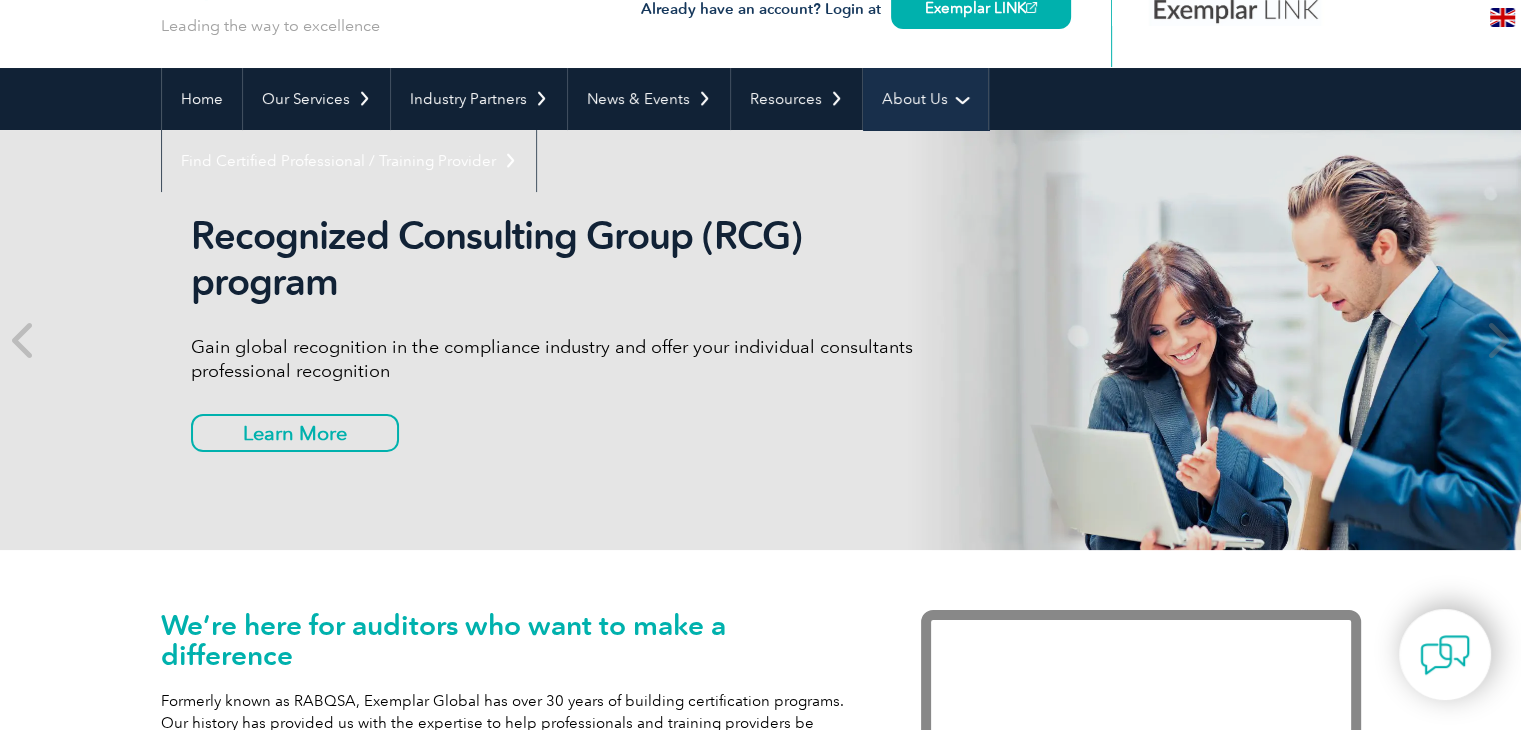 scroll, scrollTop: 0, scrollLeft: 0, axis: both 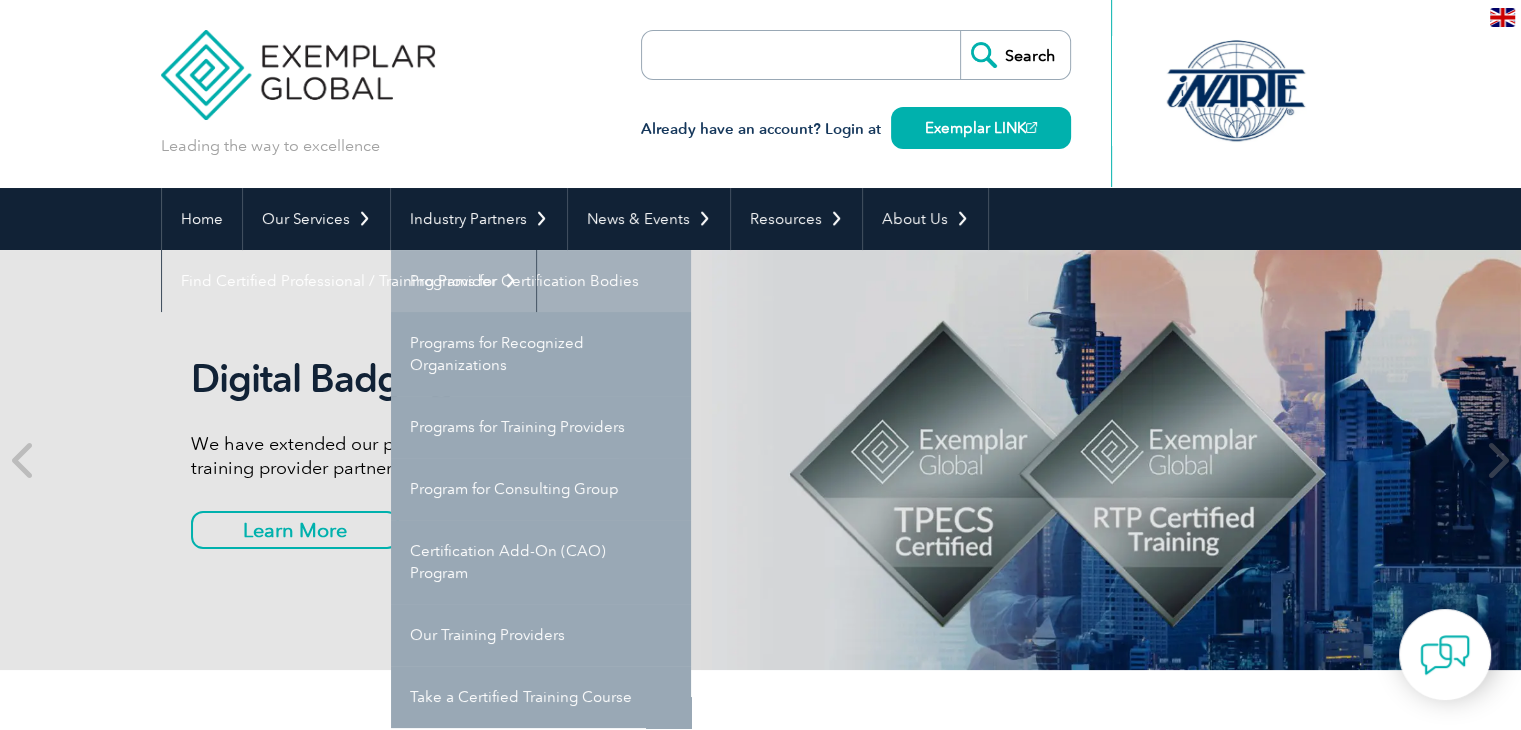click on "Programs for Certification Bodies" at bounding box center (541, 281) 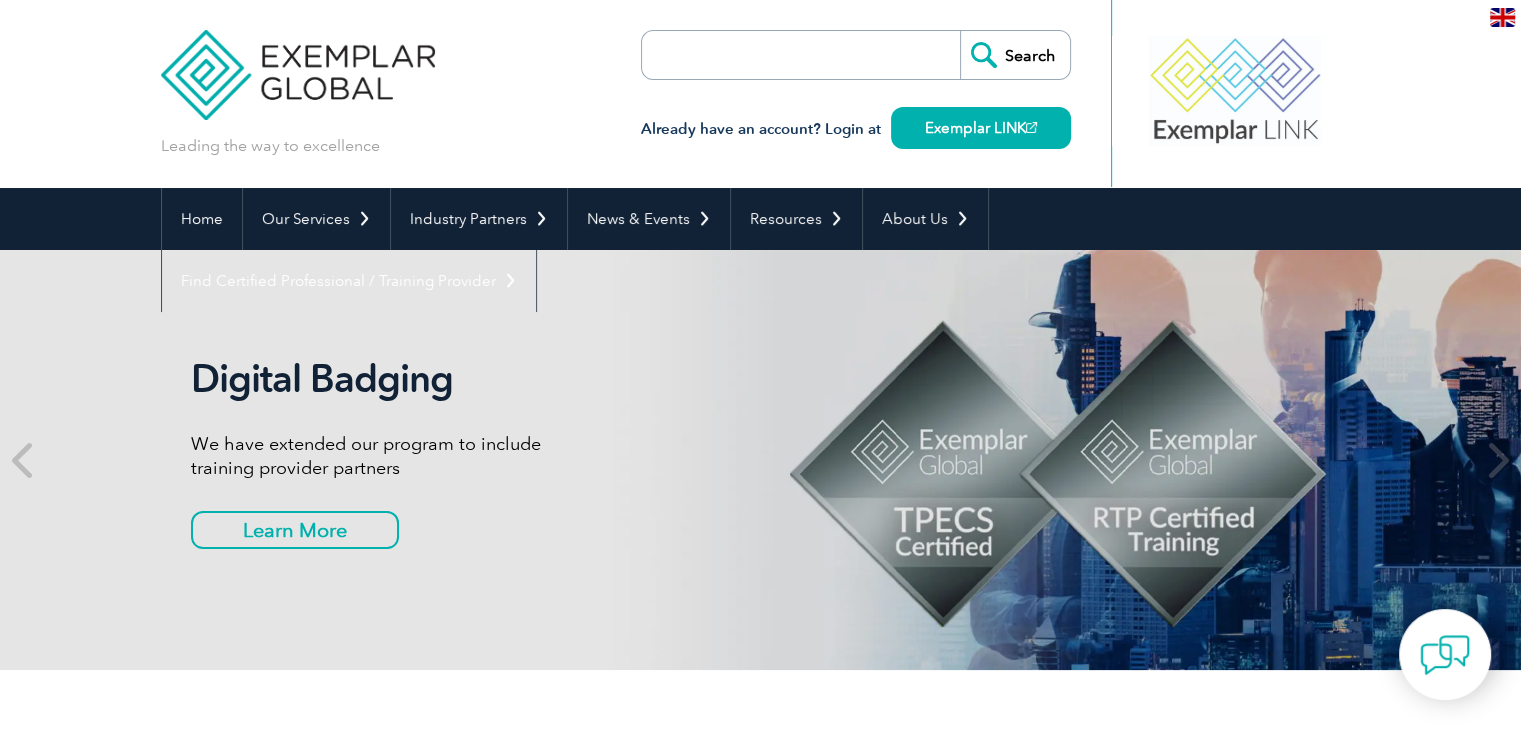 click on "Digital Badging   We have extended our program to include  training provider partners   Learn More" at bounding box center (761, 460) 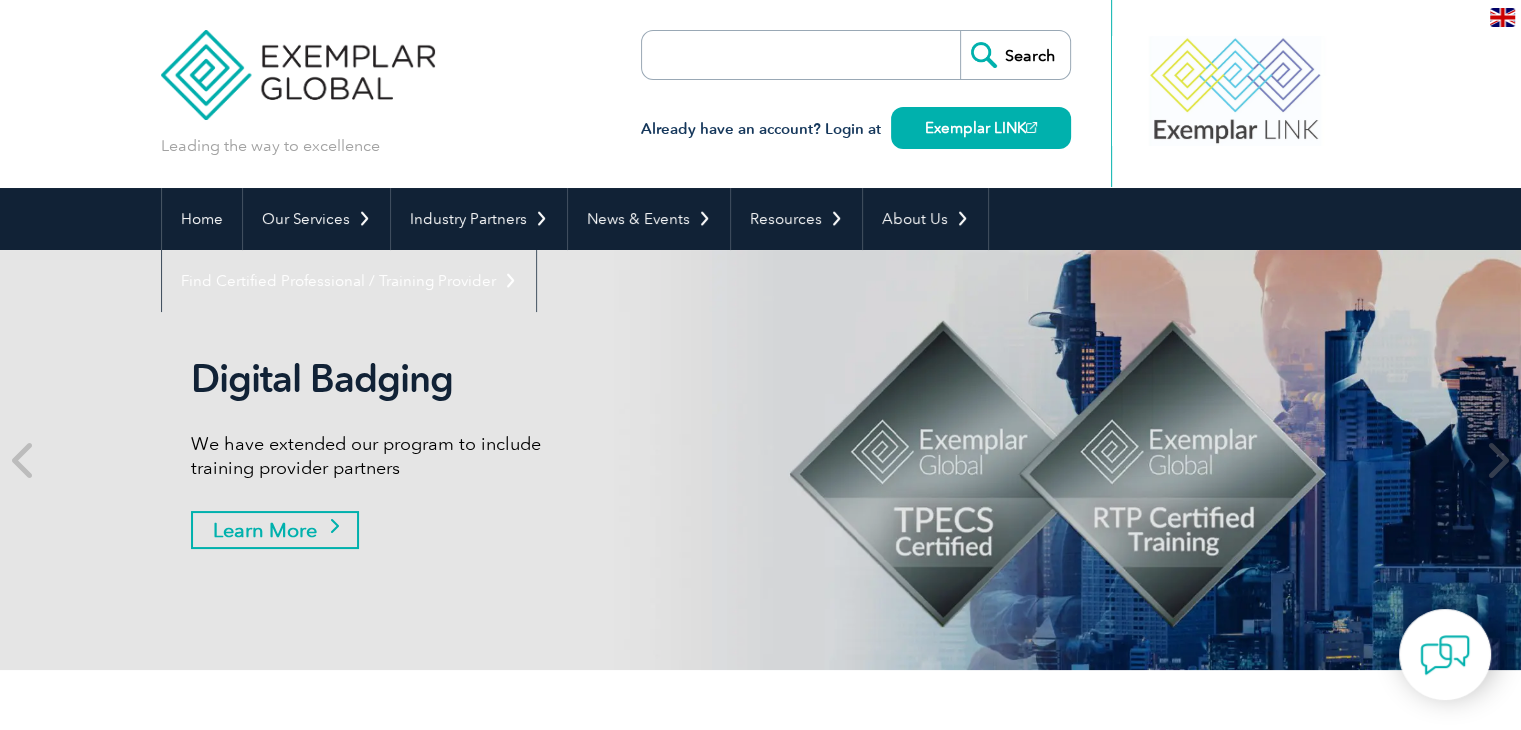 click on "Learn More" at bounding box center [275, 530] 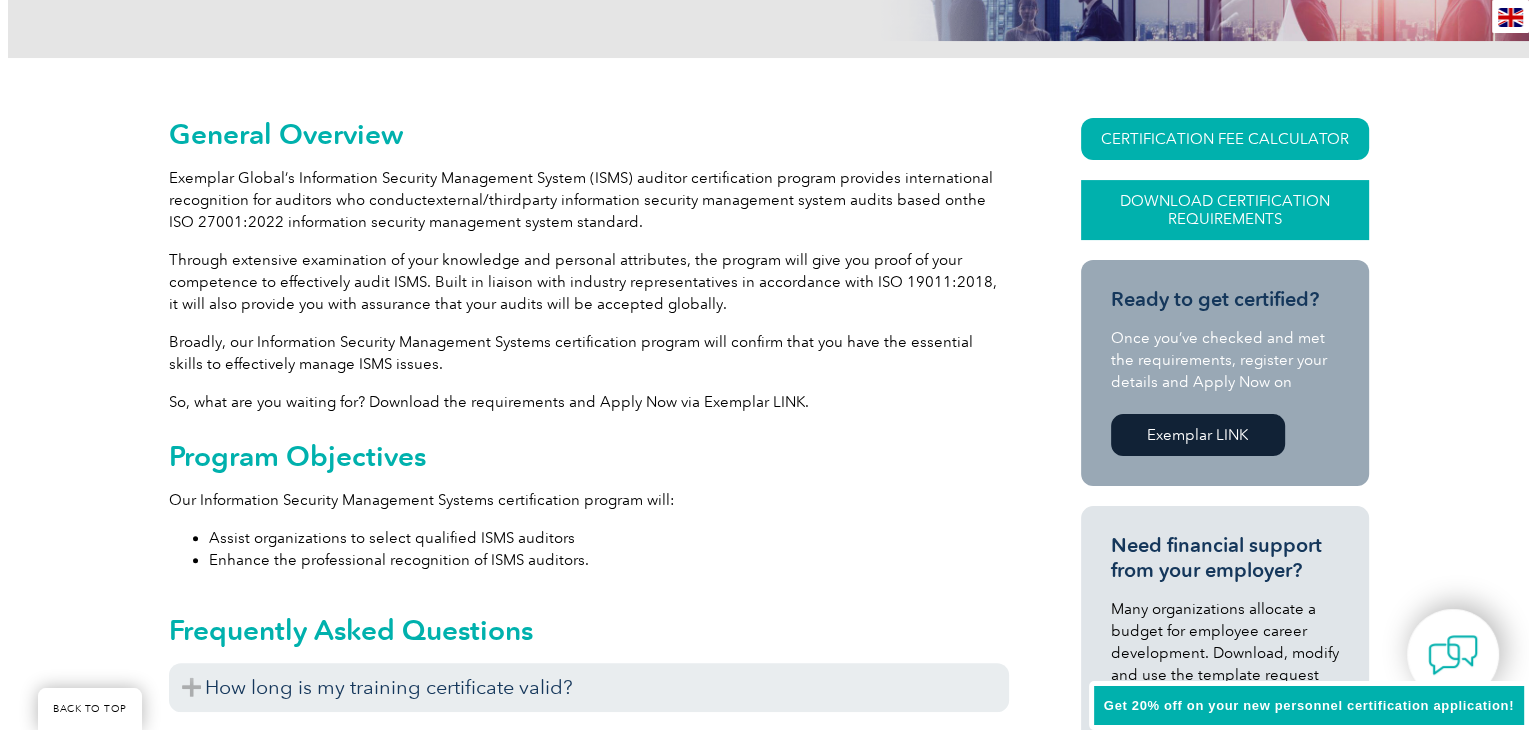 scroll, scrollTop: 430, scrollLeft: 0, axis: vertical 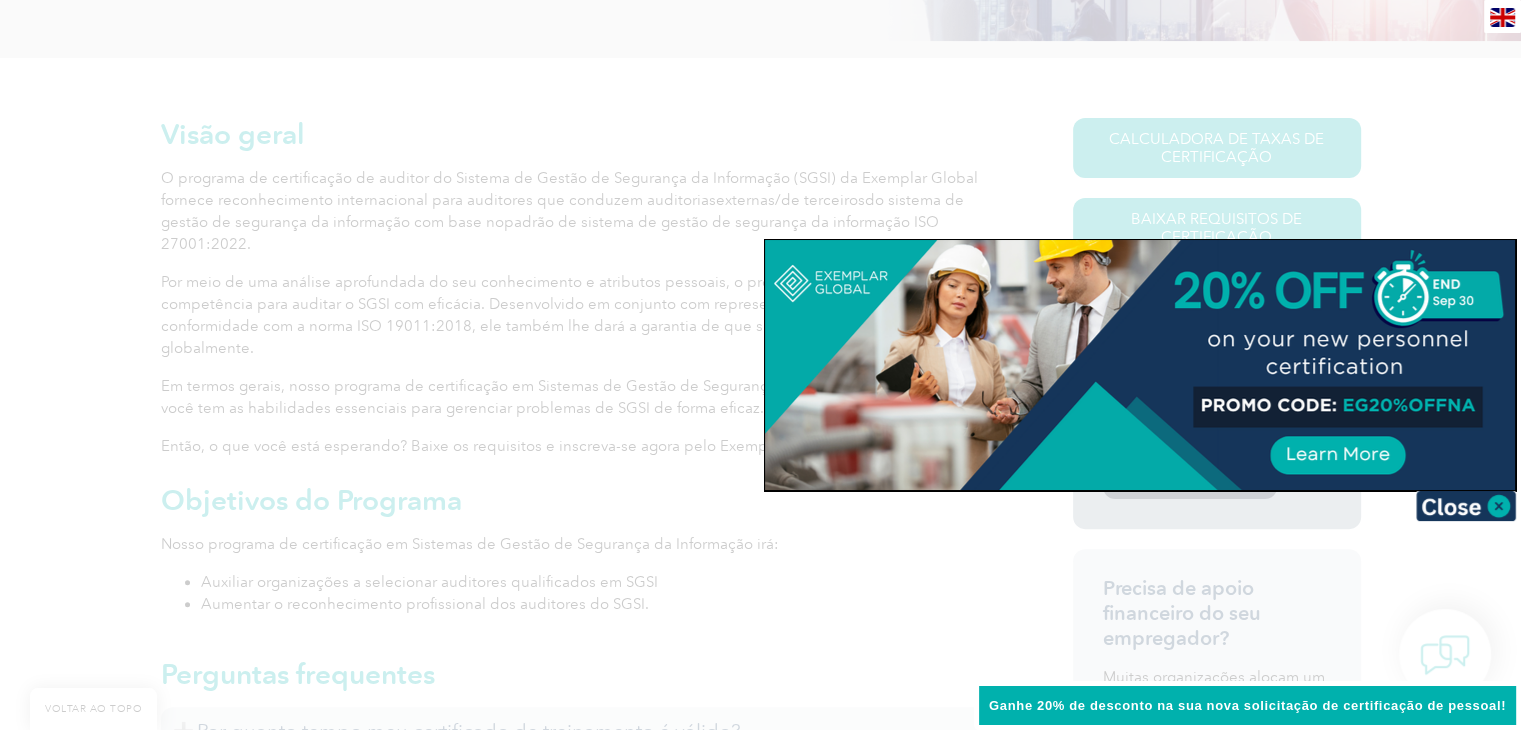 click at bounding box center (760, 365) 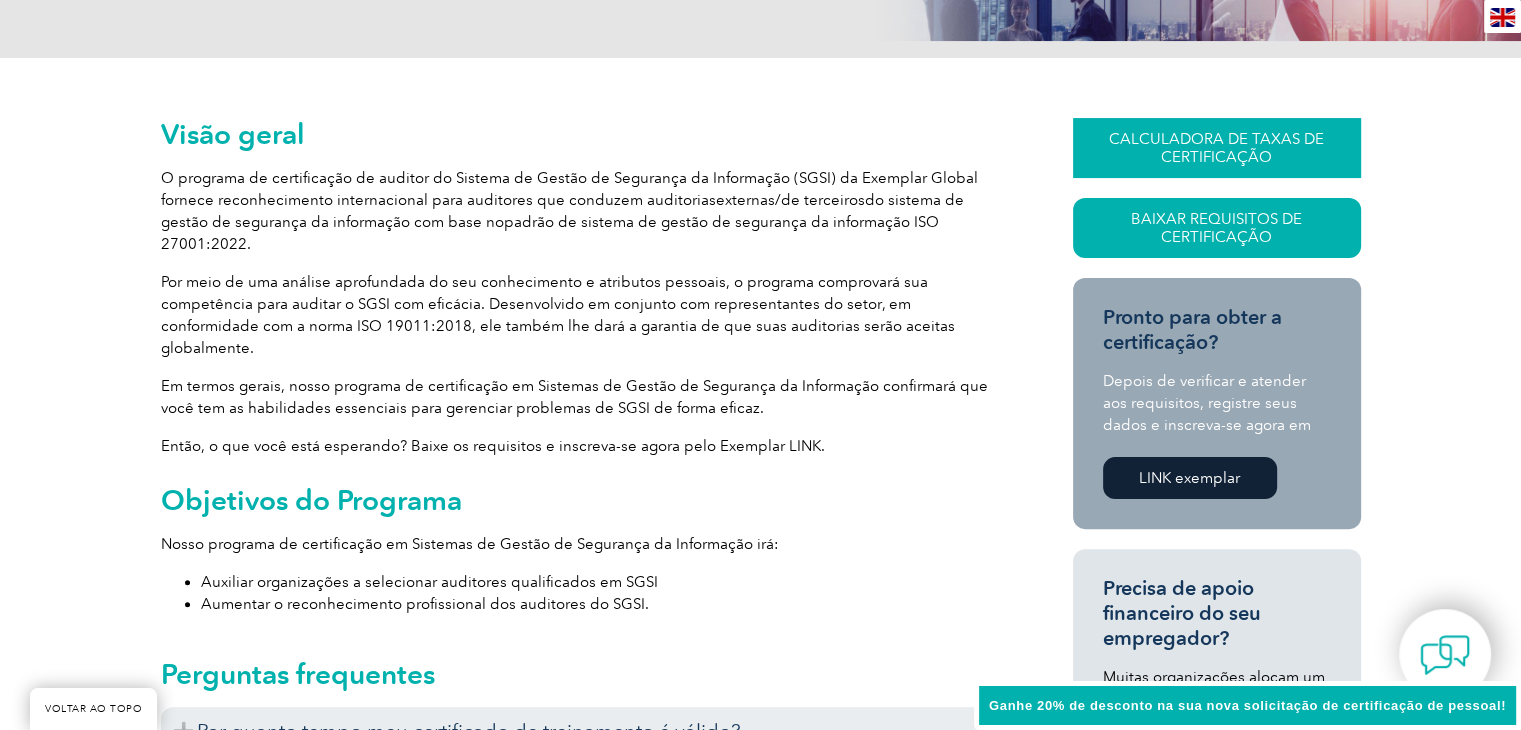 click on "CALCULADORA DE TAXAS DE CERTIFICAÇÃO" at bounding box center (1216, 148) 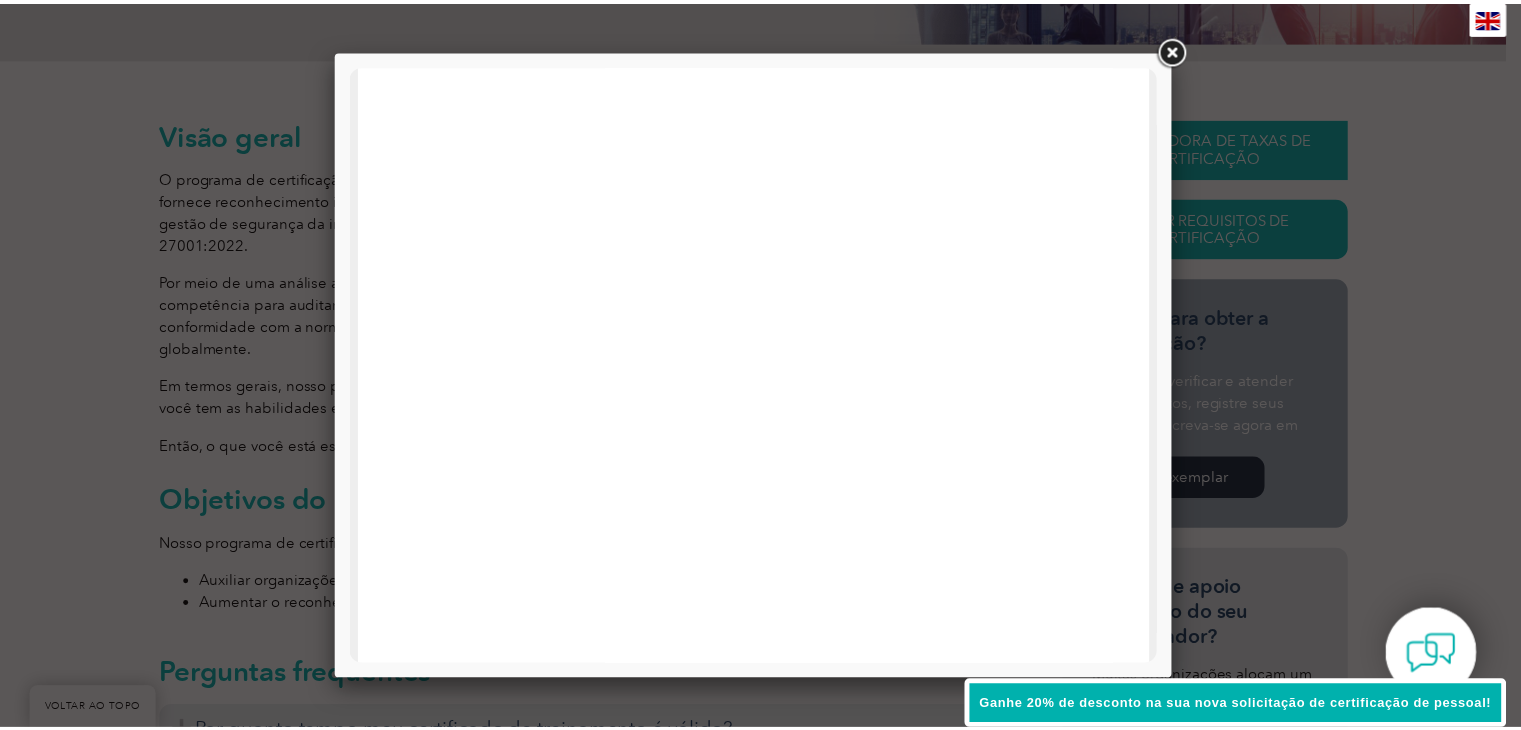 scroll, scrollTop: 257, scrollLeft: 0, axis: vertical 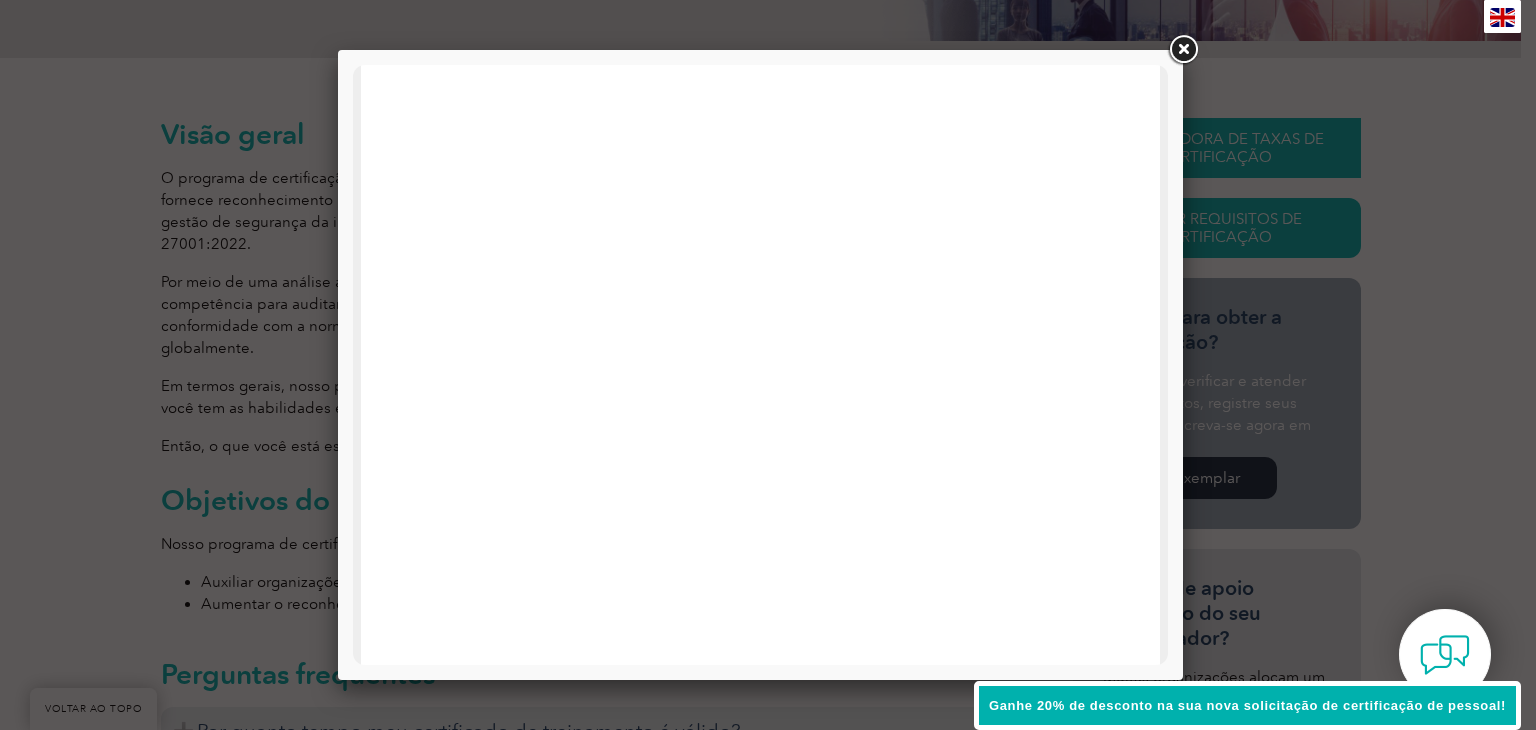 click at bounding box center (1183, 50) 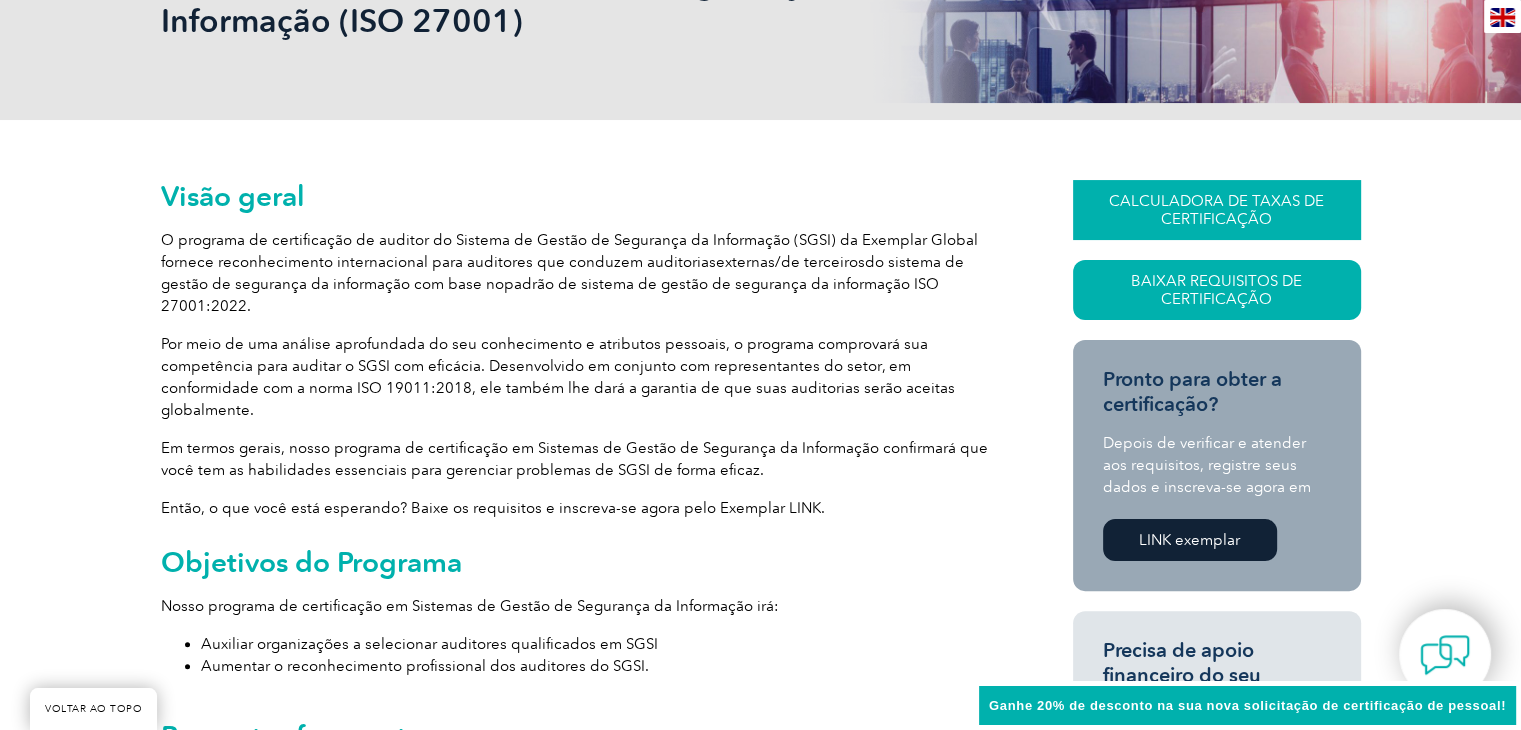 scroll, scrollTop: 0, scrollLeft: 0, axis: both 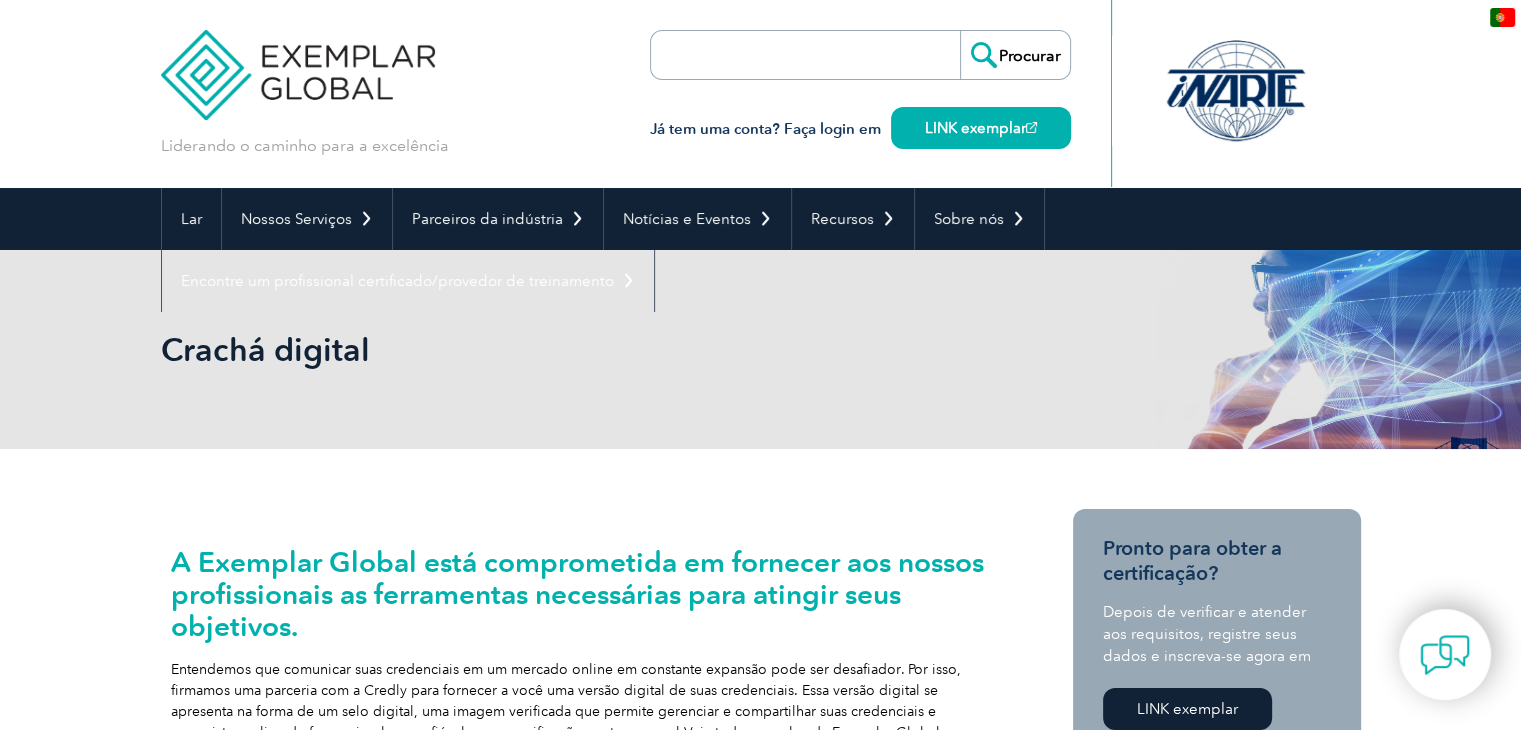 drag, startPoint x: 0, startPoint y: 0, endPoint x: 887, endPoint y: 621, distance: 1082.7788 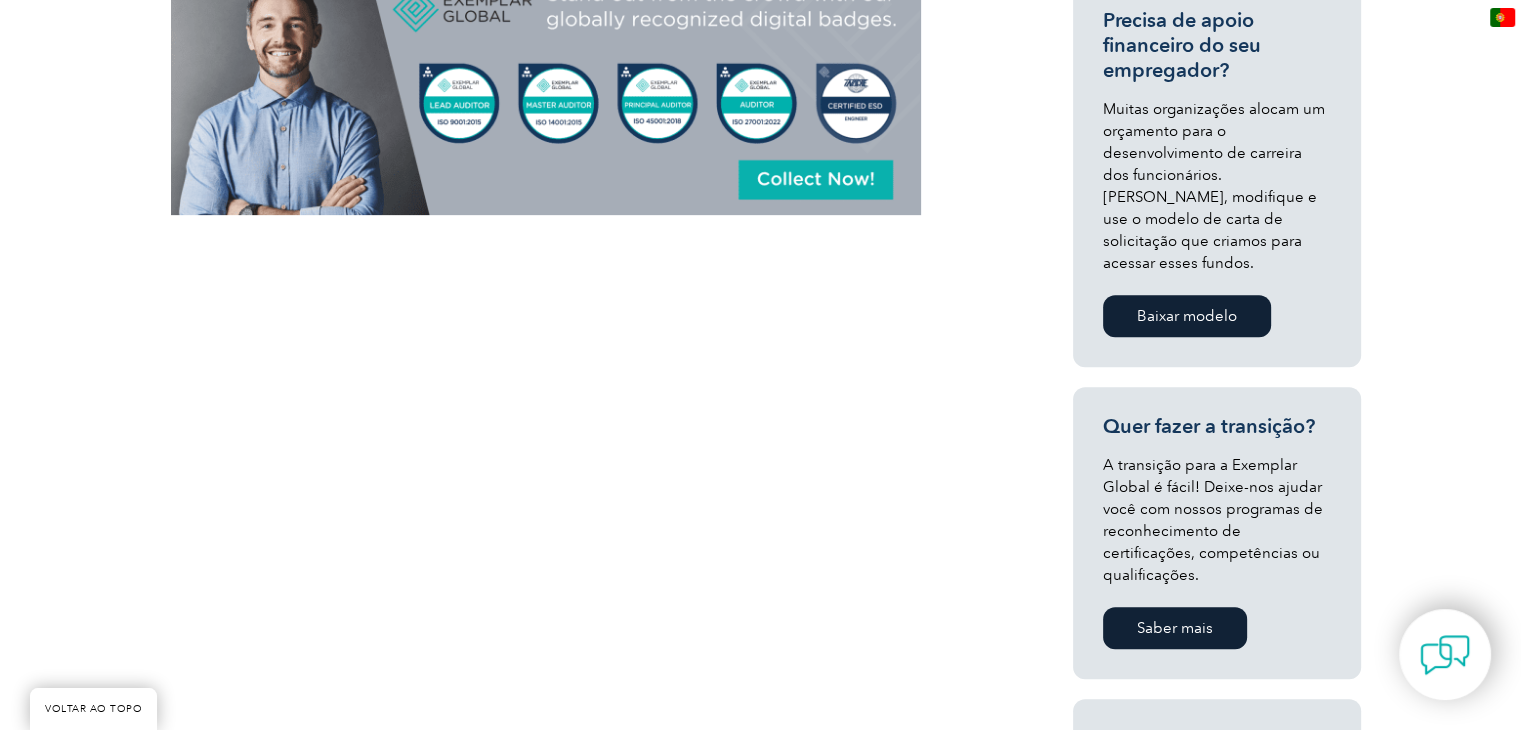 scroll, scrollTop: 0, scrollLeft: 0, axis: both 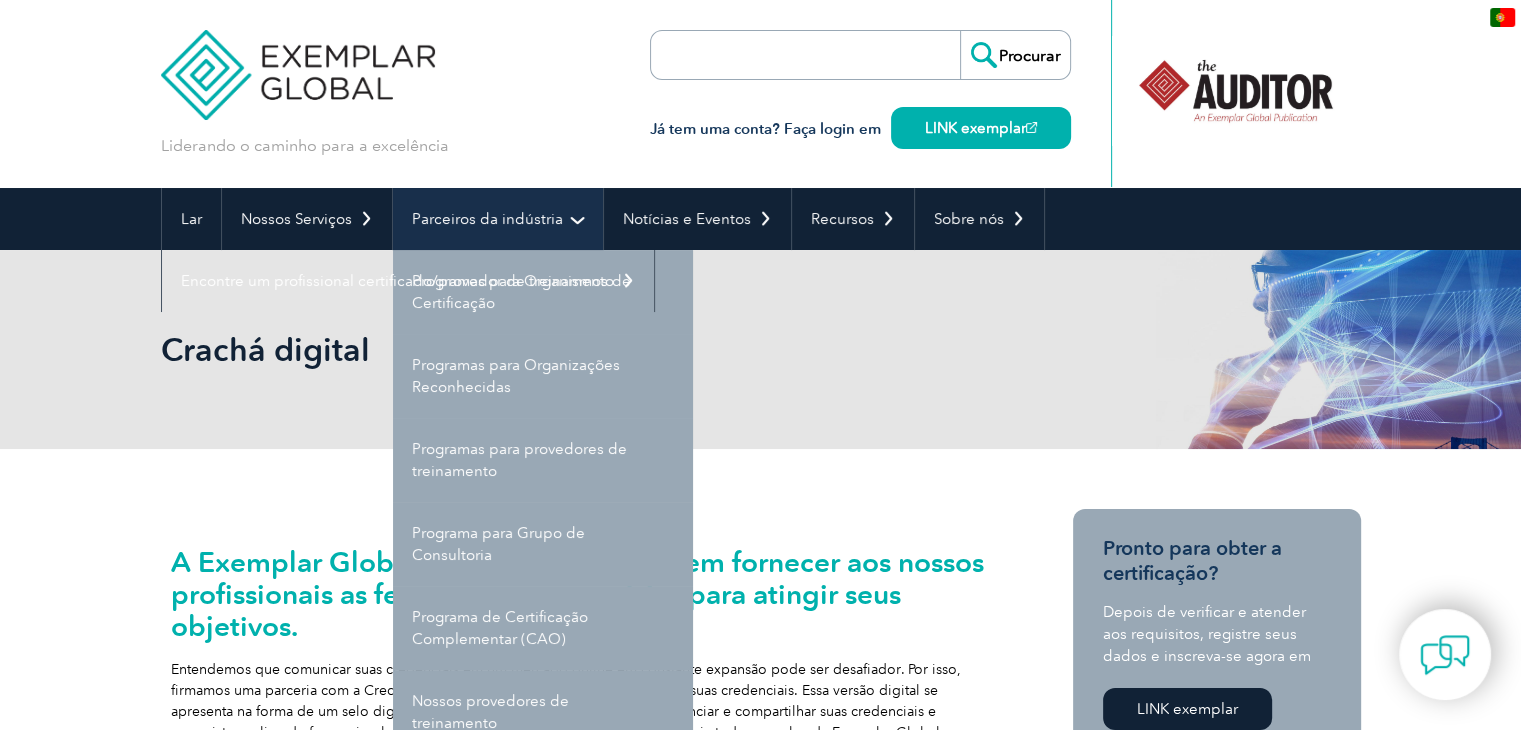 click on "Parceiros da indústria" at bounding box center [498, 219] 